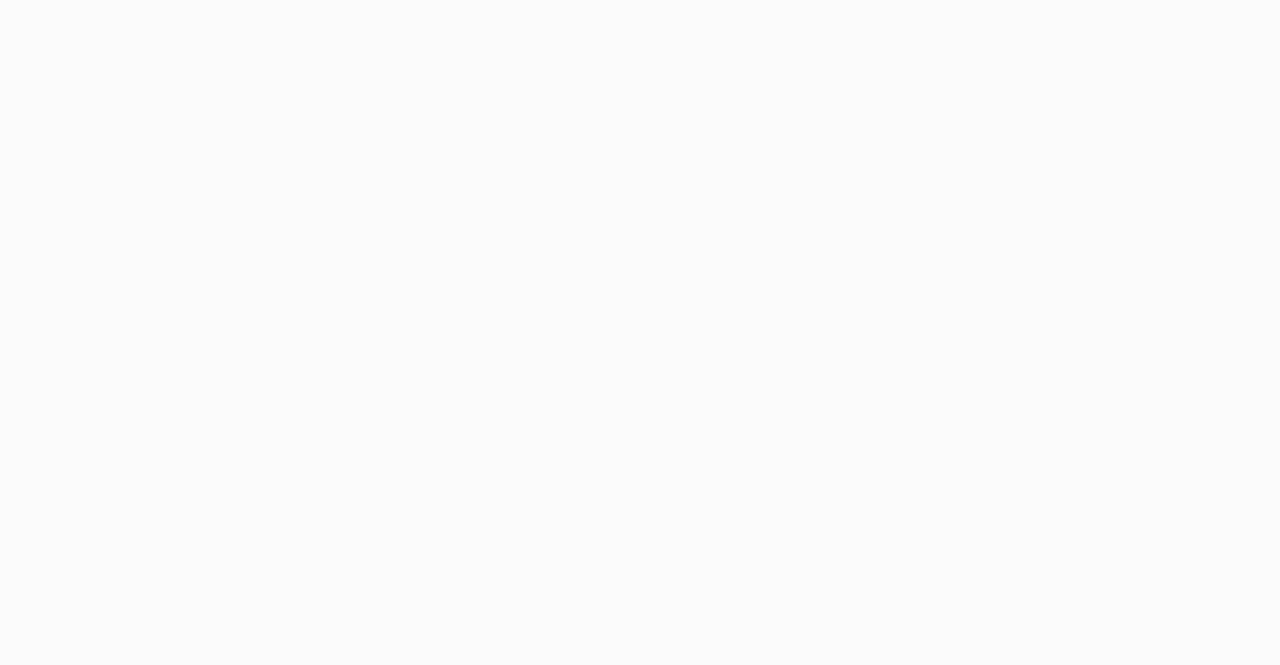 scroll, scrollTop: 0, scrollLeft: 0, axis: both 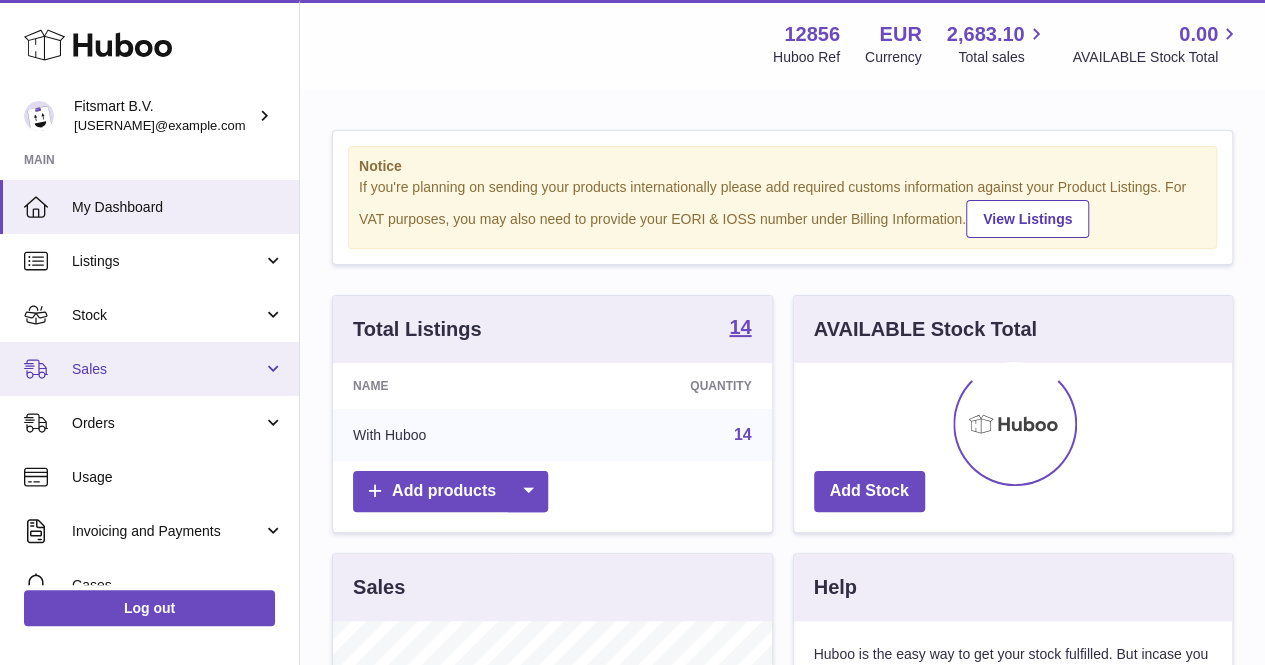 click on "Sales" at bounding box center (149, 369) 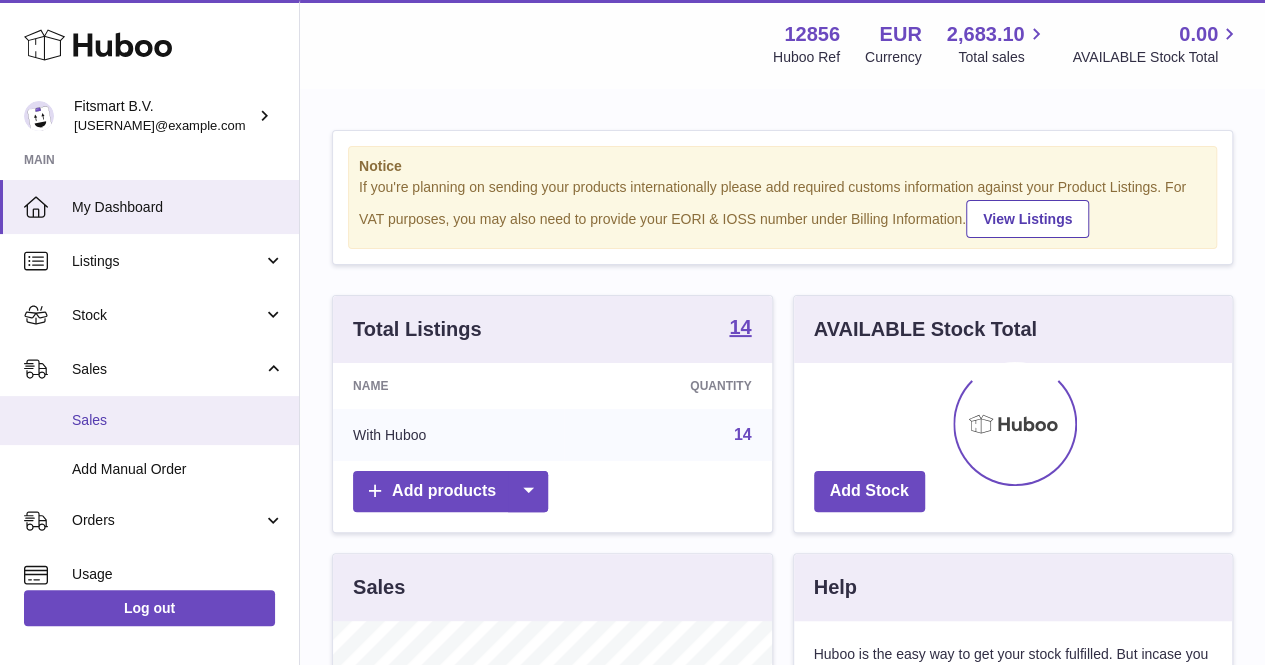 click on "Sales" at bounding box center (178, 420) 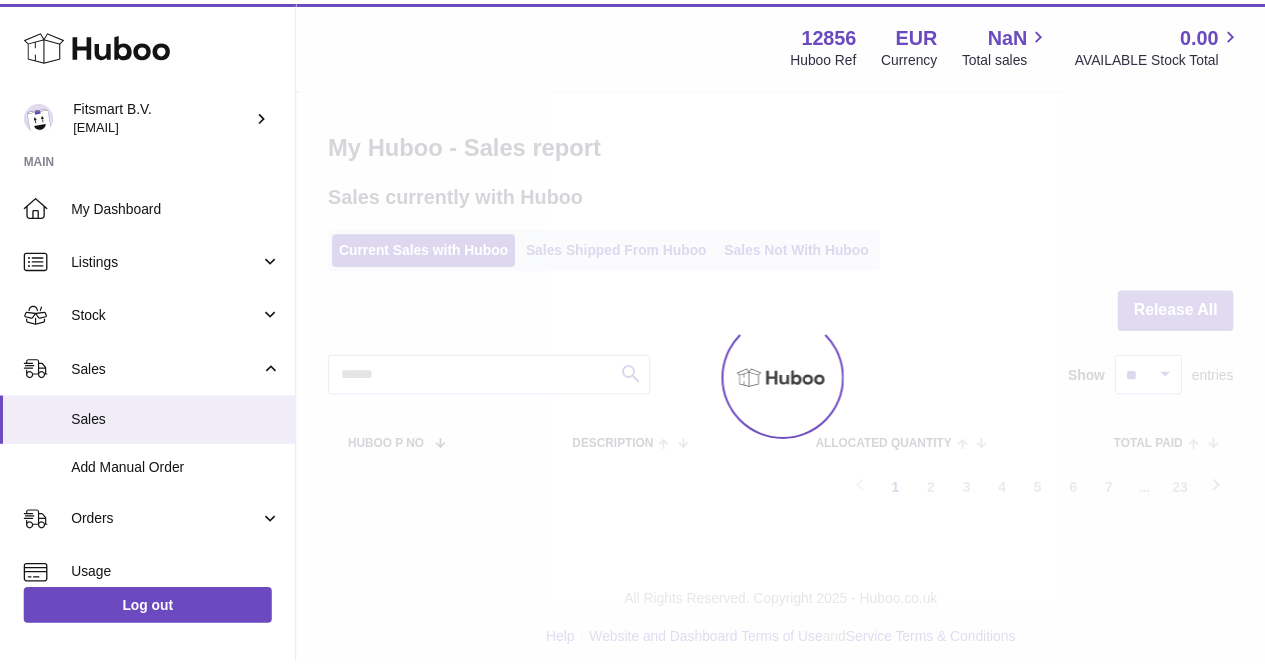 scroll, scrollTop: 0, scrollLeft: 0, axis: both 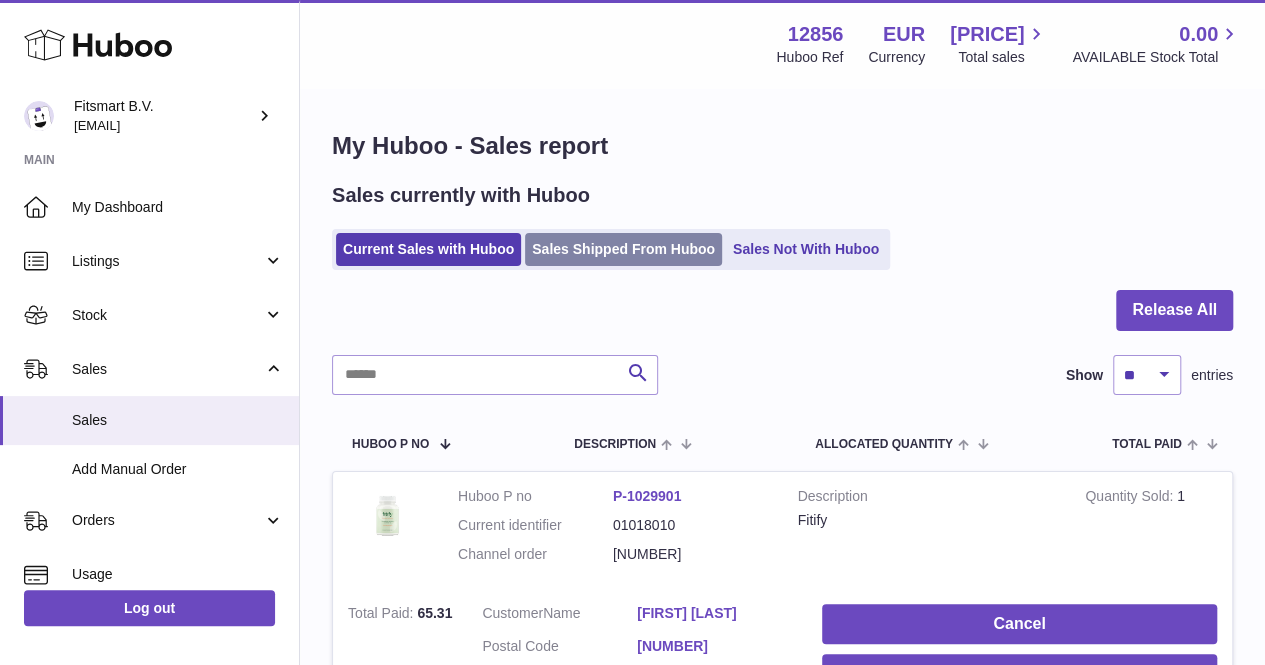 click on "Sales Shipped From Huboo" at bounding box center [623, 249] 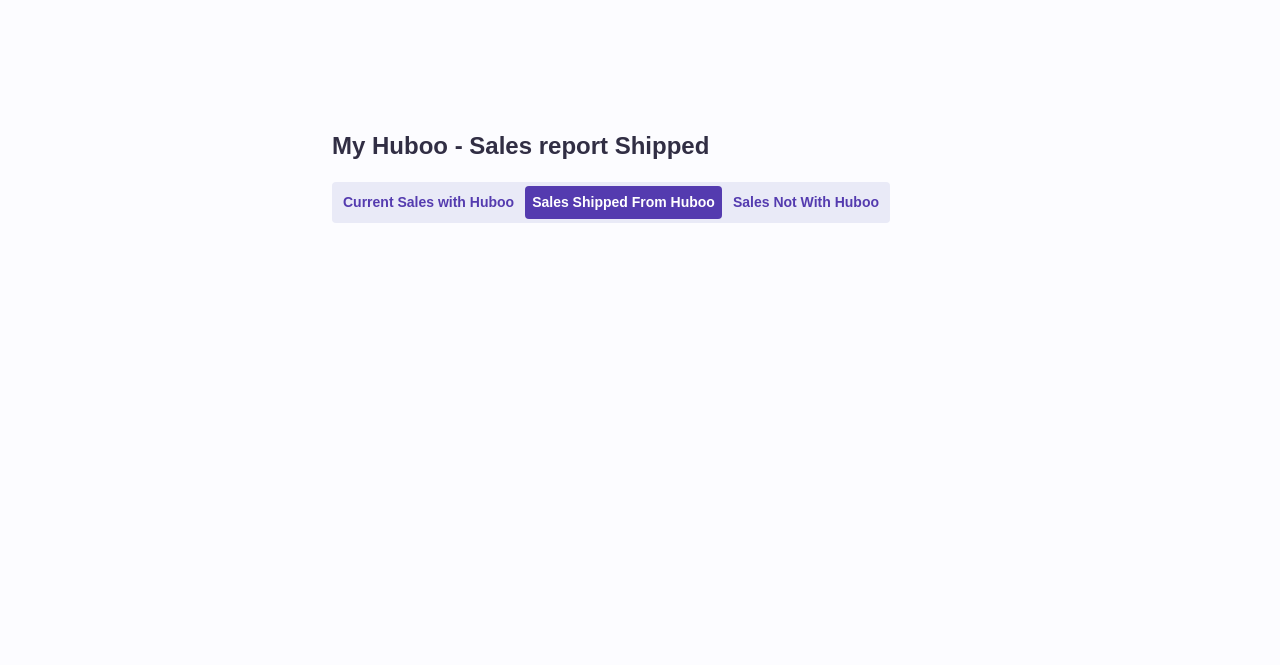 scroll, scrollTop: 0, scrollLeft: 0, axis: both 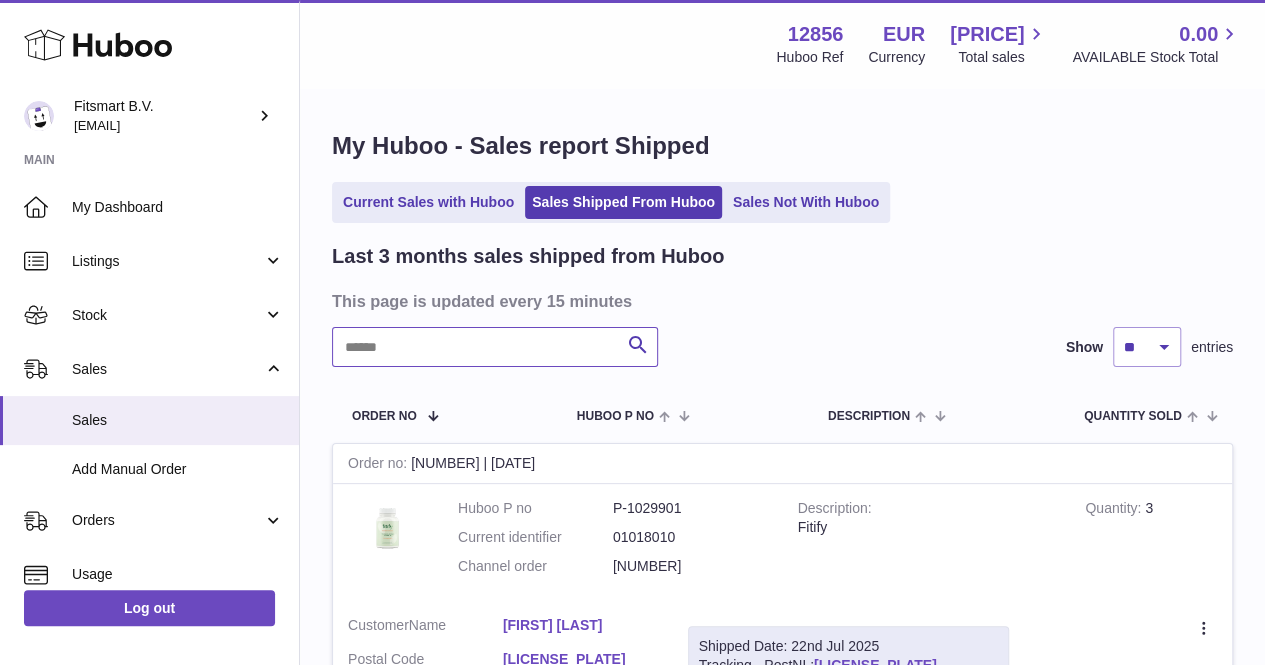 click at bounding box center (495, 347) 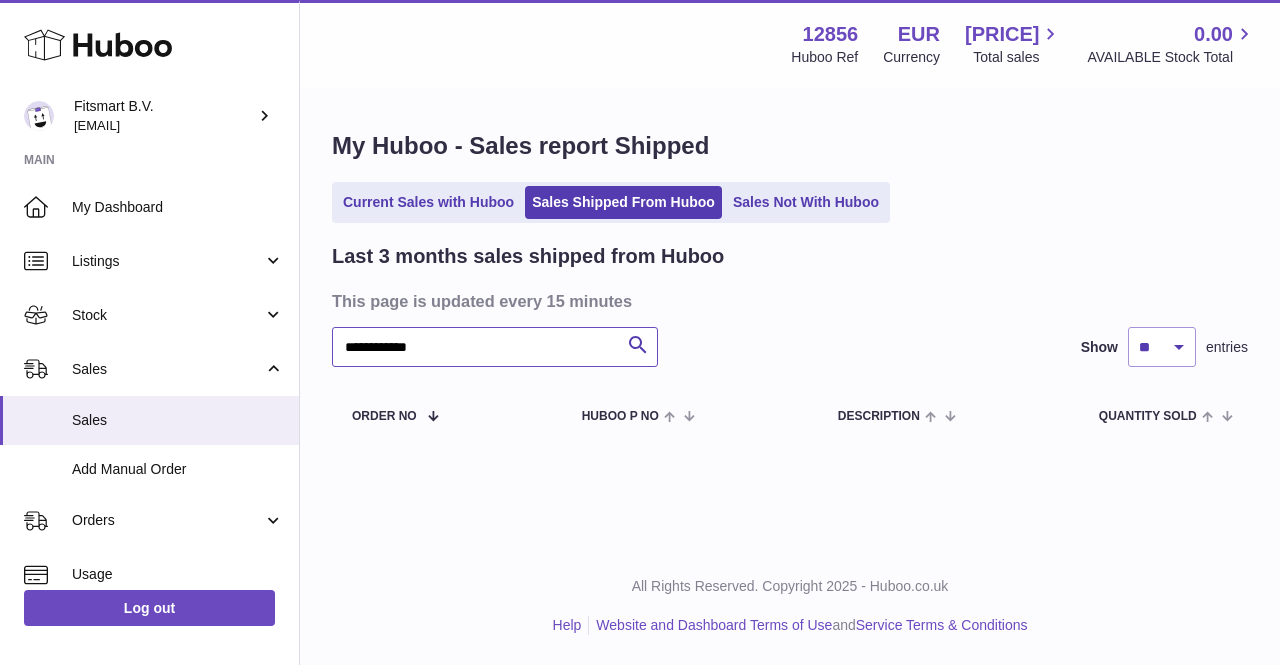 type on "**********" 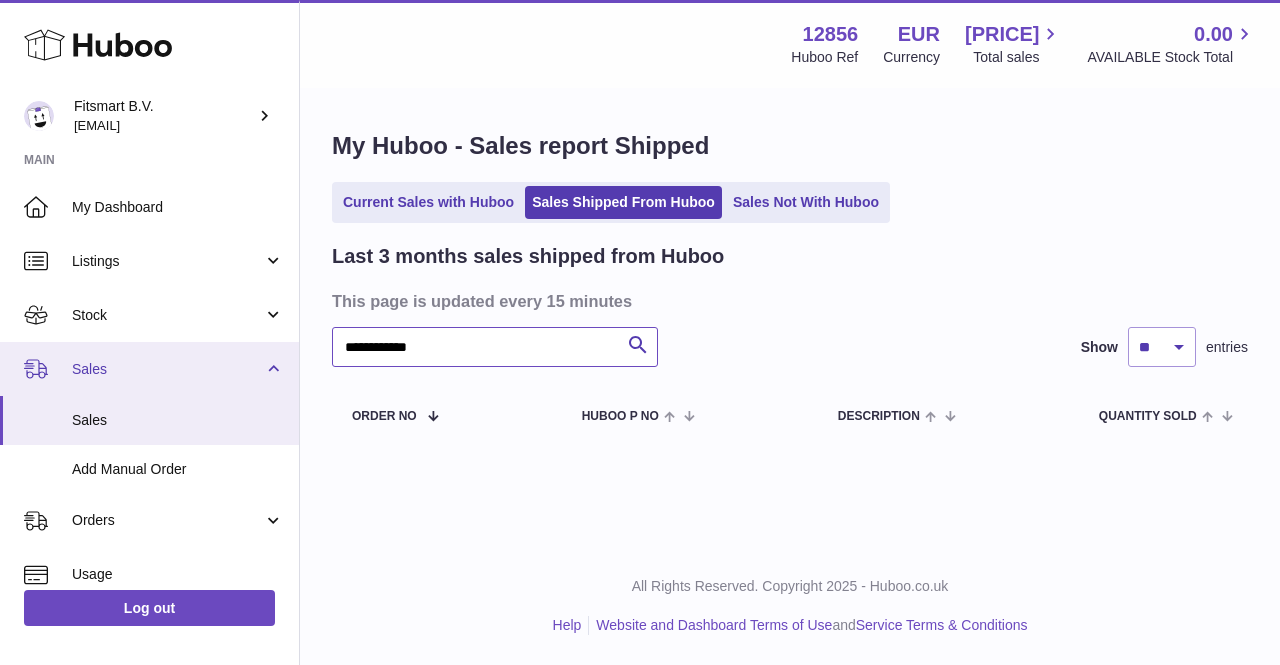 drag, startPoint x: 490, startPoint y: 365, endPoint x: 252, endPoint y: 354, distance: 238.25406 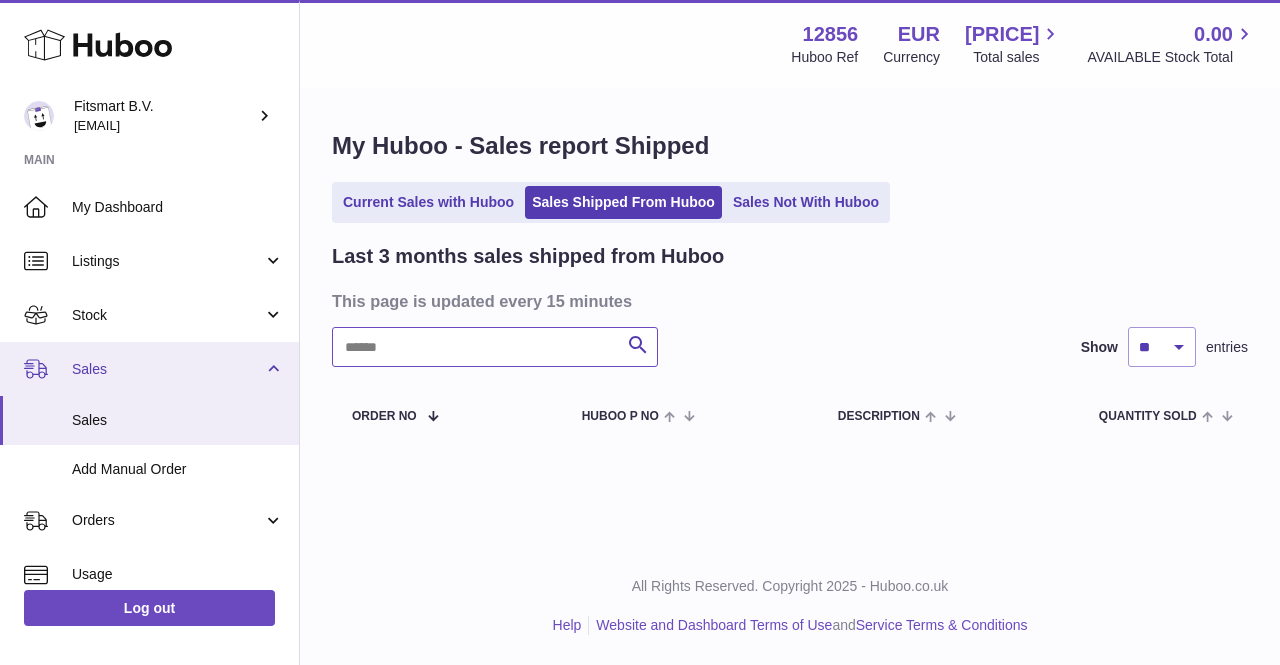 paste on "*******" 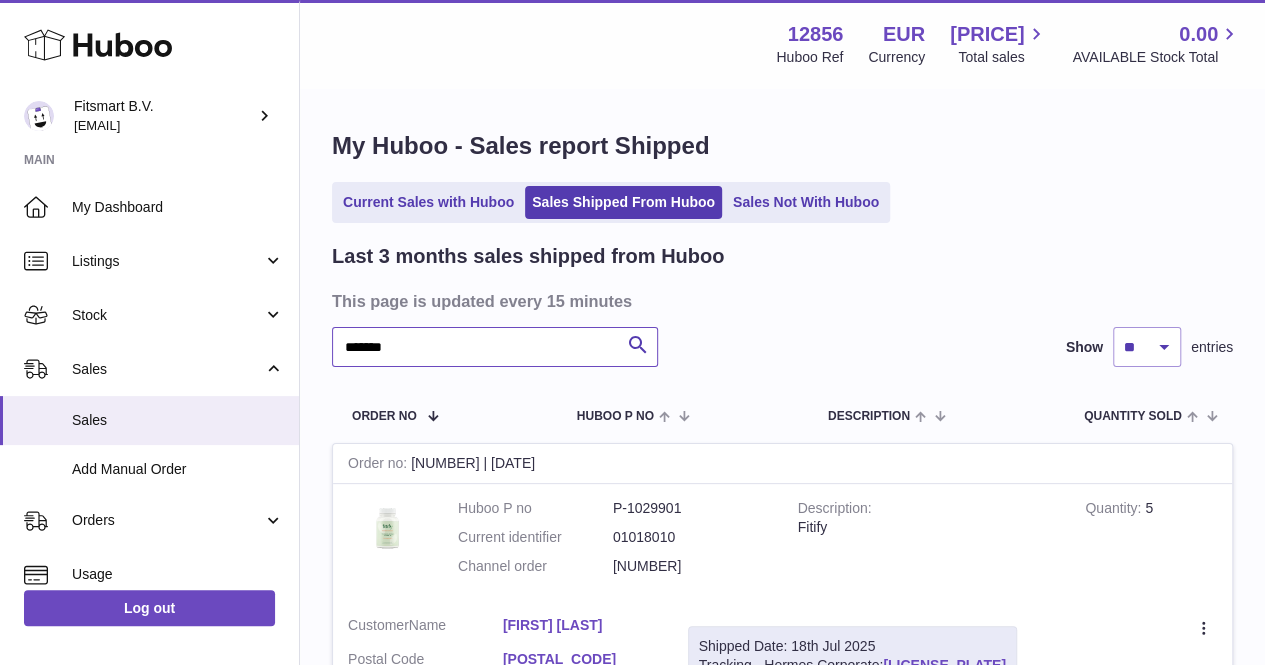 type on "*******" 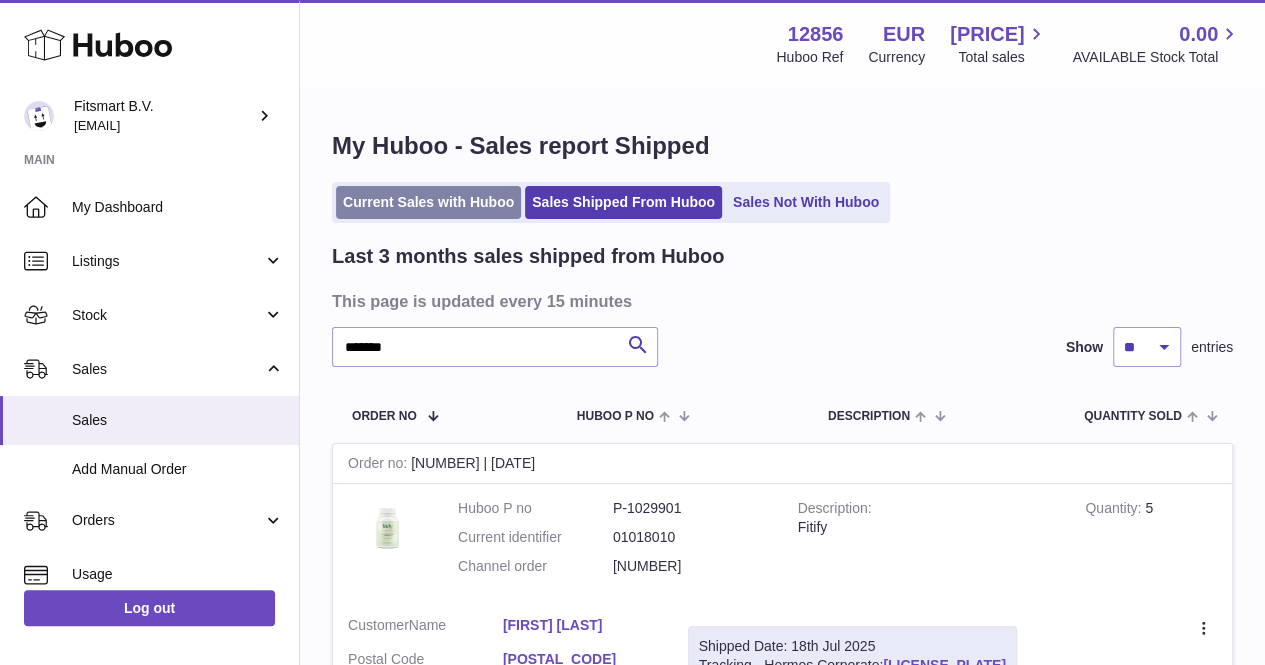 click on "Current Sales with Huboo" at bounding box center [428, 202] 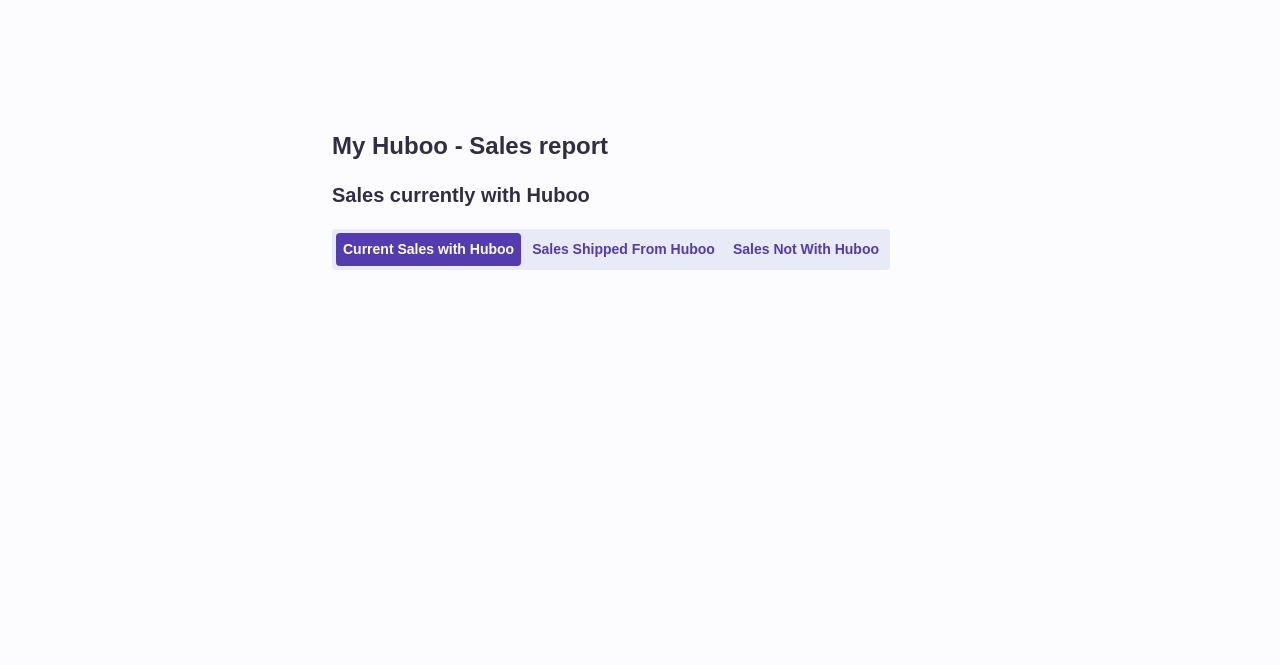 scroll, scrollTop: 0, scrollLeft: 0, axis: both 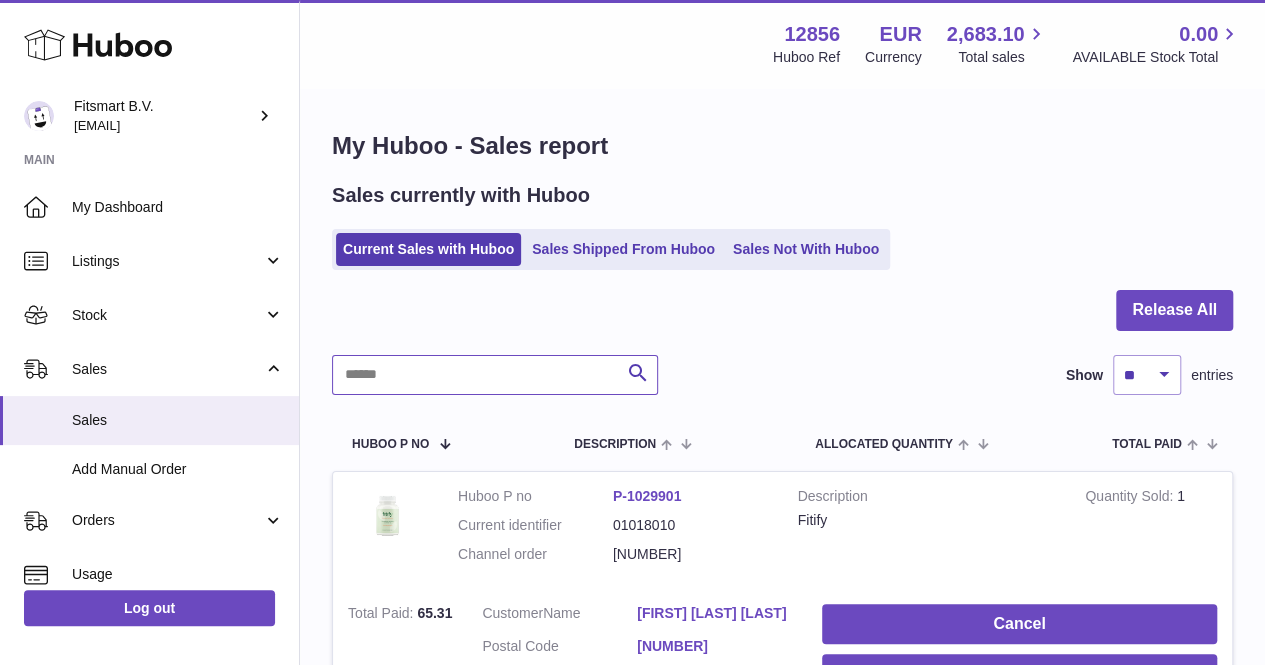 click at bounding box center [495, 375] 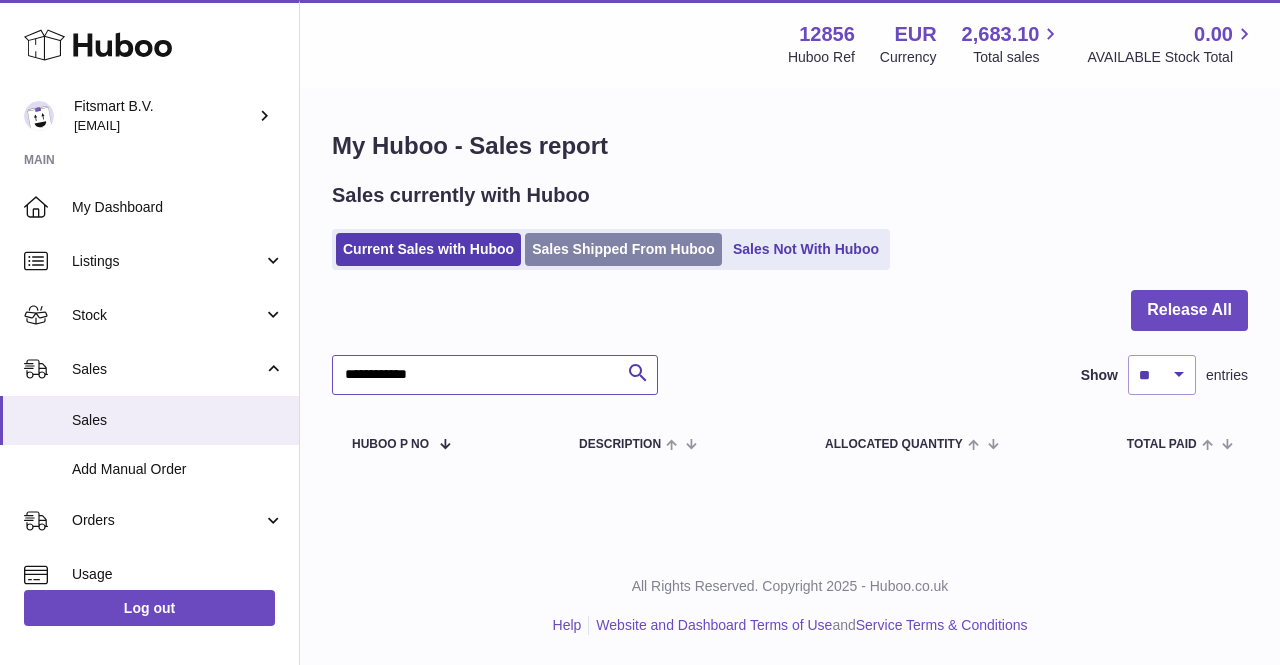 type on "**********" 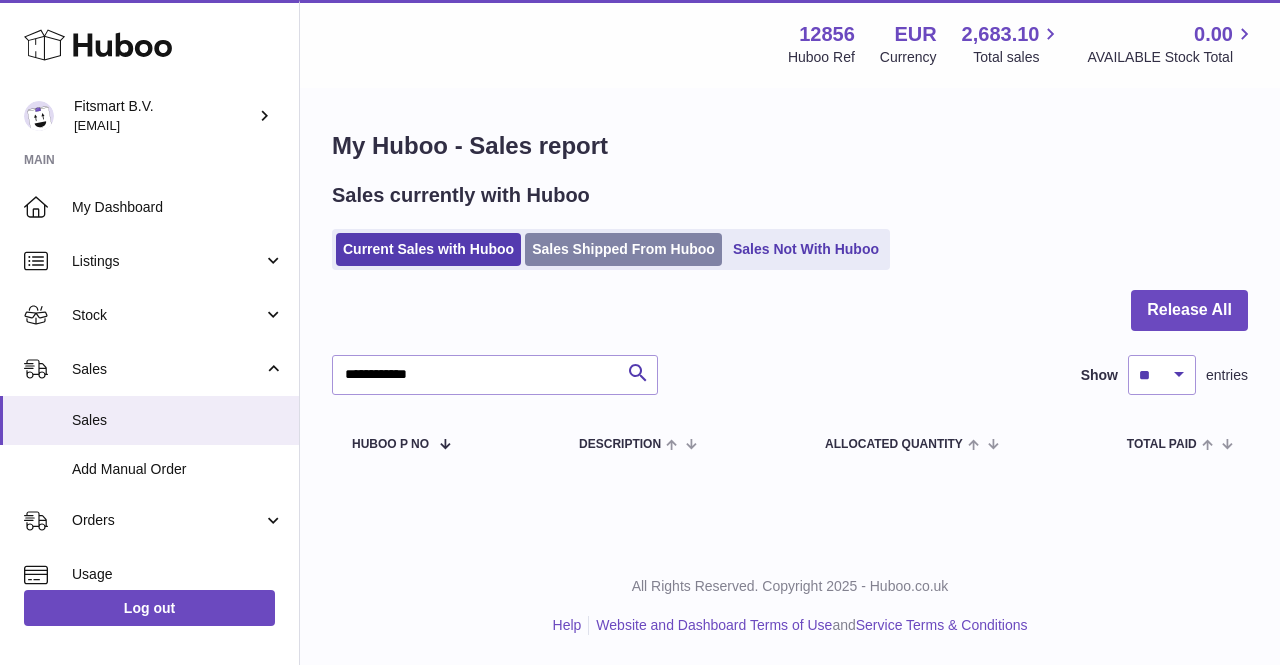 click on "Sales Shipped From Huboo" at bounding box center [623, 249] 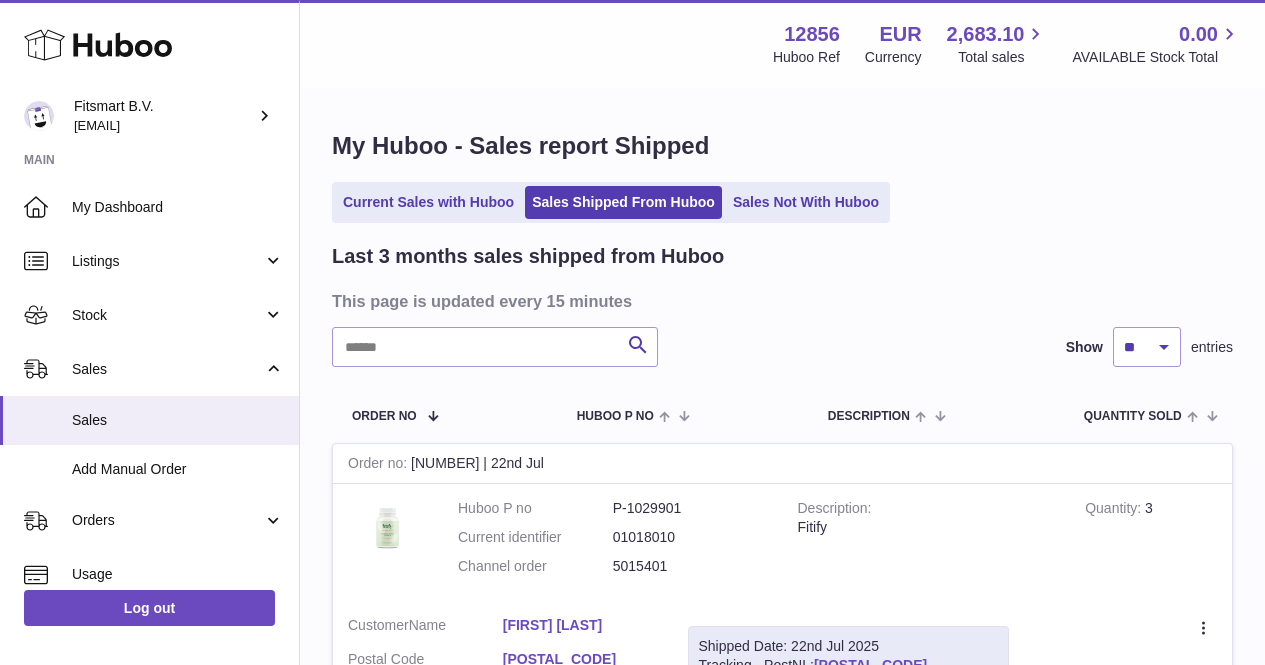 scroll, scrollTop: 0, scrollLeft: 0, axis: both 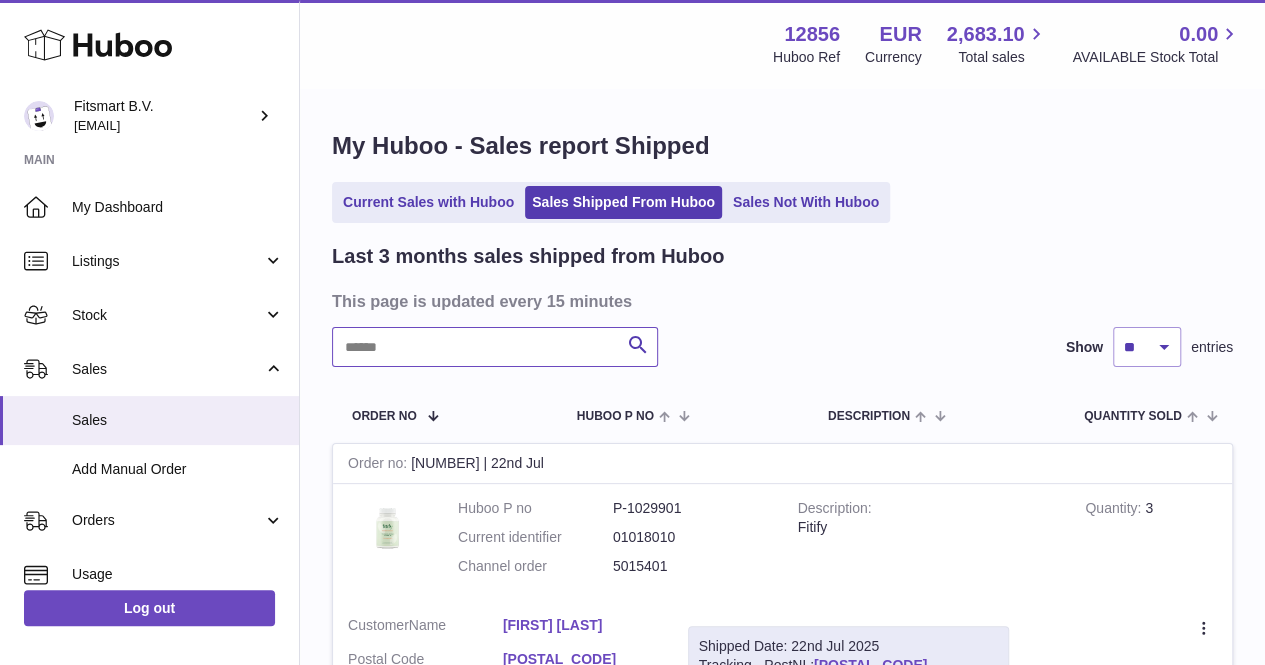click at bounding box center [495, 347] 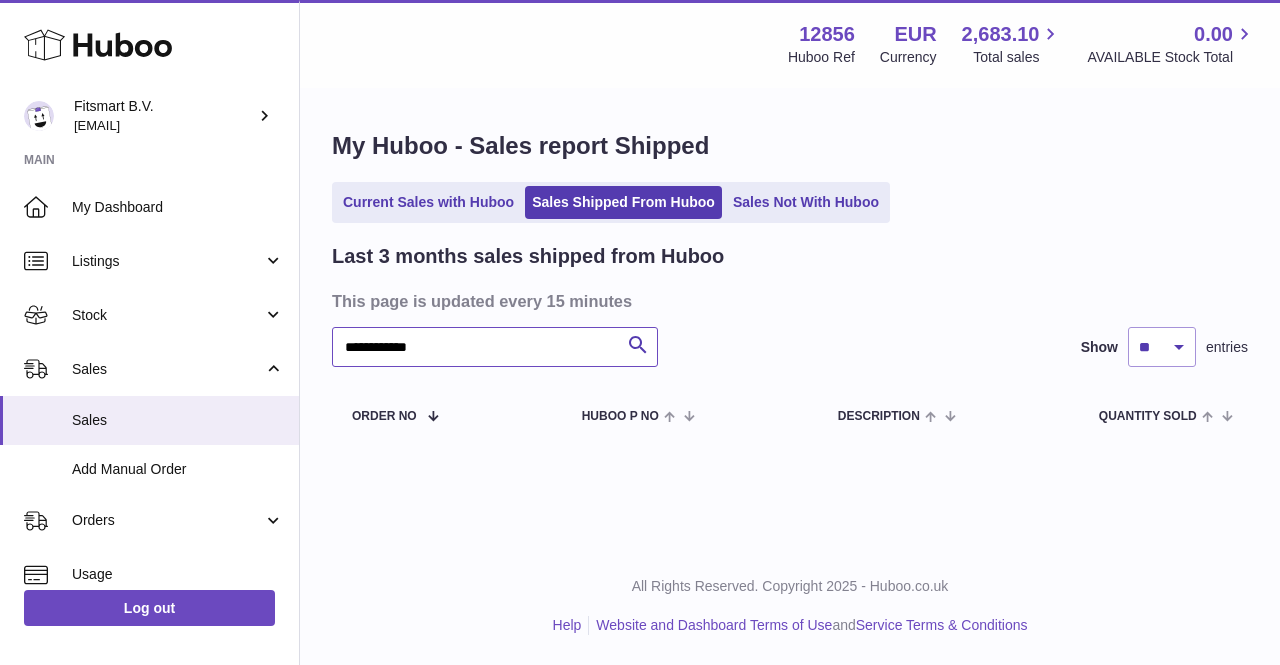 type on "**********" 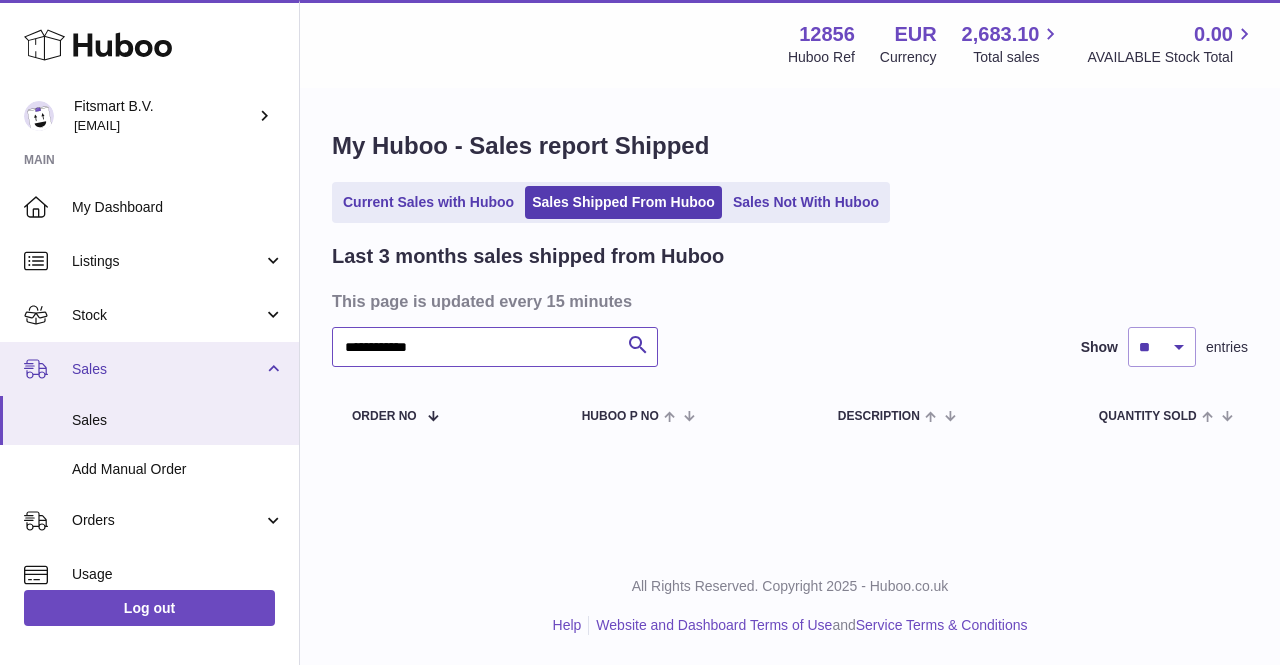 drag, startPoint x: 522, startPoint y: 345, endPoint x: 266, endPoint y: 341, distance: 256.03125 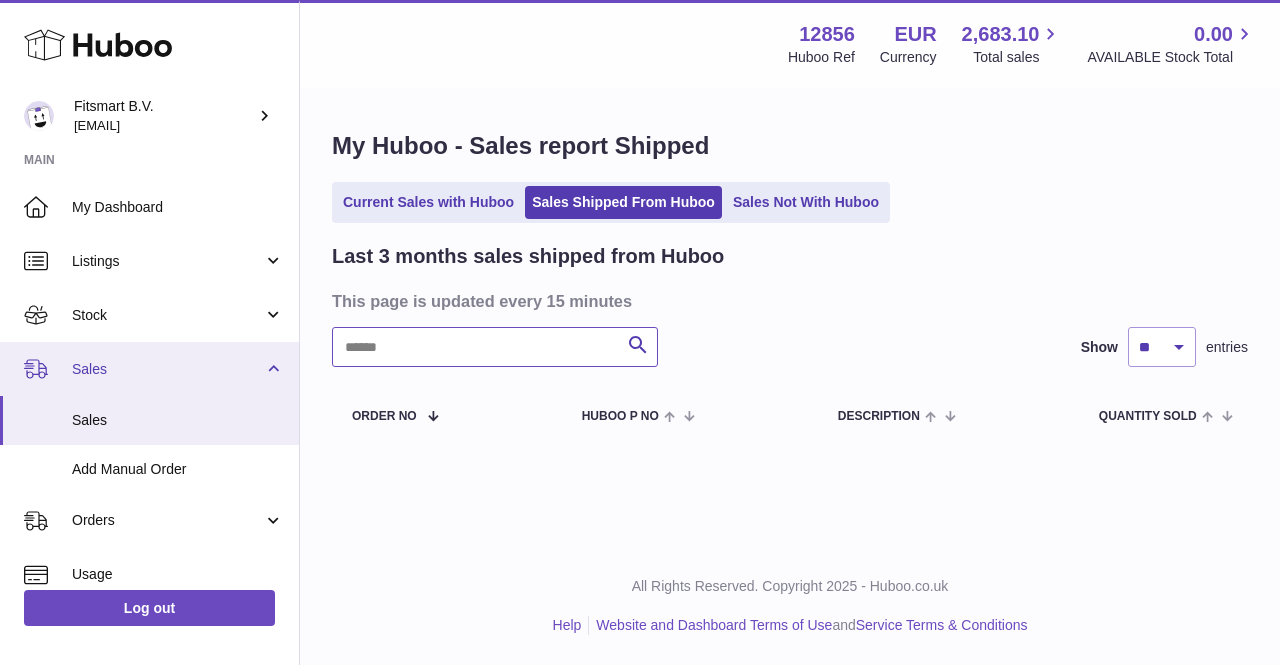 paste on "*******" 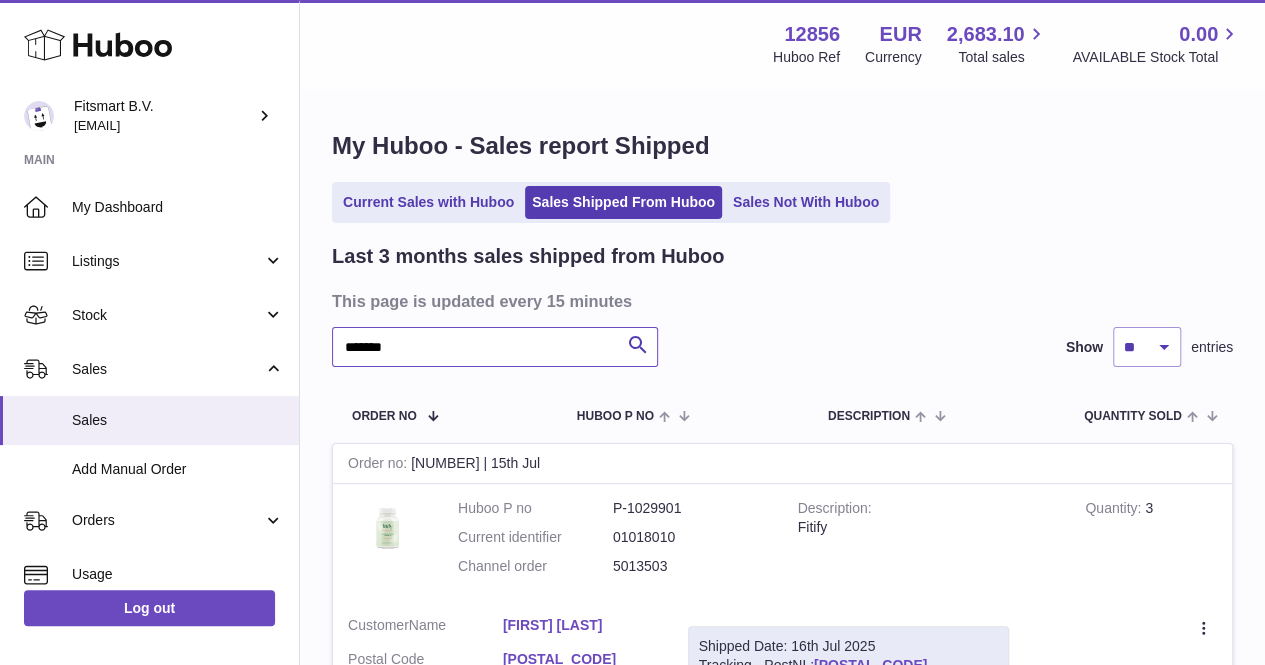 scroll, scrollTop: 124, scrollLeft: 0, axis: vertical 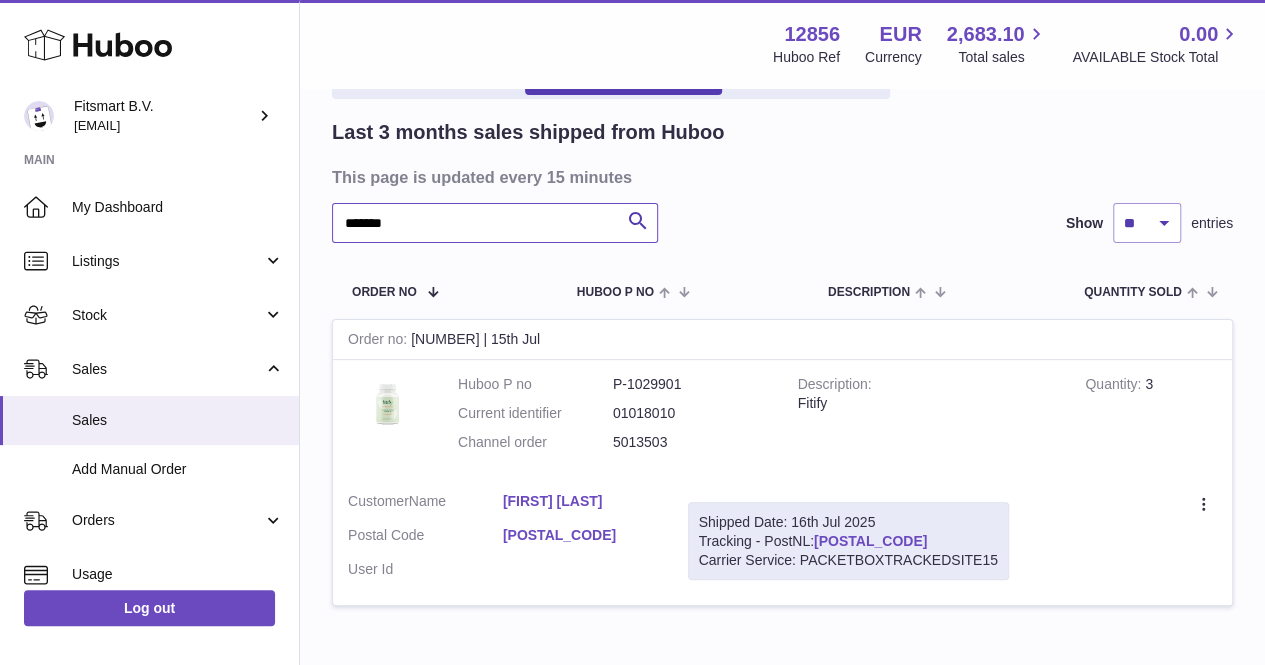 type on "*******" 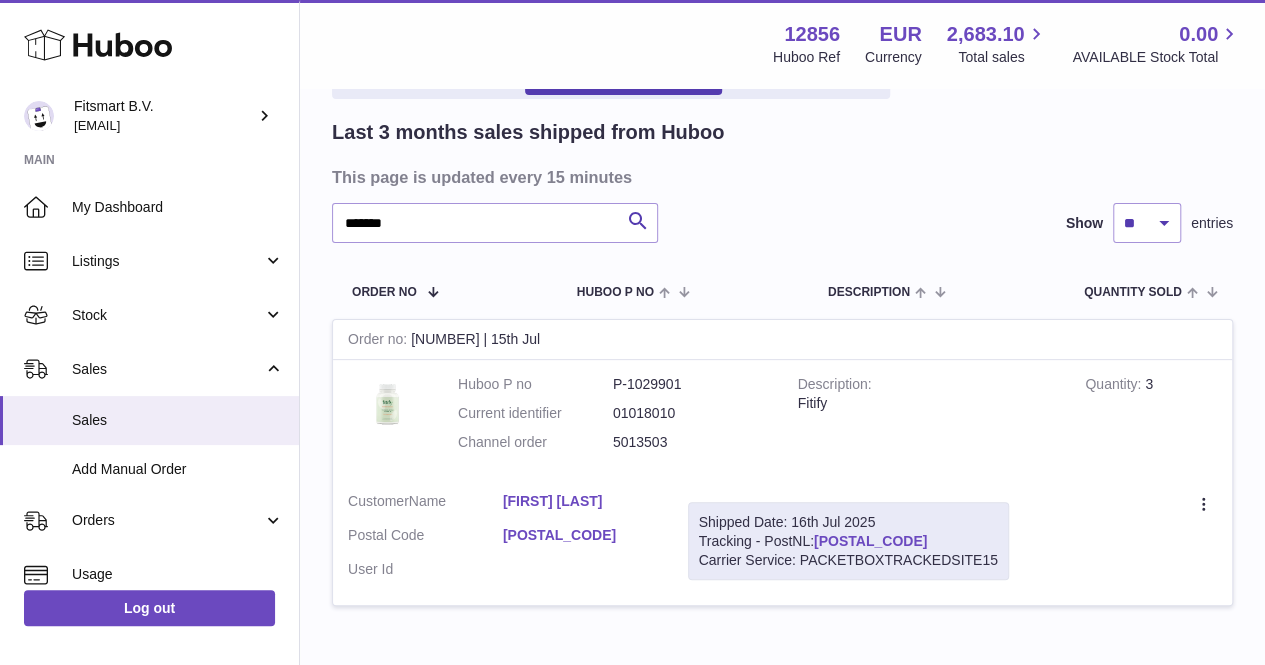 click on "LA893059626NL" at bounding box center (870, 541) 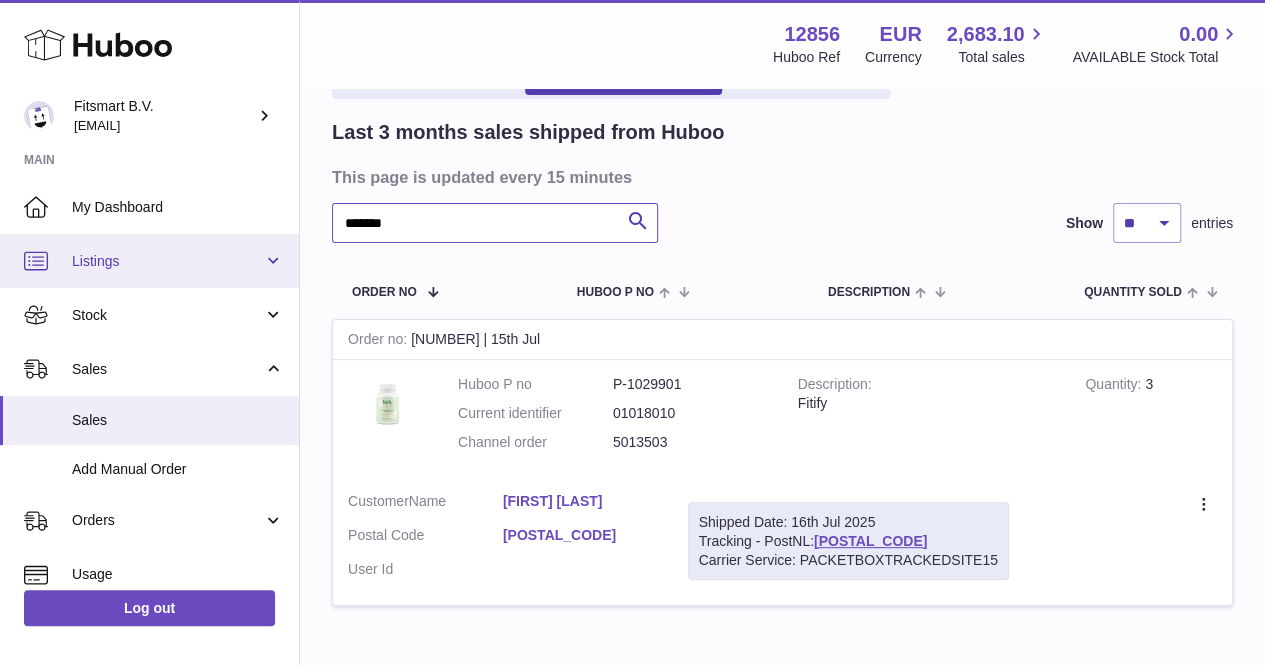 drag, startPoint x: 454, startPoint y: 223, endPoint x: 48, endPoint y: 233, distance: 406.12314 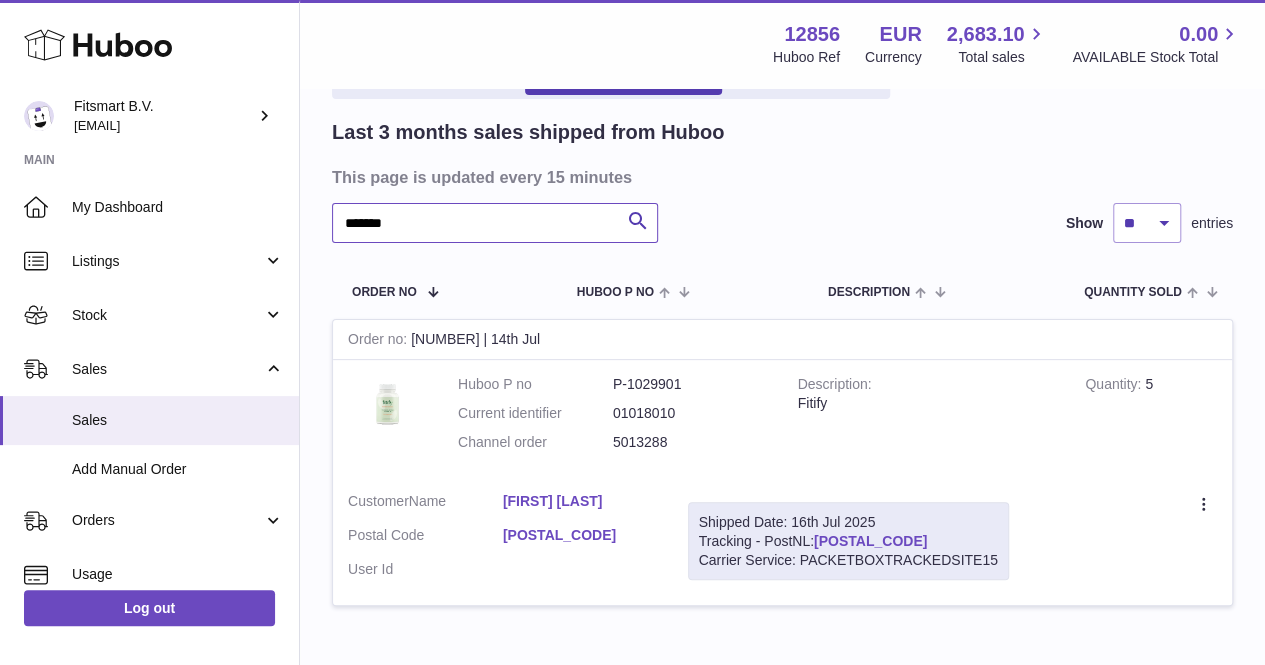 type on "*******" 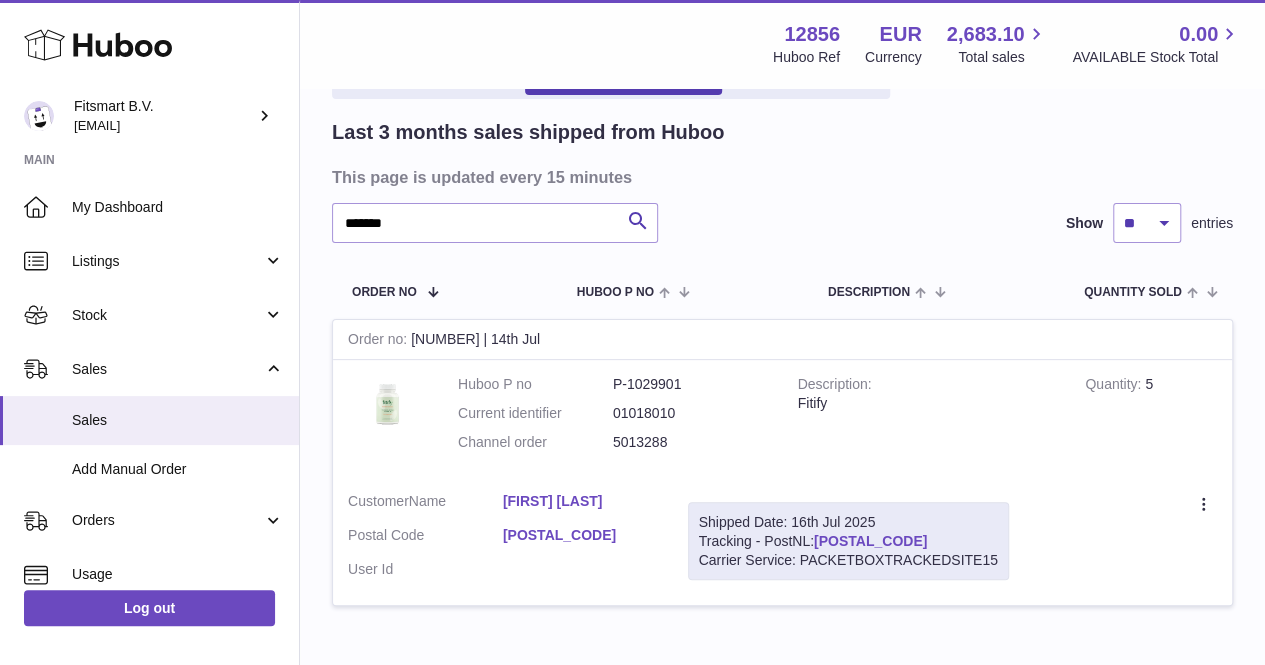 click on "LA723422156NL" at bounding box center [870, 541] 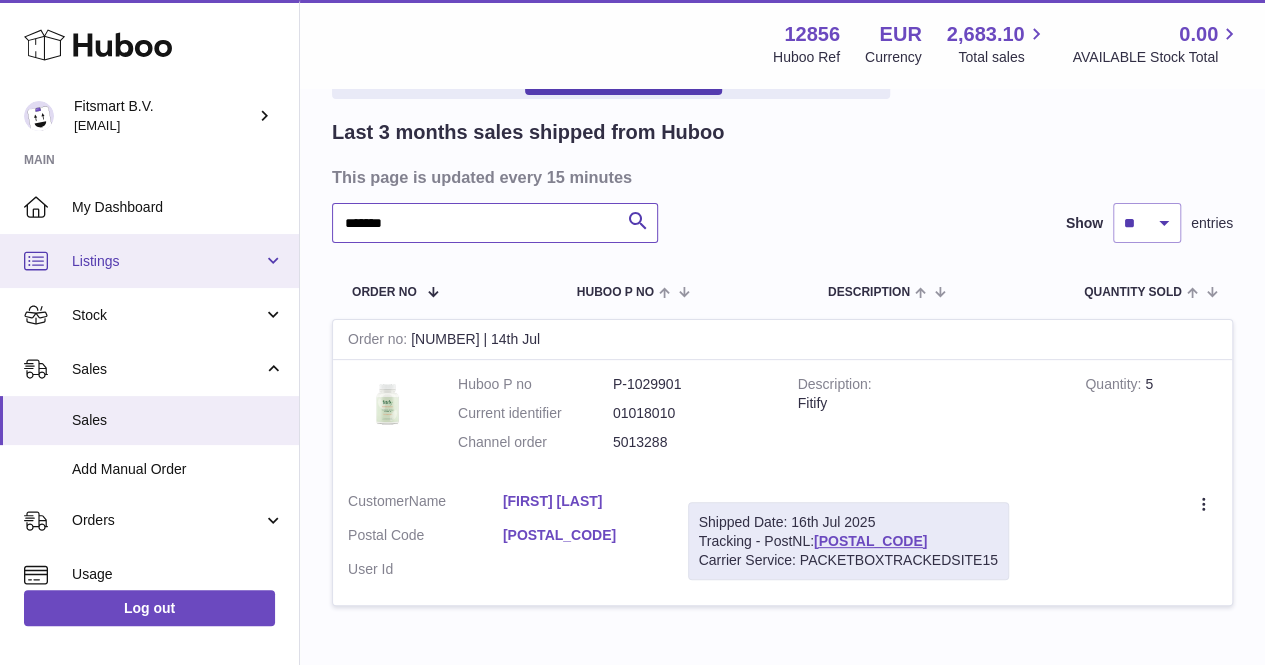 drag, startPoint x: 485, startPoint y: 221, endPoint x: 240, endPoint y: 237, distance: 245.5219 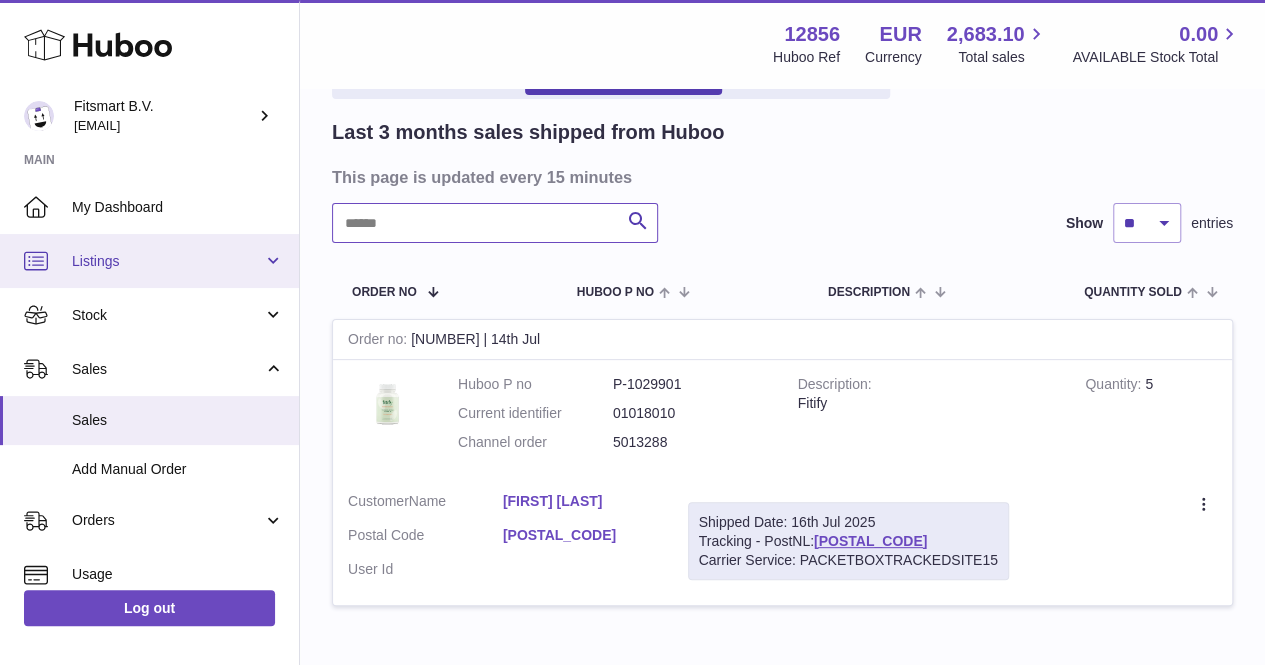 paste on "*******" 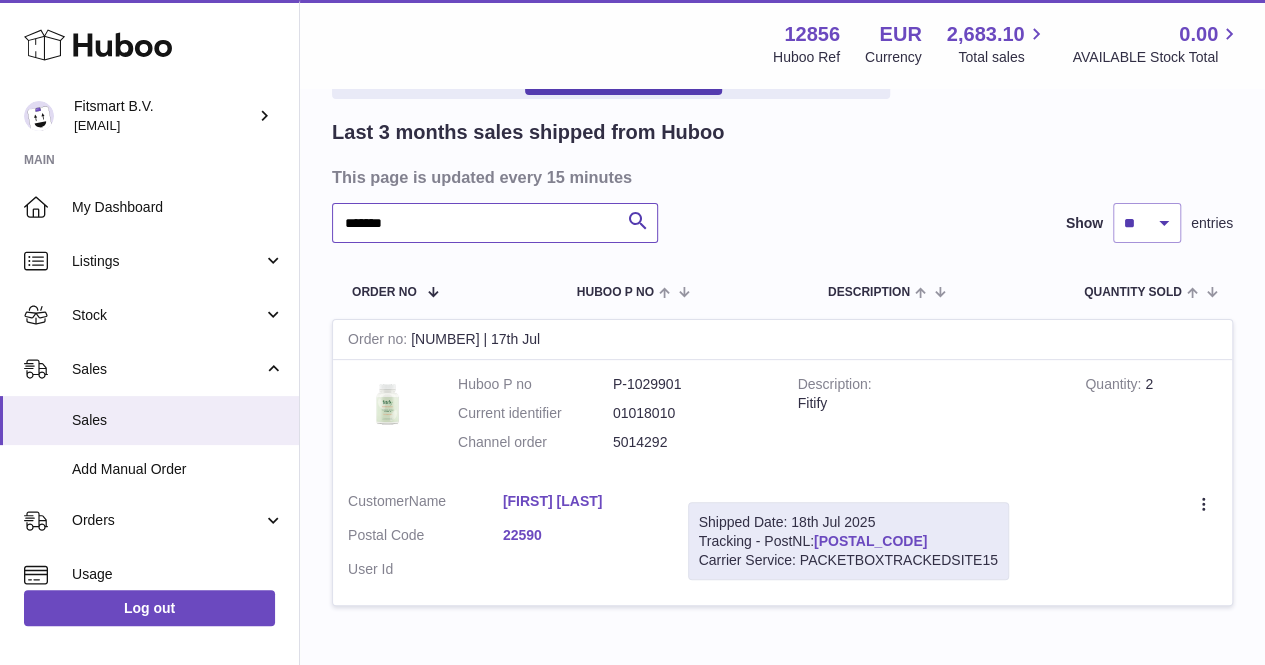 type on "*******" 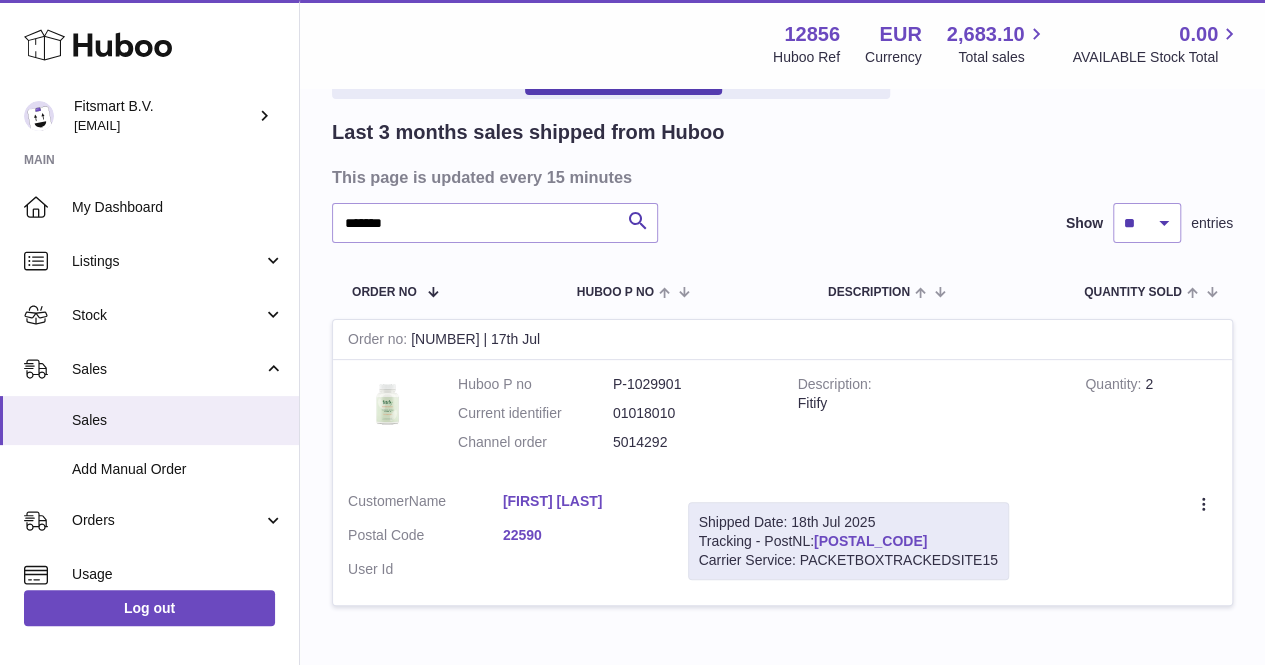 click on "LA941587470NL" at bounding box center (870, 541) 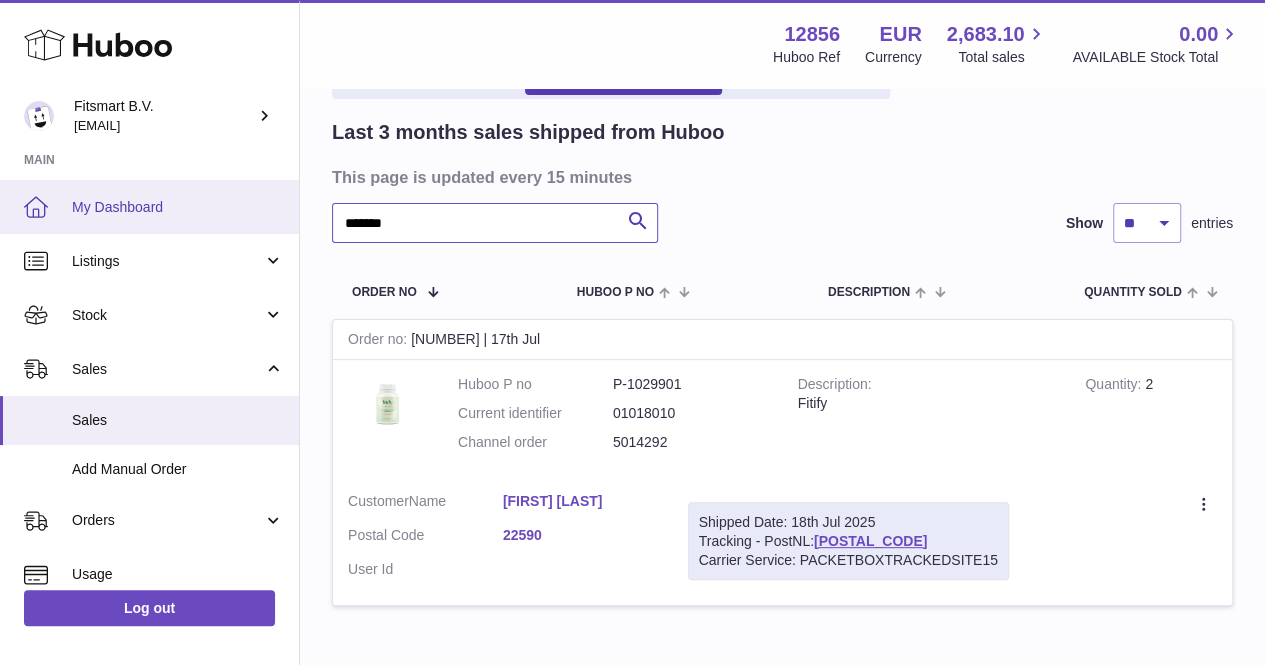 drag, startPoint x: 512, startPoint y: 238, endPoint x: 272, endPoint y: 225, distance: 240.35182 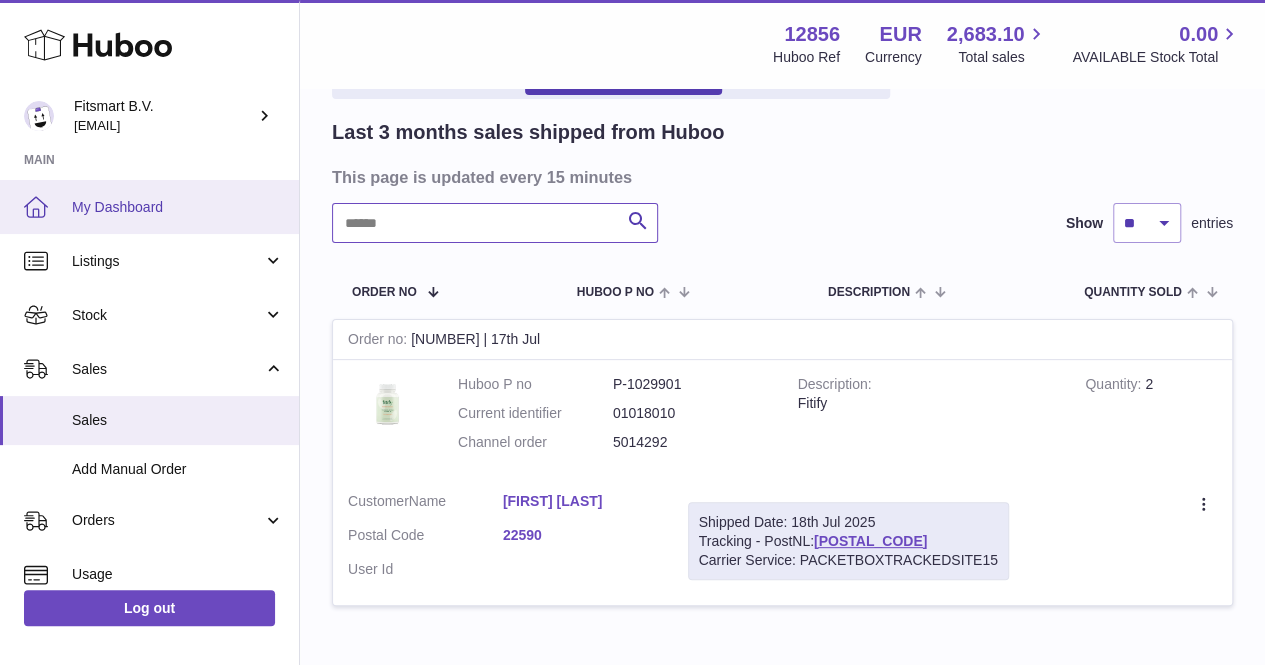 paste on "*******" 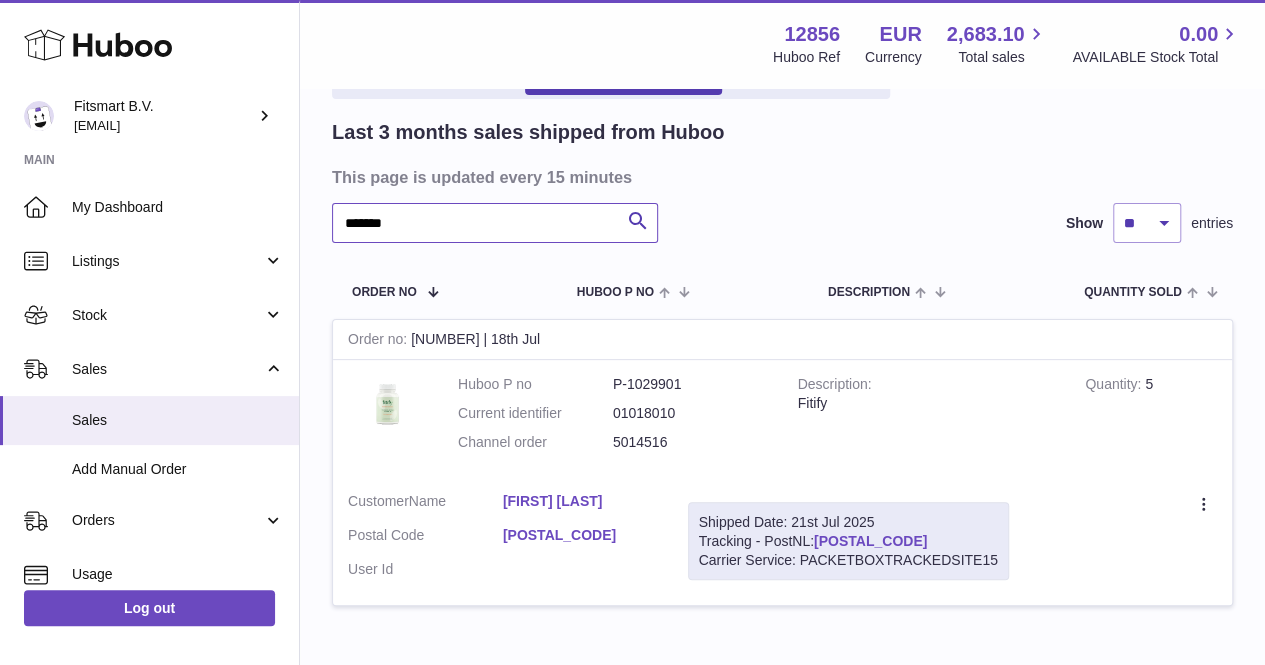 type on "*******" 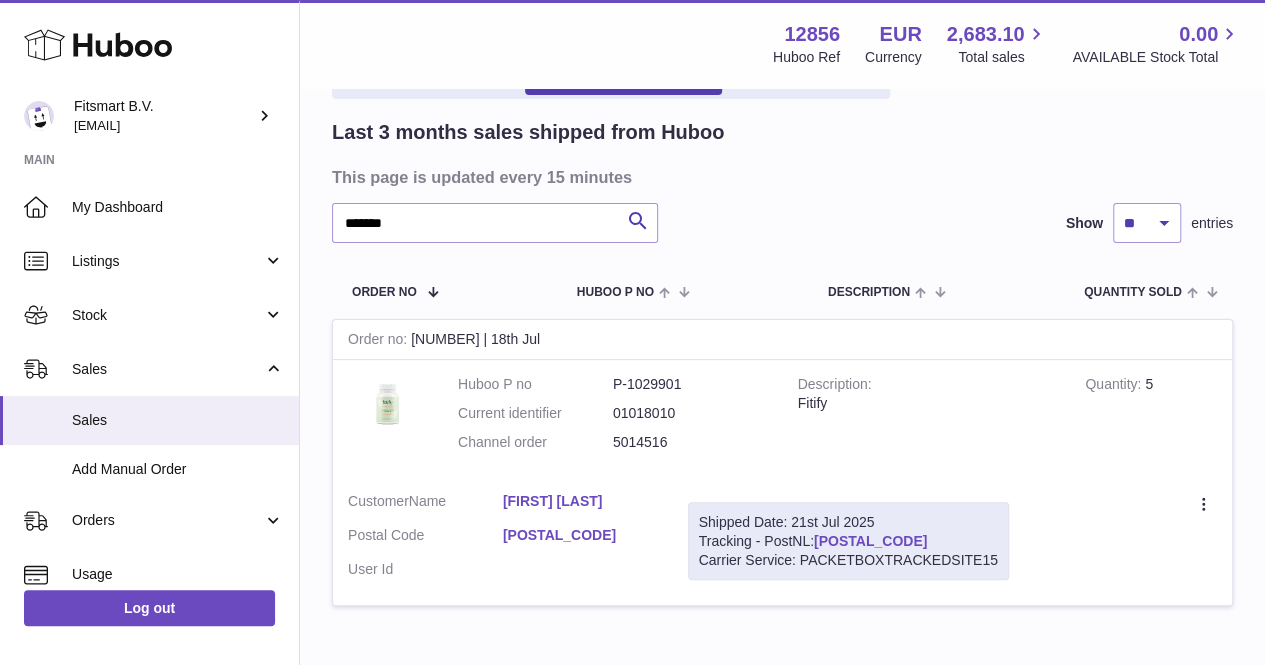 click on "LA875668855NL" at bounding box center (870, 541) 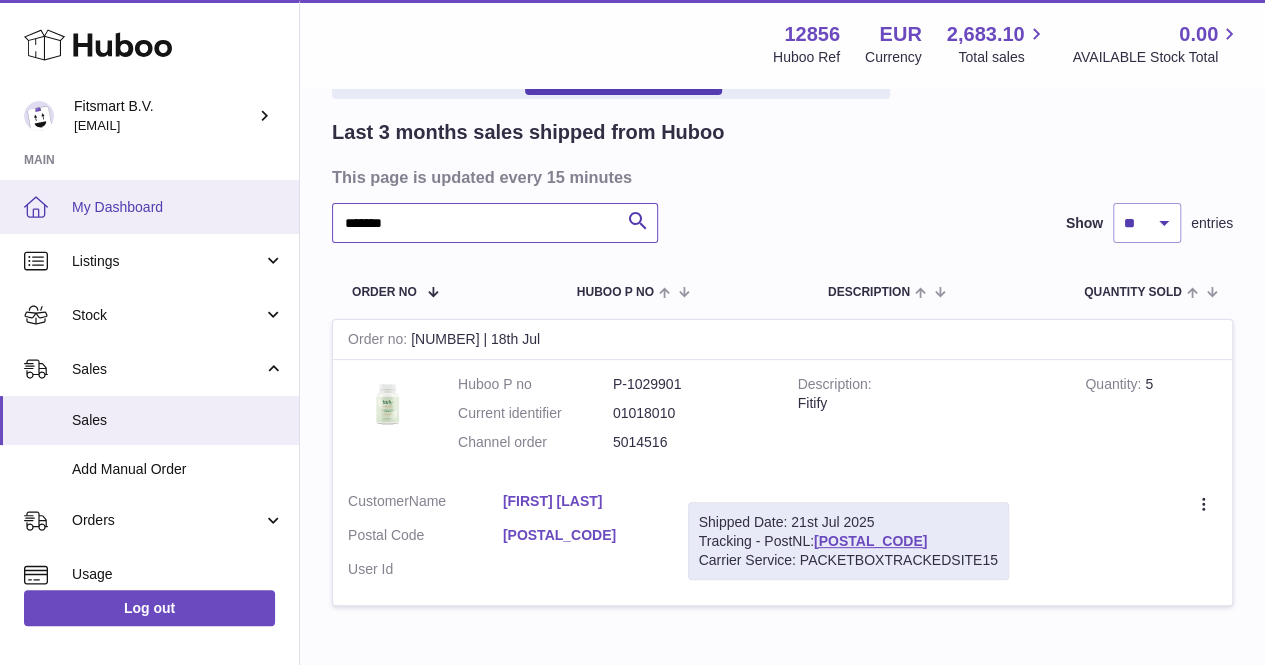 drag, startPoint x: 488, startPoint y: 234, endPoint x: 192, endPoint y: 199, distance: 298.06207 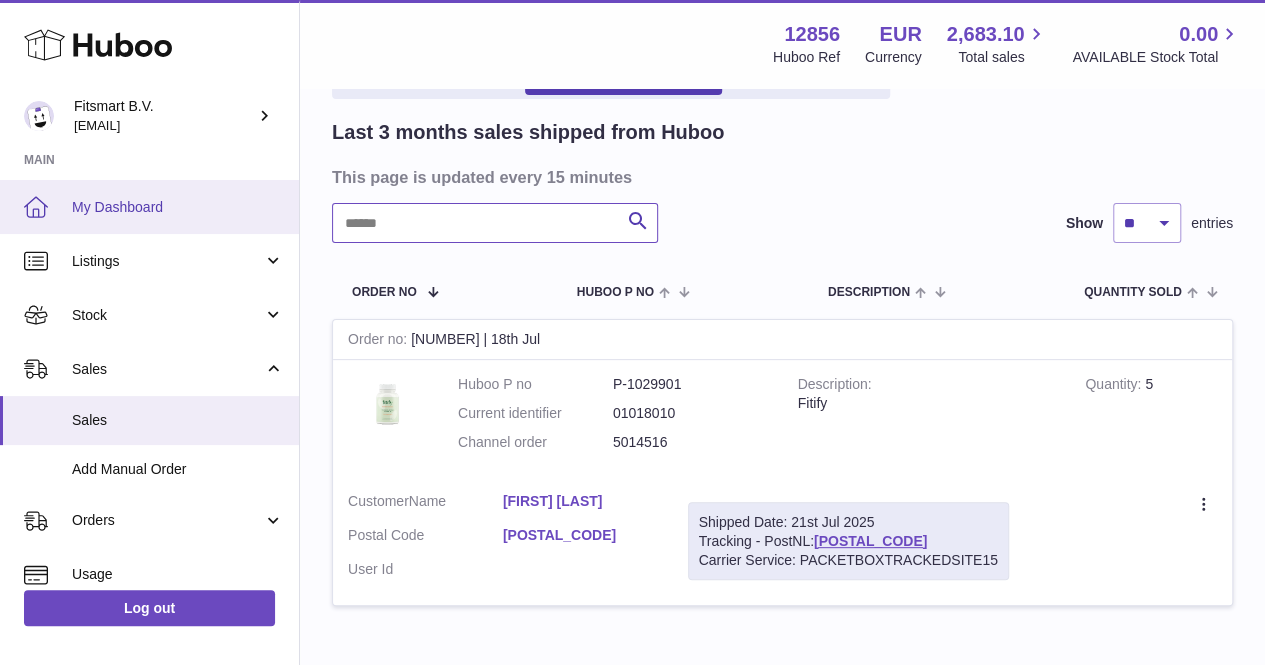paste on "*******" 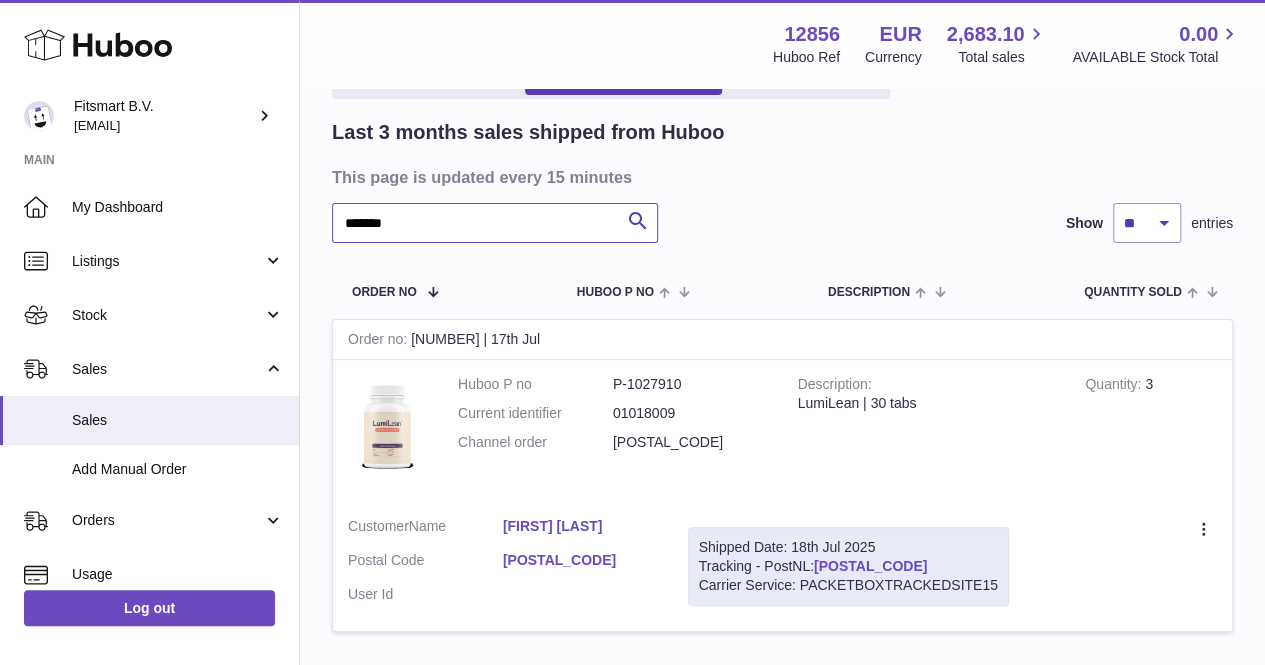 type on "*******" 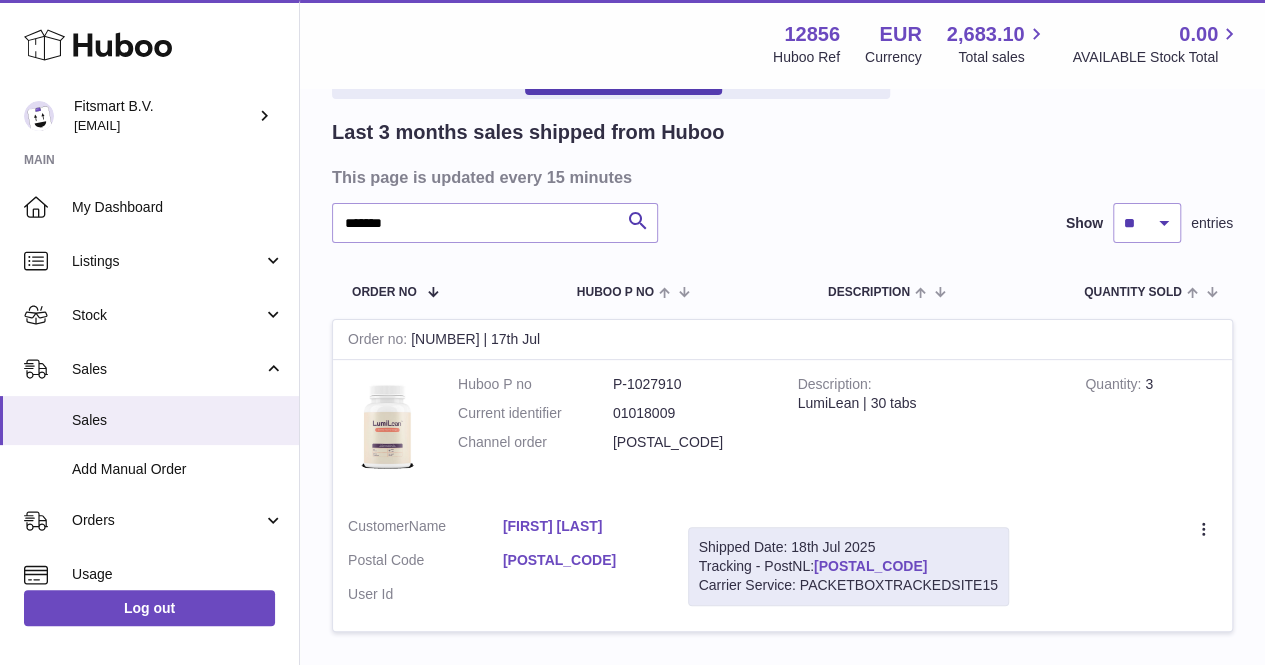 click on "LA761529657NL" at bounding box center (870, 566) 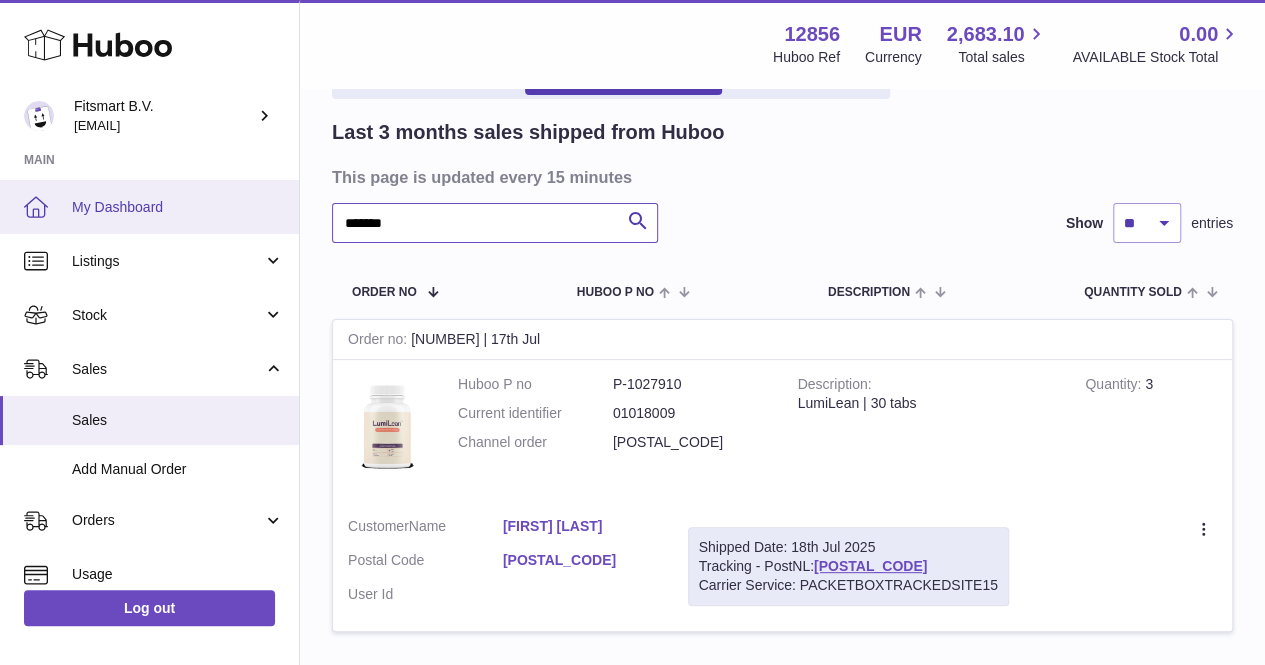 drag, startPoint x: 512, startPoint y: 231, endPoint x: 256, endPoint y: 207, distance: 257.12253 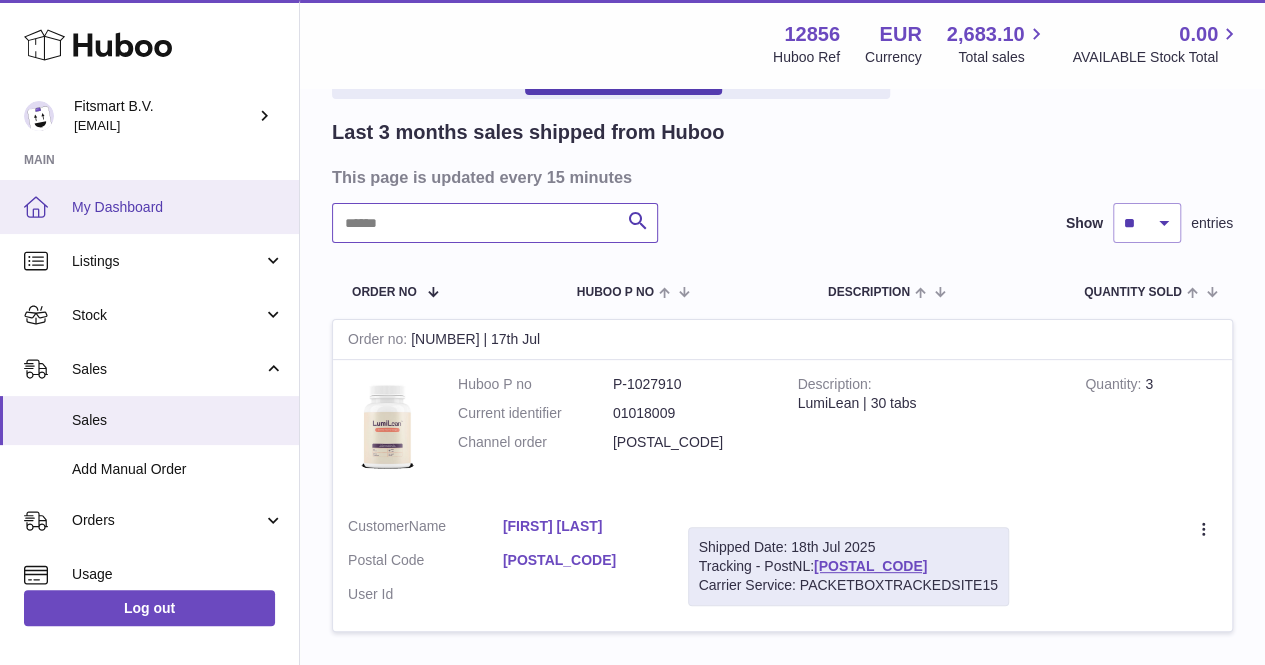 paste on "*******" 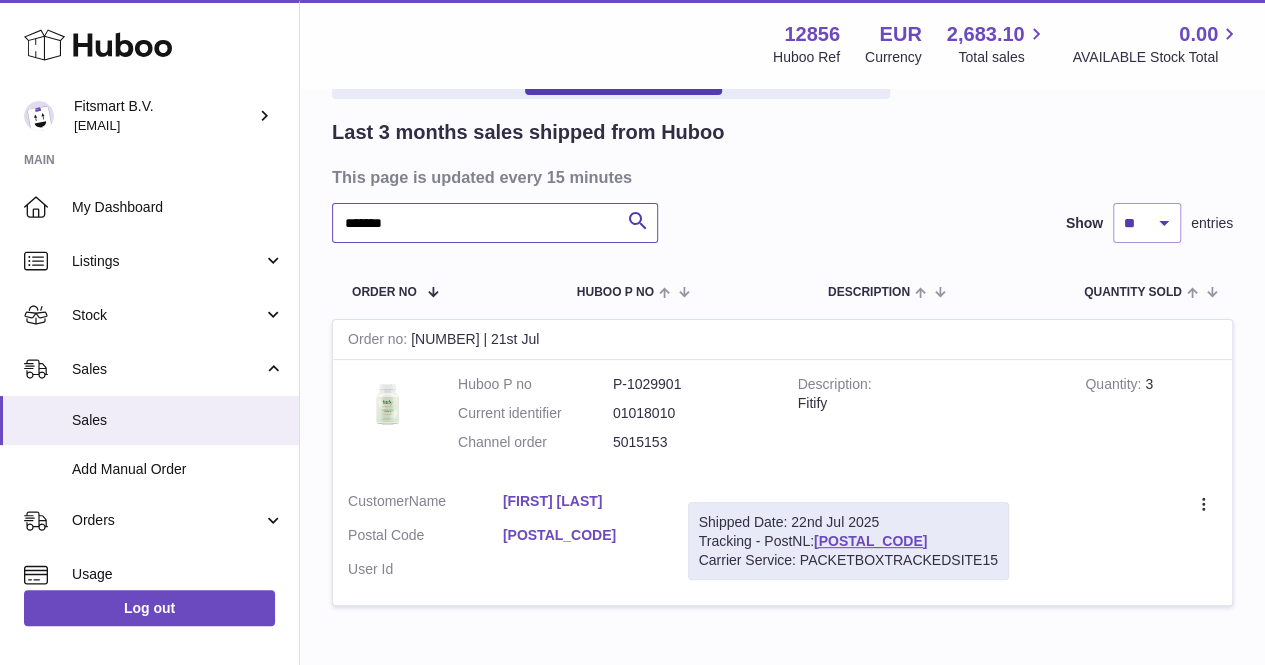 type on "*******" 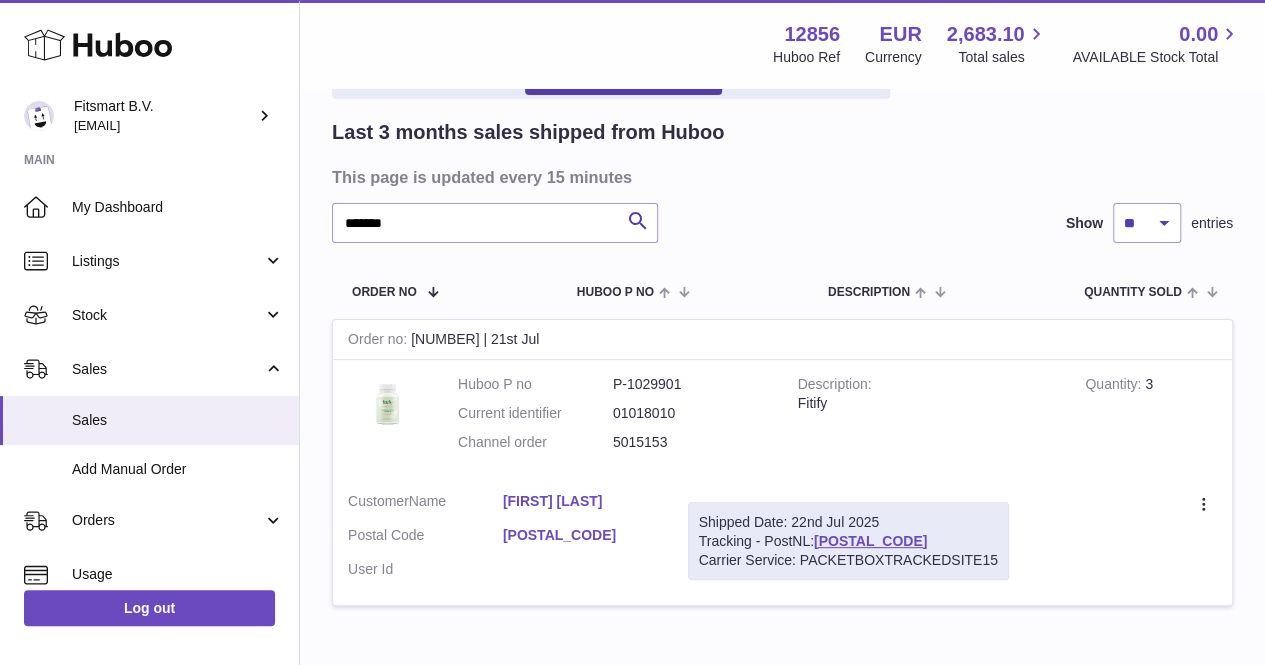 click on "Shipped Date: 22nd Jul 2025" at bounding box center (848, 522) 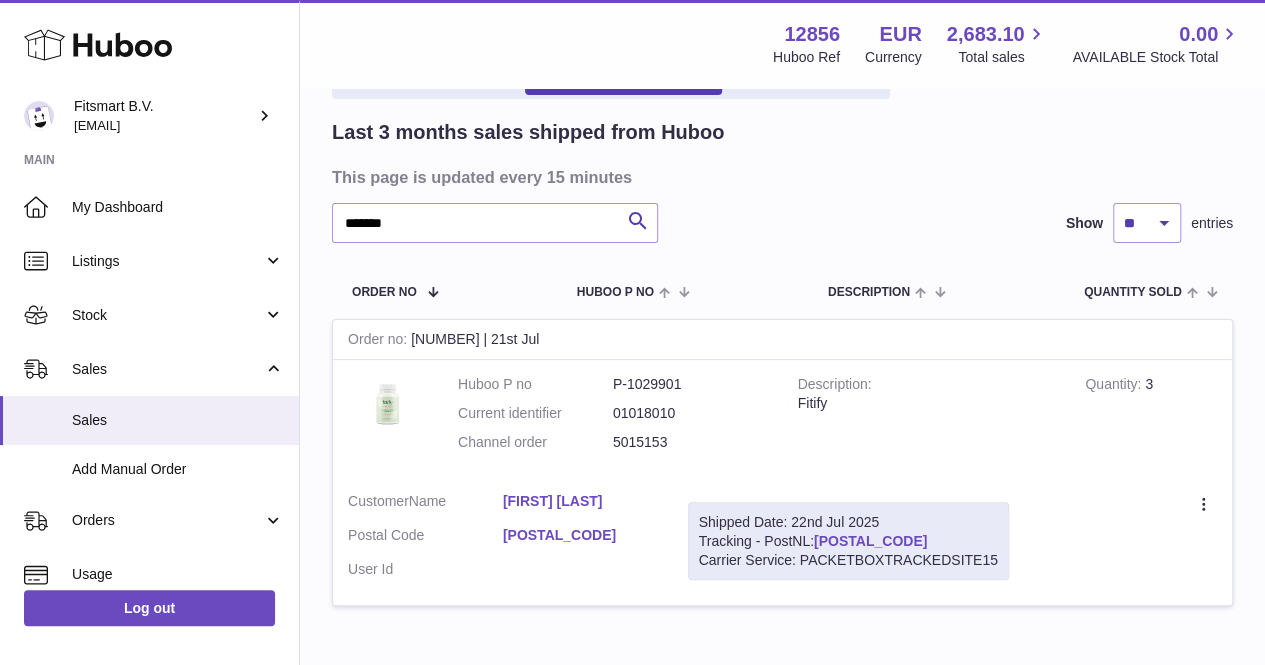 click on "LA612790174NL" at bounding box center (870, 541) 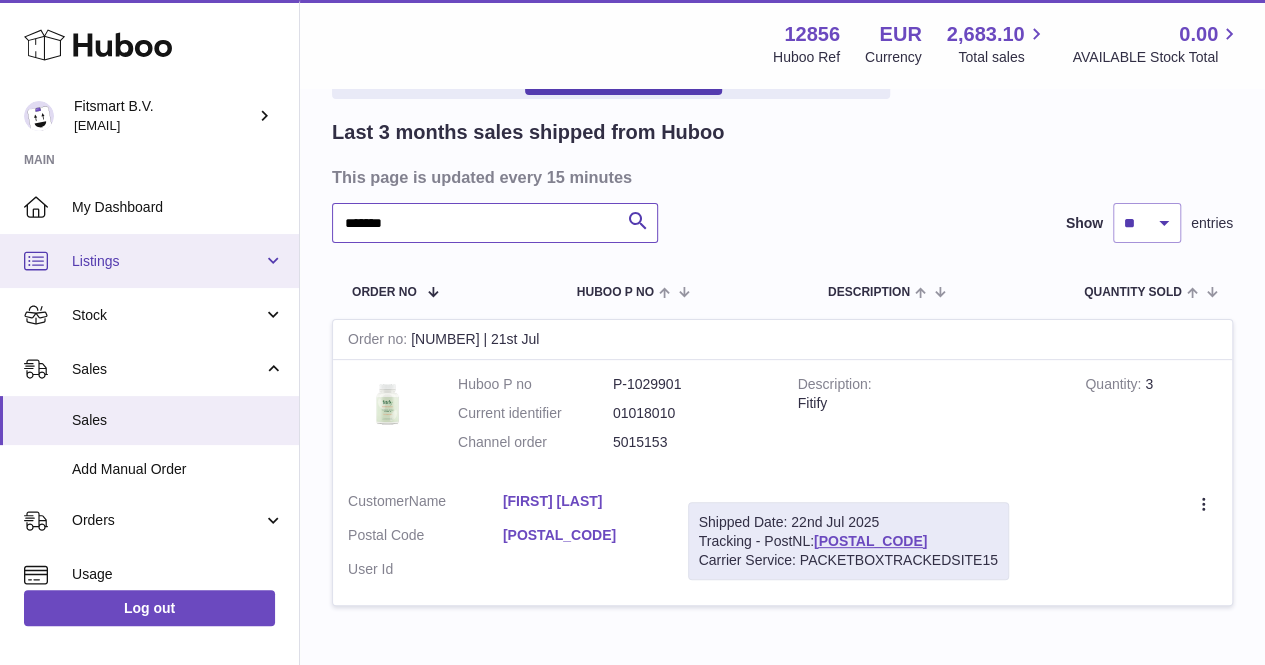 drag, startPoint x: 478, startPoint y: 235, endPoint x: 248, endPoint y: 237, distance: 230.0087 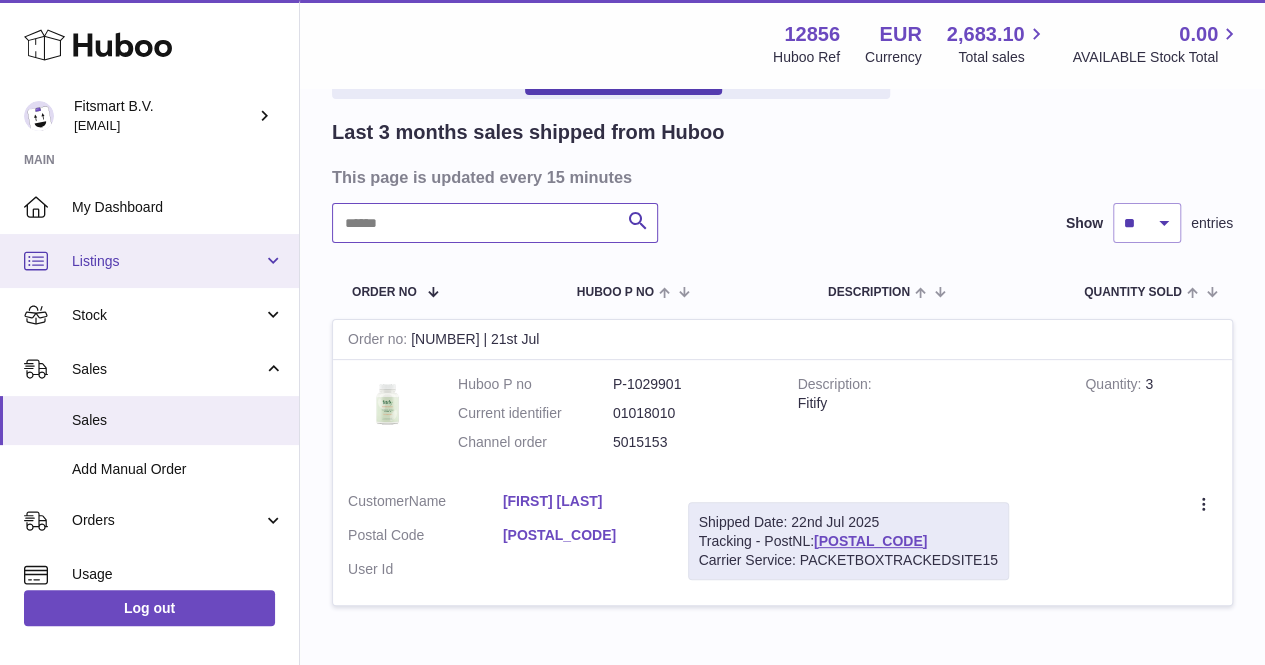 paste on "*******" 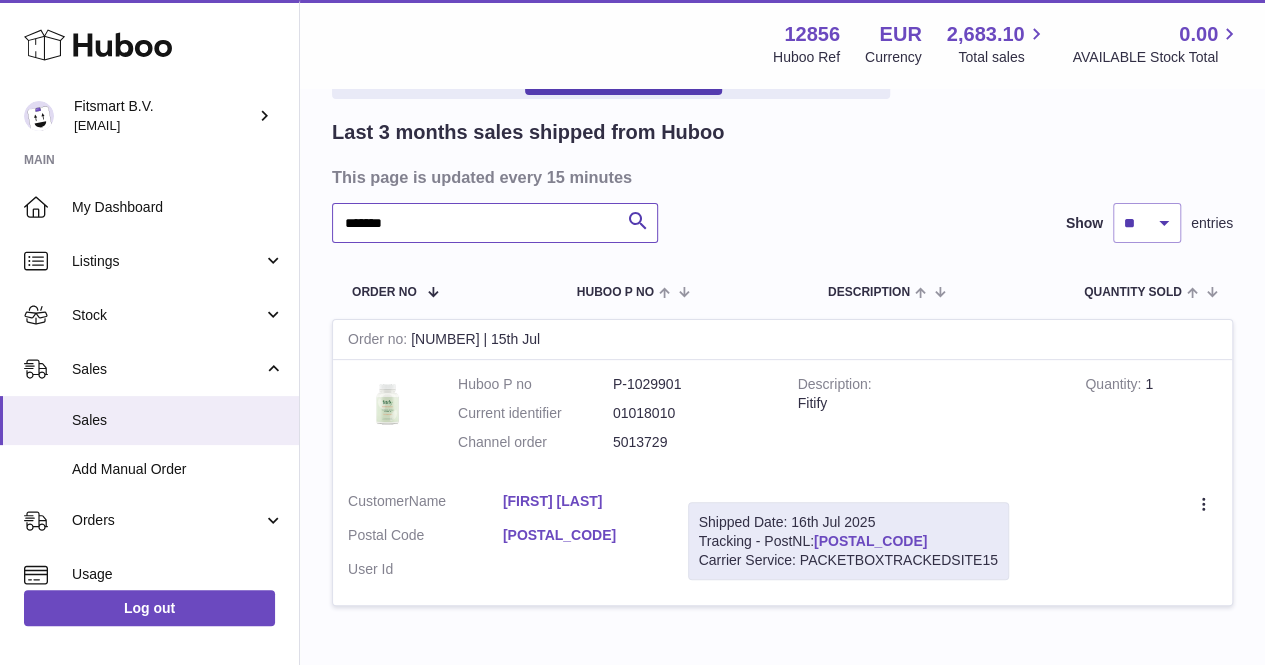 type on "*******" 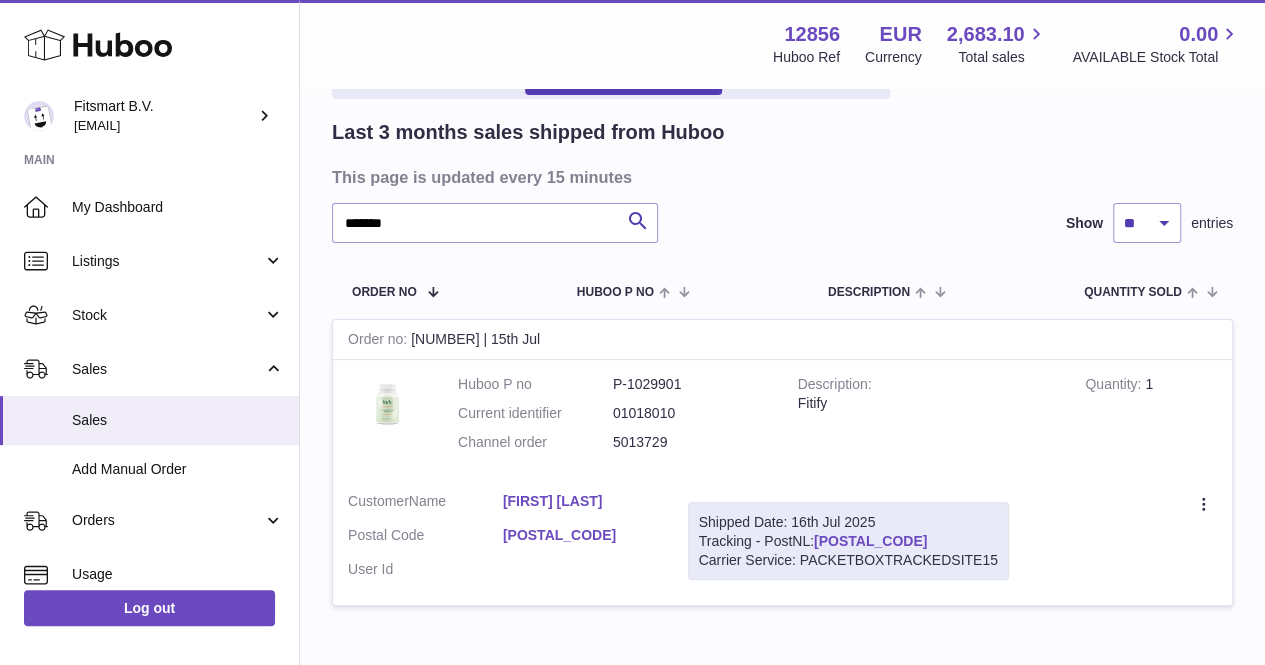 click on "LA656343294NL" at bounding box center (870, 541) 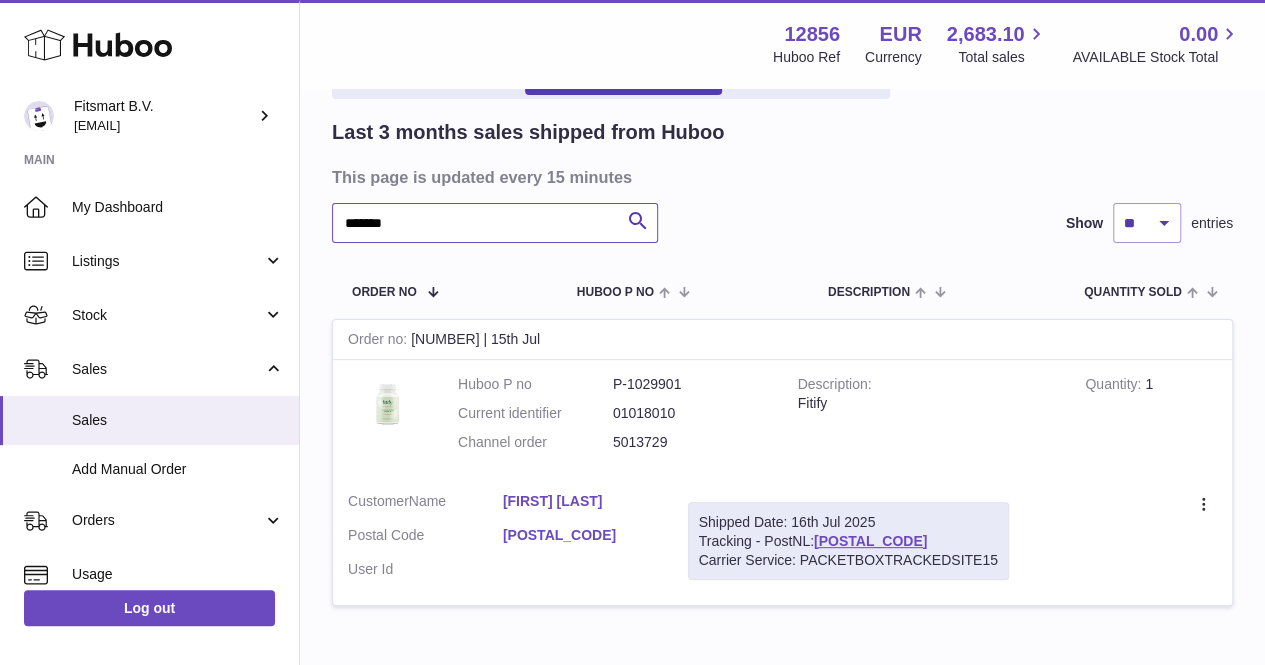 drag, startPoint x: 512, startPoint y: 235, endPoint x: 302, endPoint y: 228, distance: 210.11664 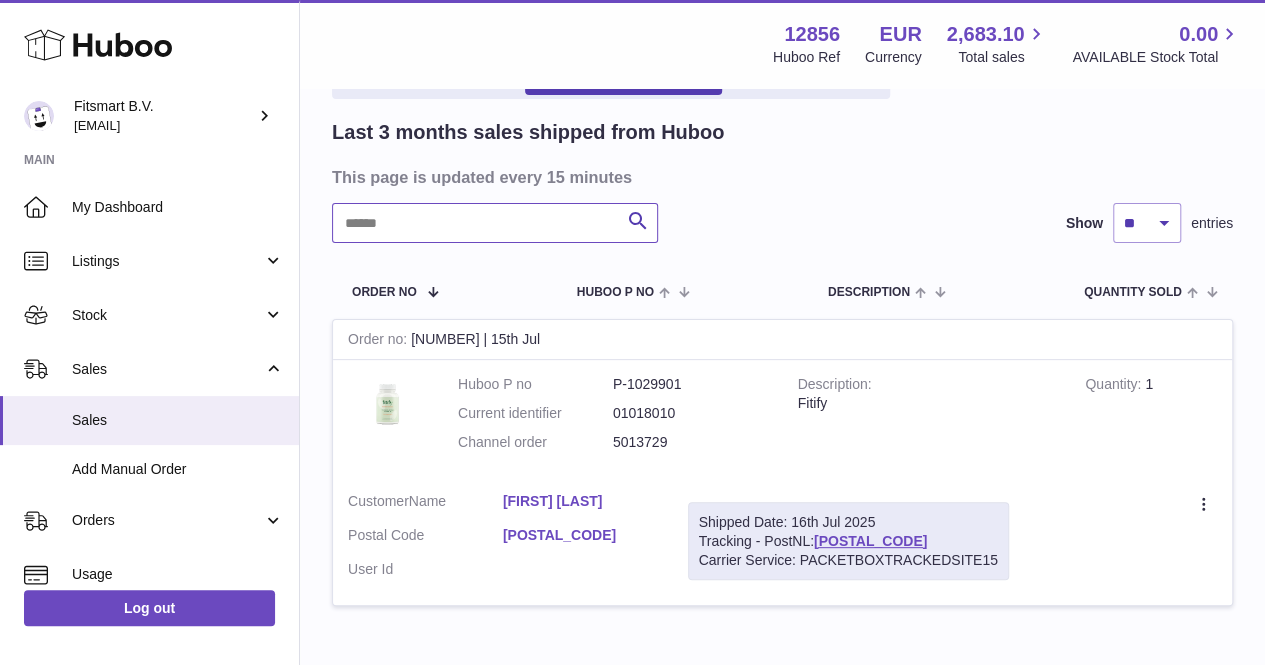 paste on "**********" 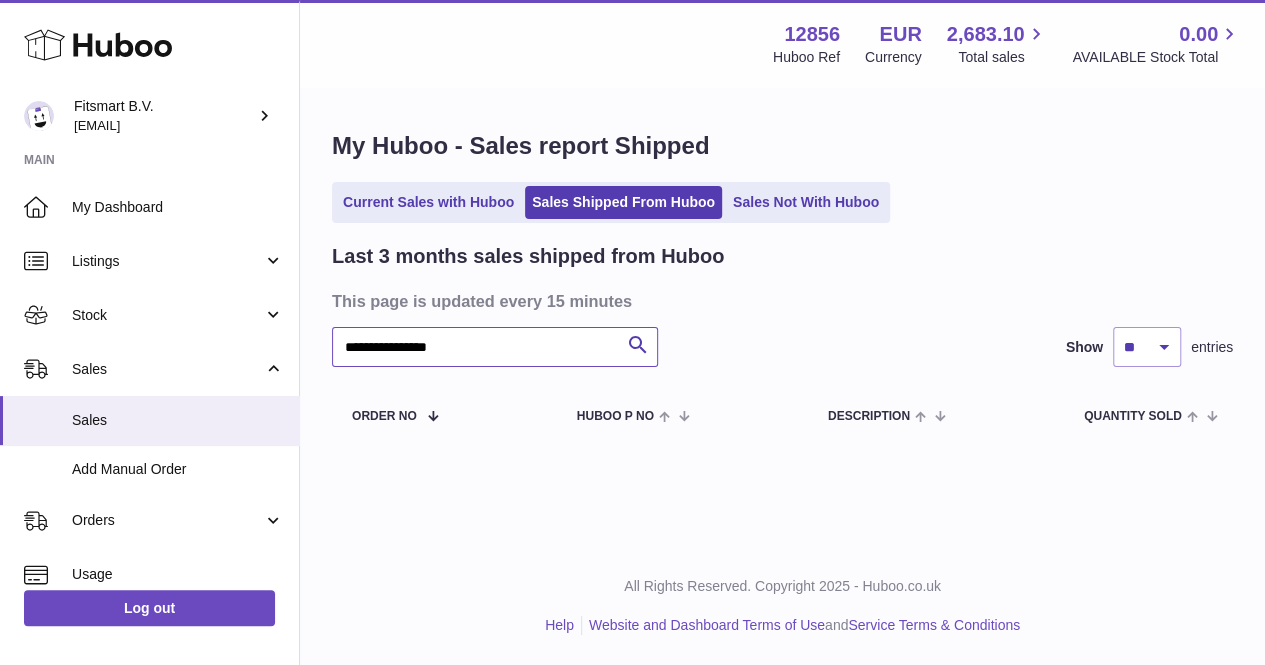 scroll, scrollTop: 0, scrollLeft: 0, axis: both 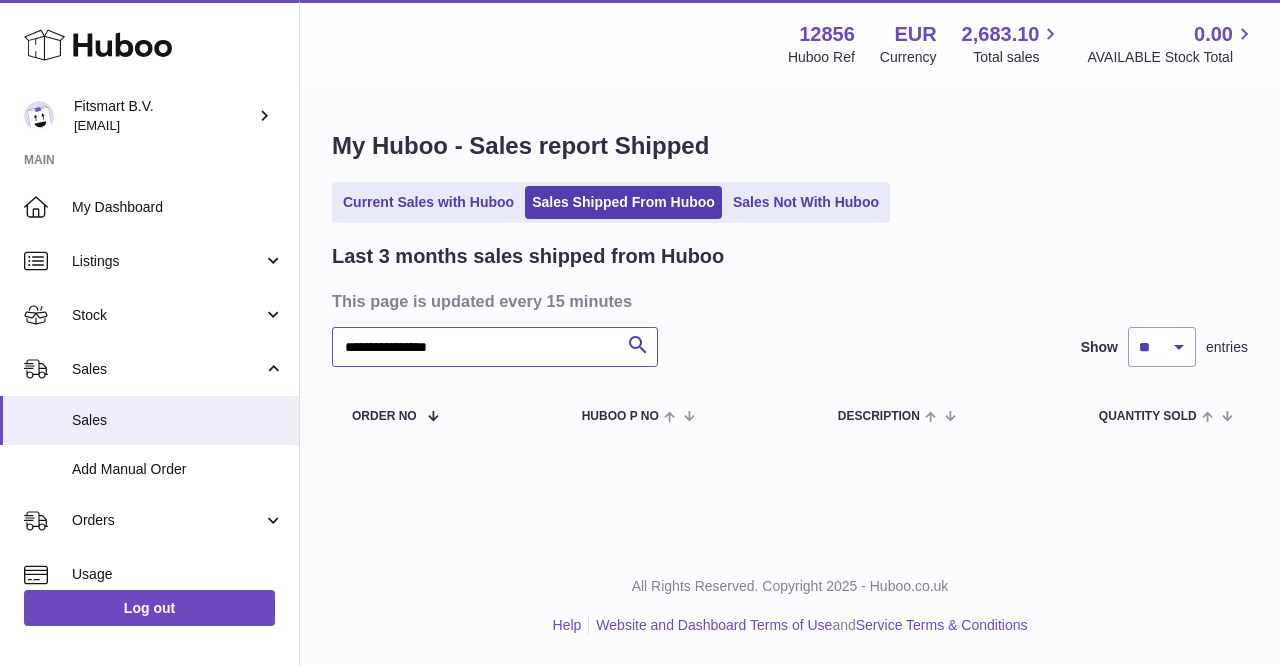 drag, startPoint x: 489, startPoint y: 340, endPoint x: 410, endPoint y: 341, distance: 79.00633 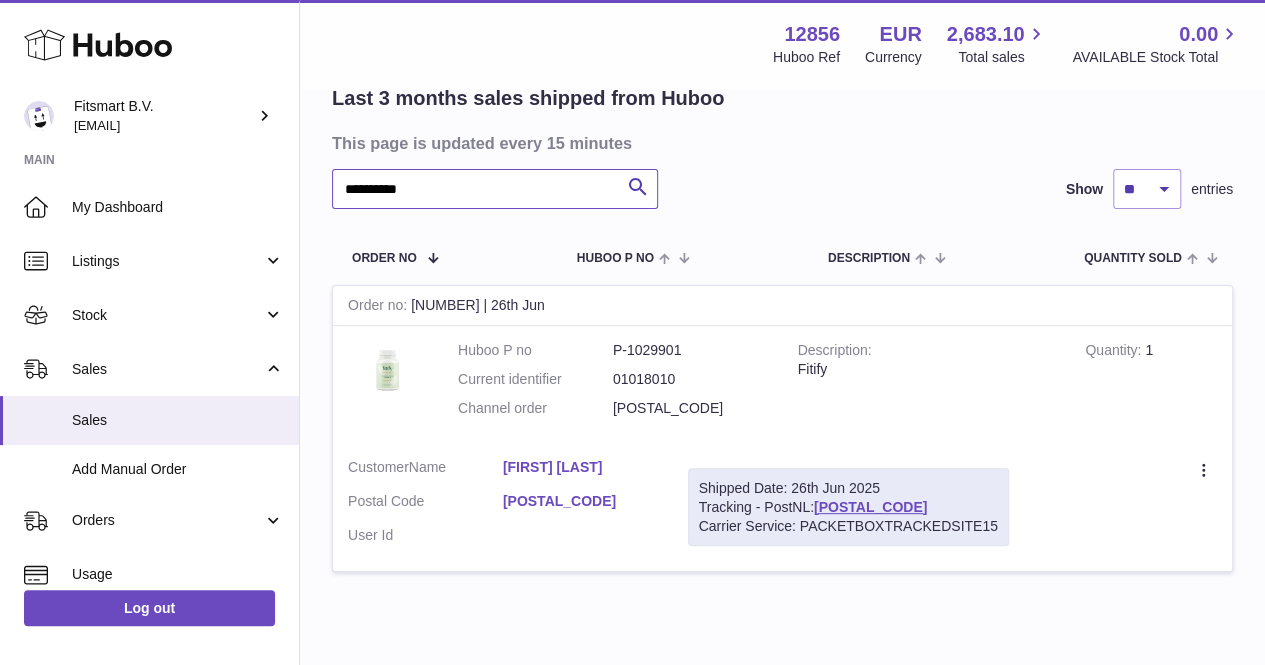 scroll, scrollTop: 160, scrollLeft: 0, axis: vertical 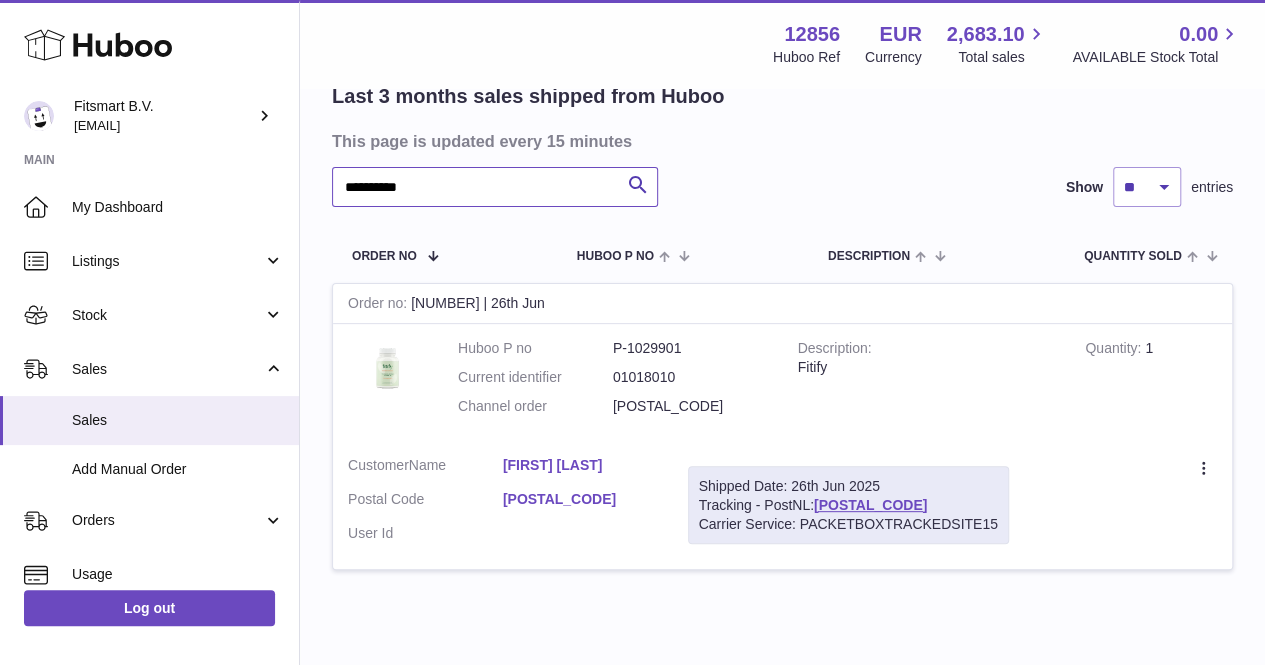 type on "********" 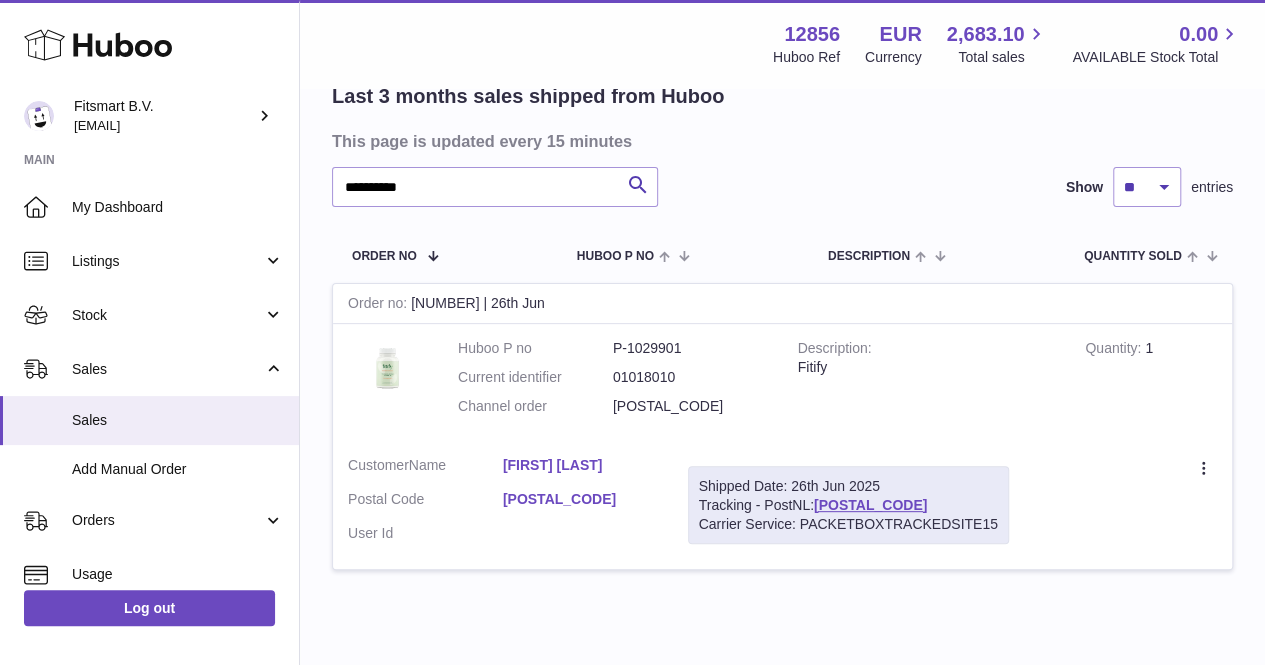 click on "Danaelle Maitre" at bounding box center [580, 465] 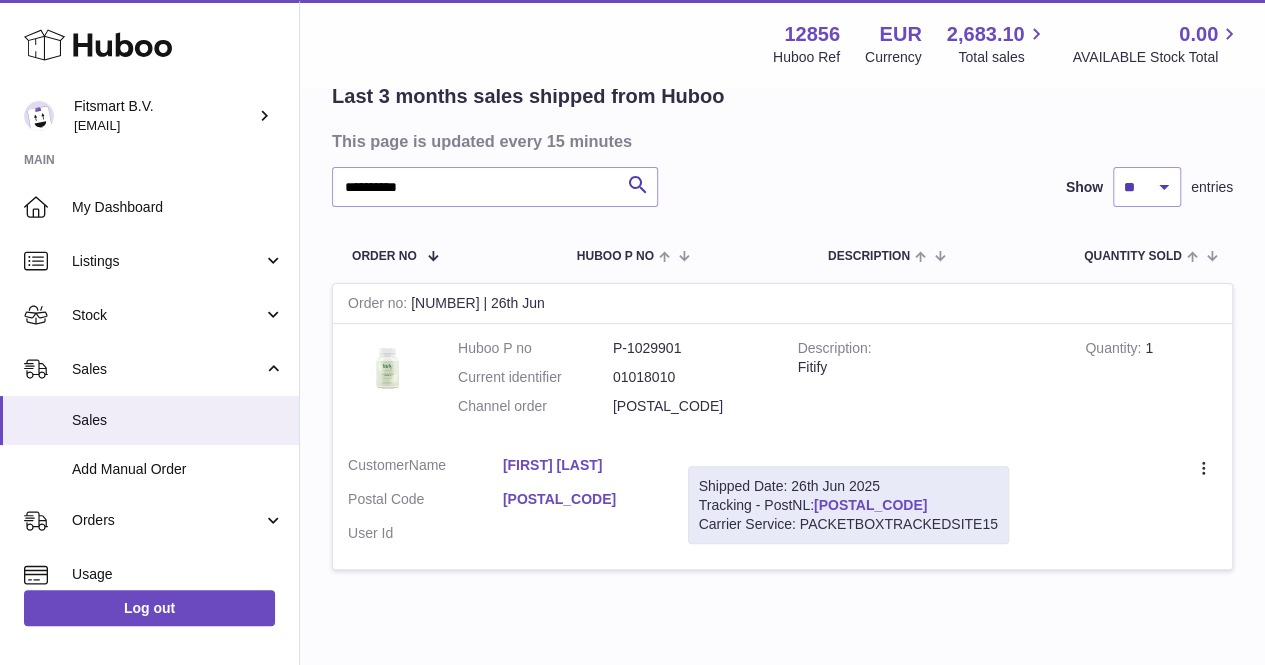 click on "LA285622689NL" at bounding box center [870, 505] 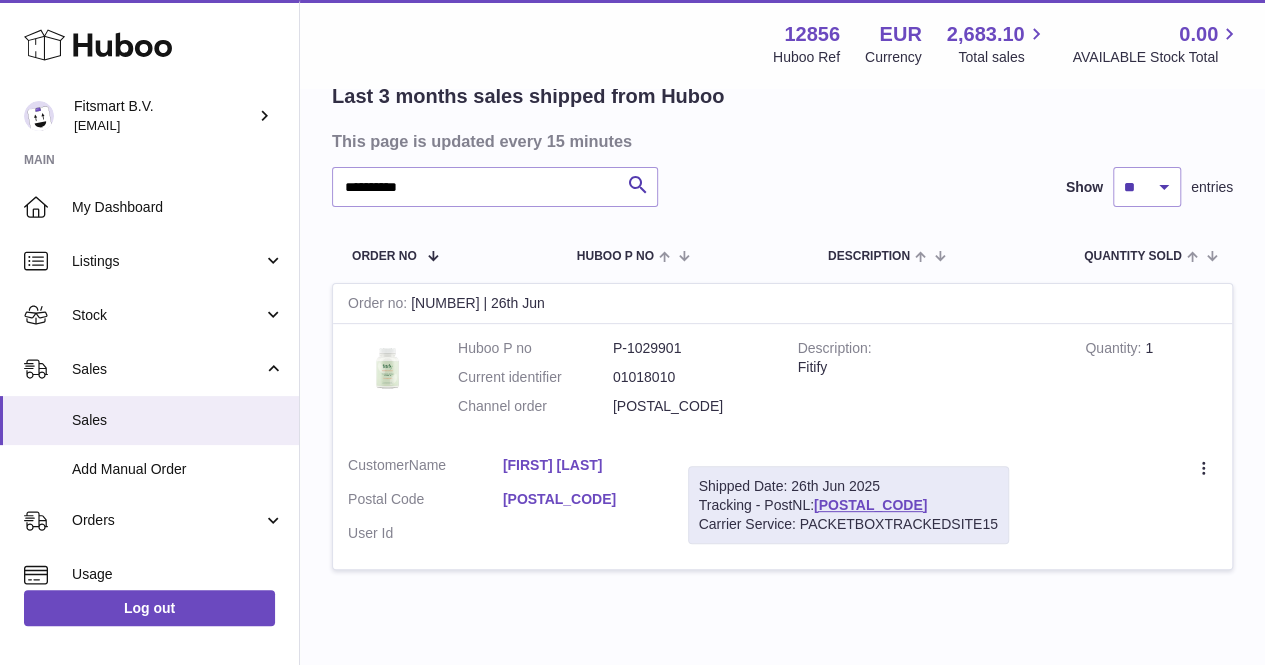 drag, startPoint x: 709, startPoint y: 415, endPoint x: 598, endPoint y: 420, distance: 111.11256 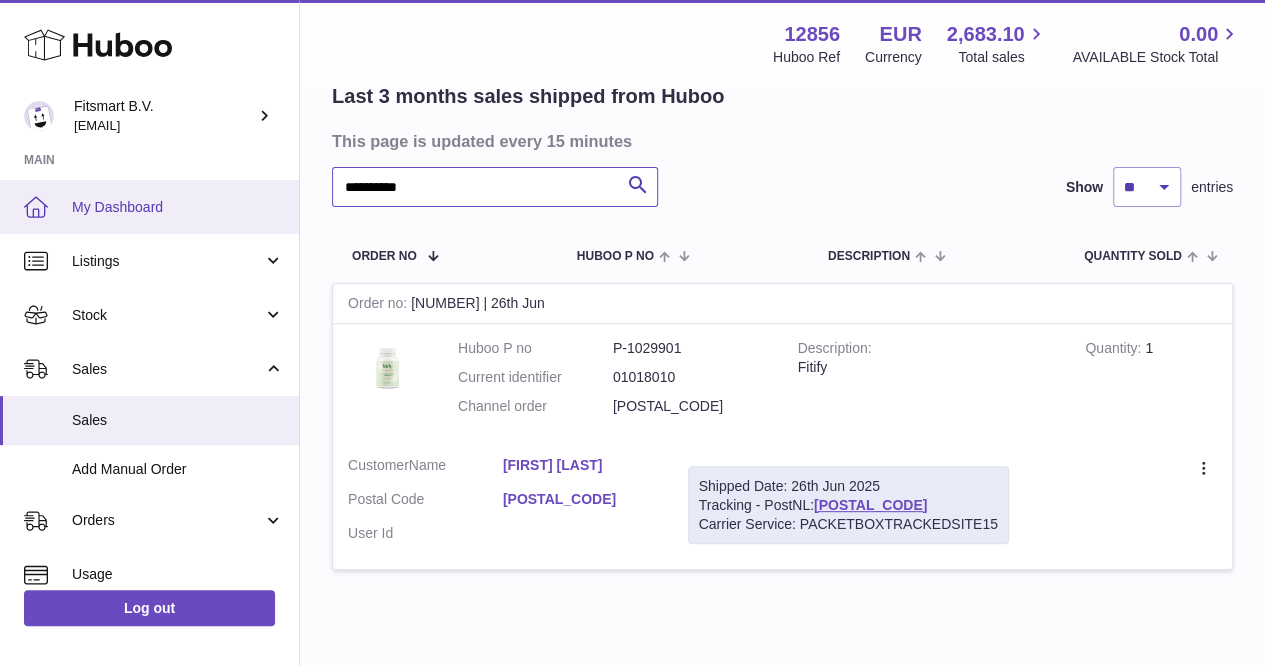 drag, startPoint x: 480, startPoint y: 184, endPoint x: 242, endPoint y: 197, distance: 238.35478 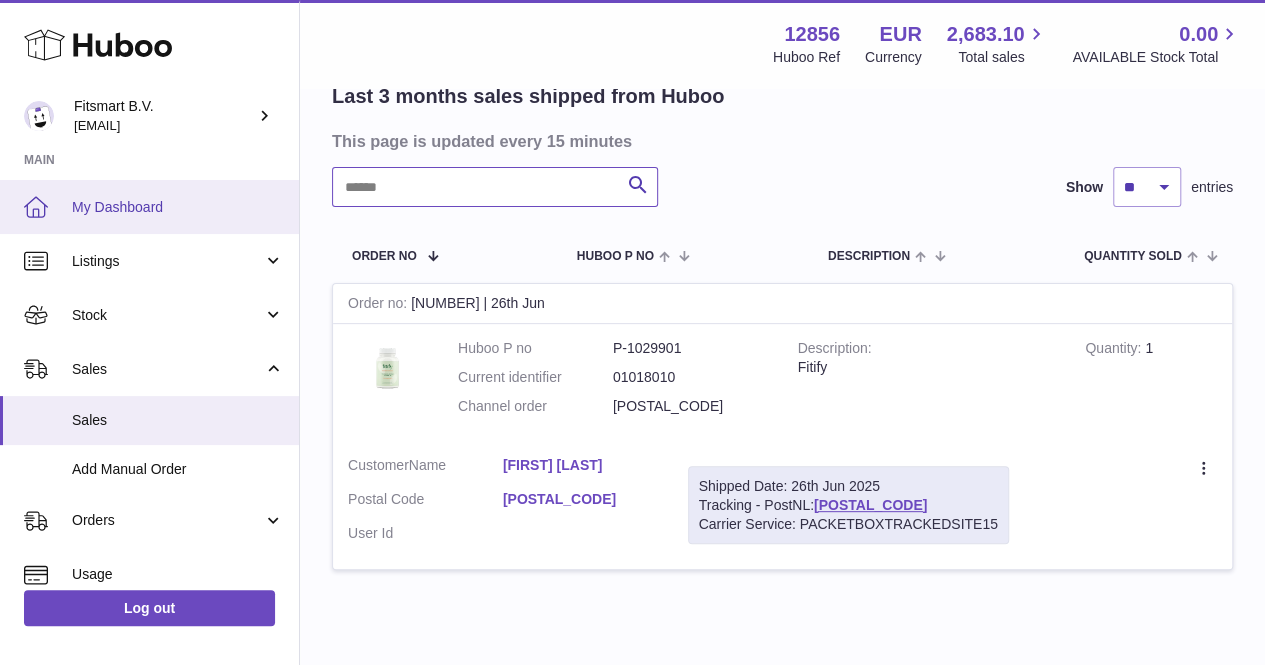 paste on "*******" 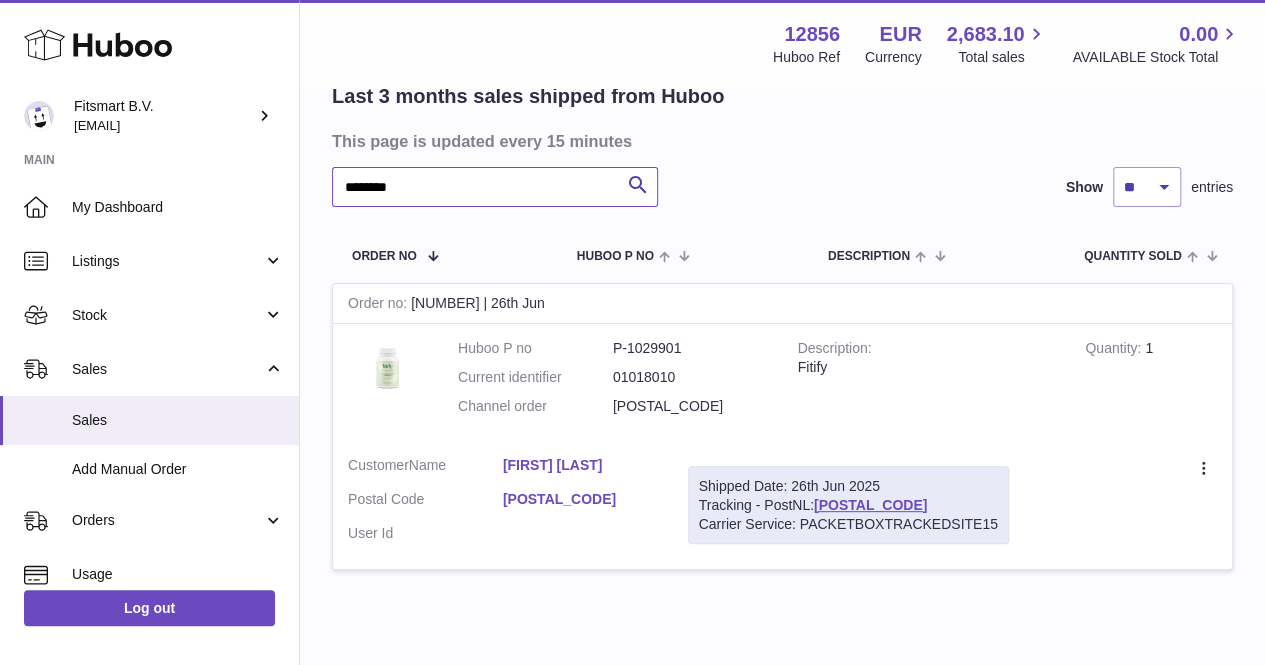 type on "*******" 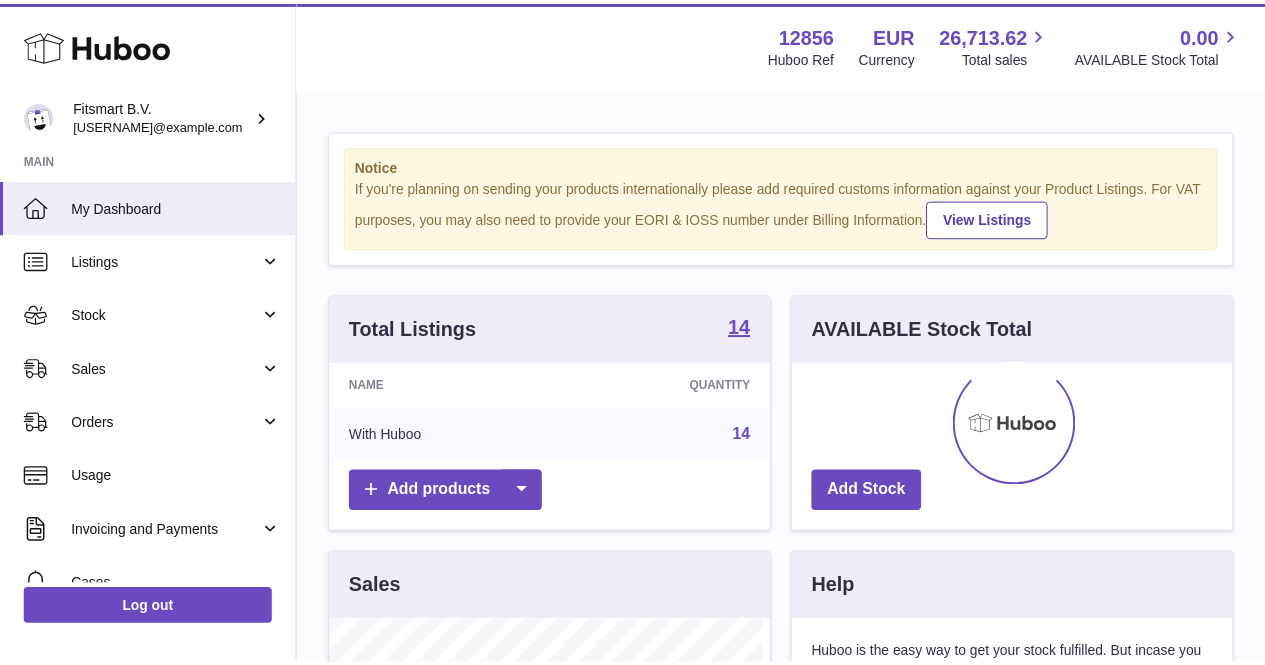 scroll, scrollTop: 0, scrollLeft: 0, axis: both 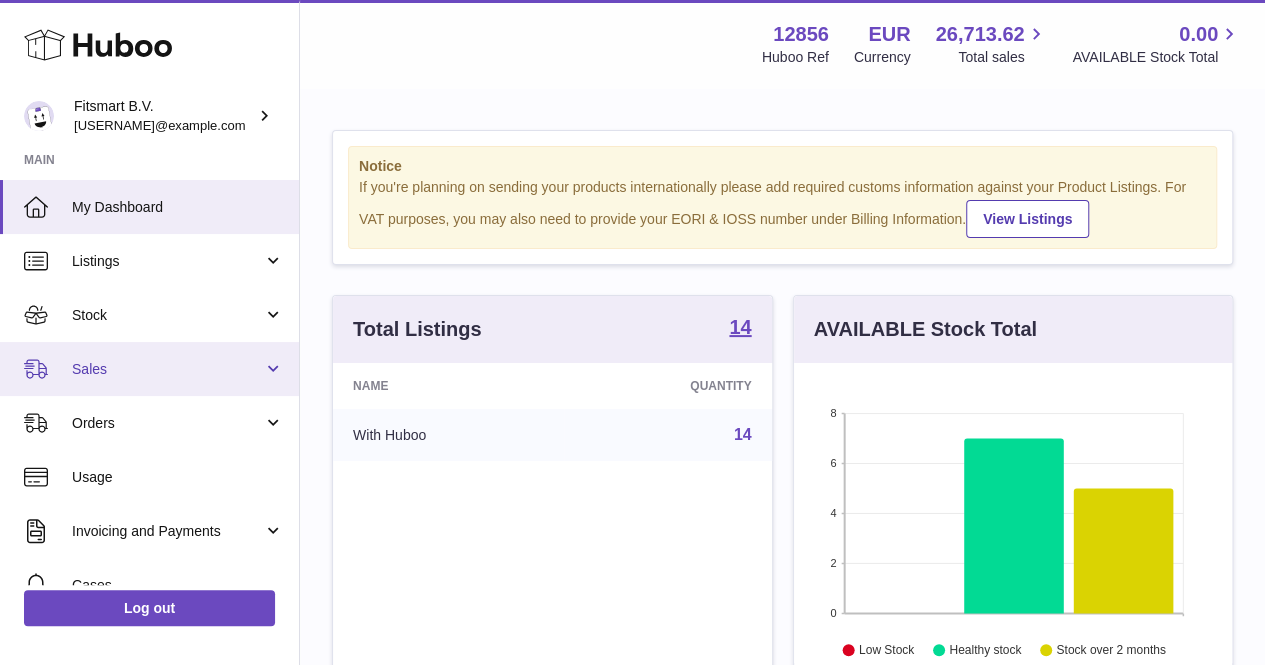 click on "Sales" at bounding box center [149, 369] 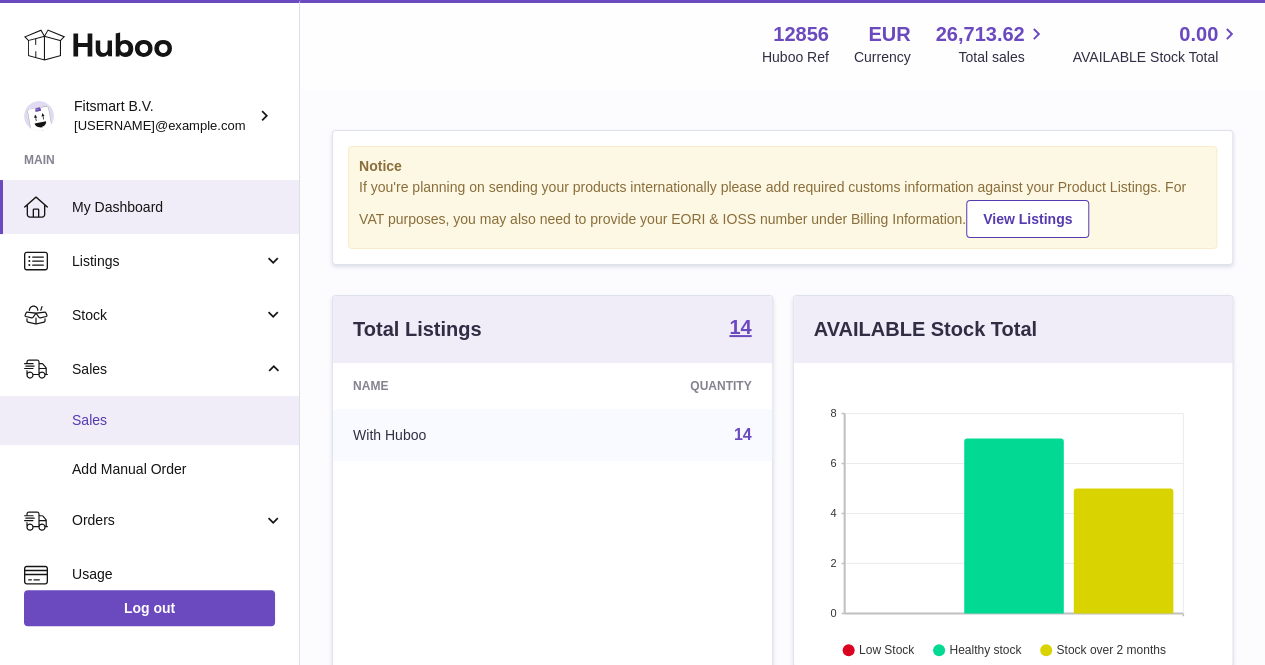 click on "Sales" at bounding box center [178, 420] 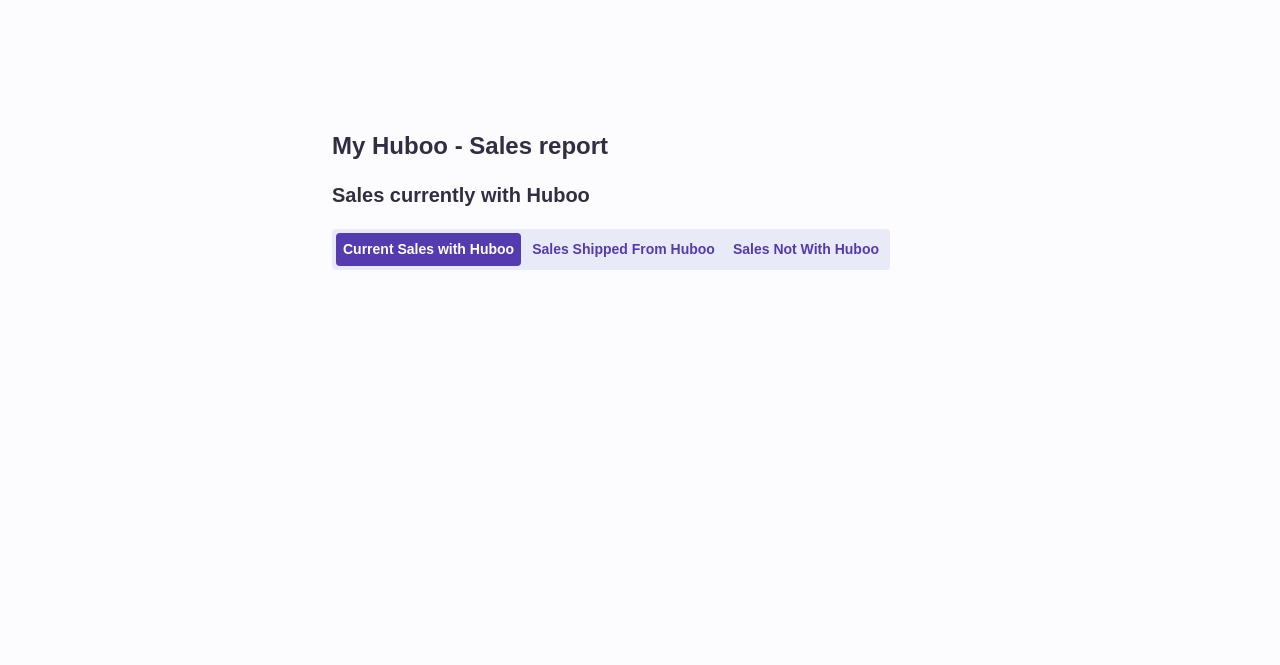 scroll, scrollTop: 0, scrollLeft: 0, axis: both 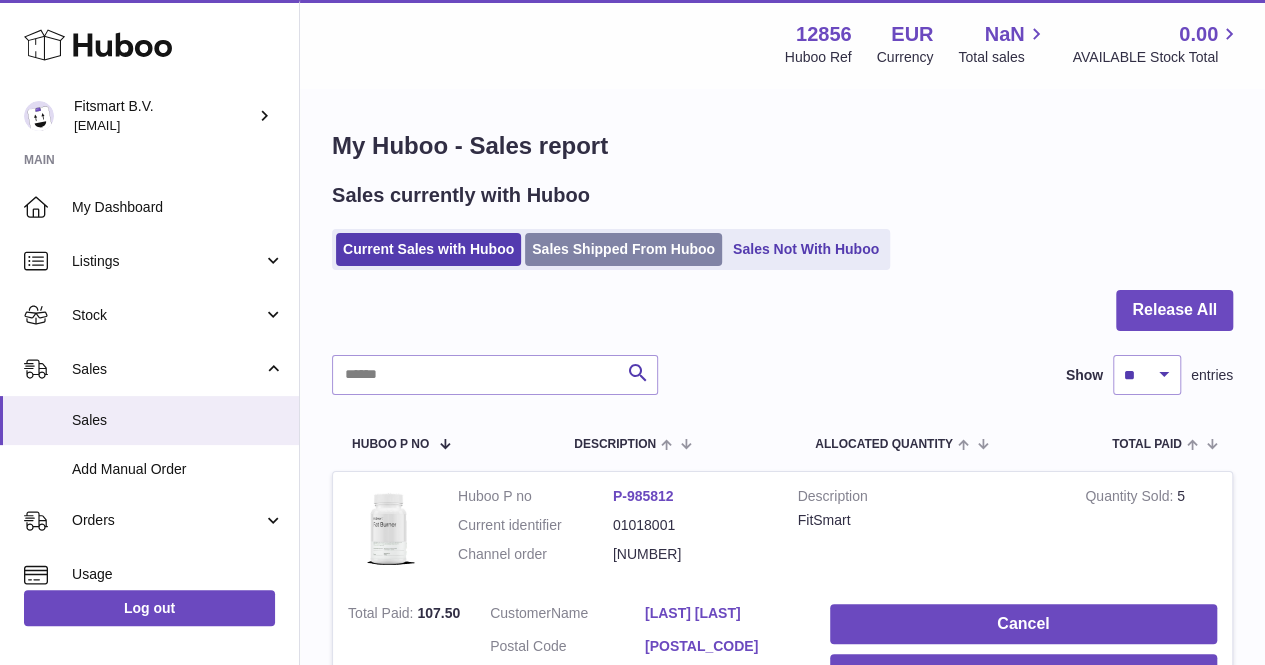 click on "Sales Shipped From Huboo" at bounding box center [623, 249] 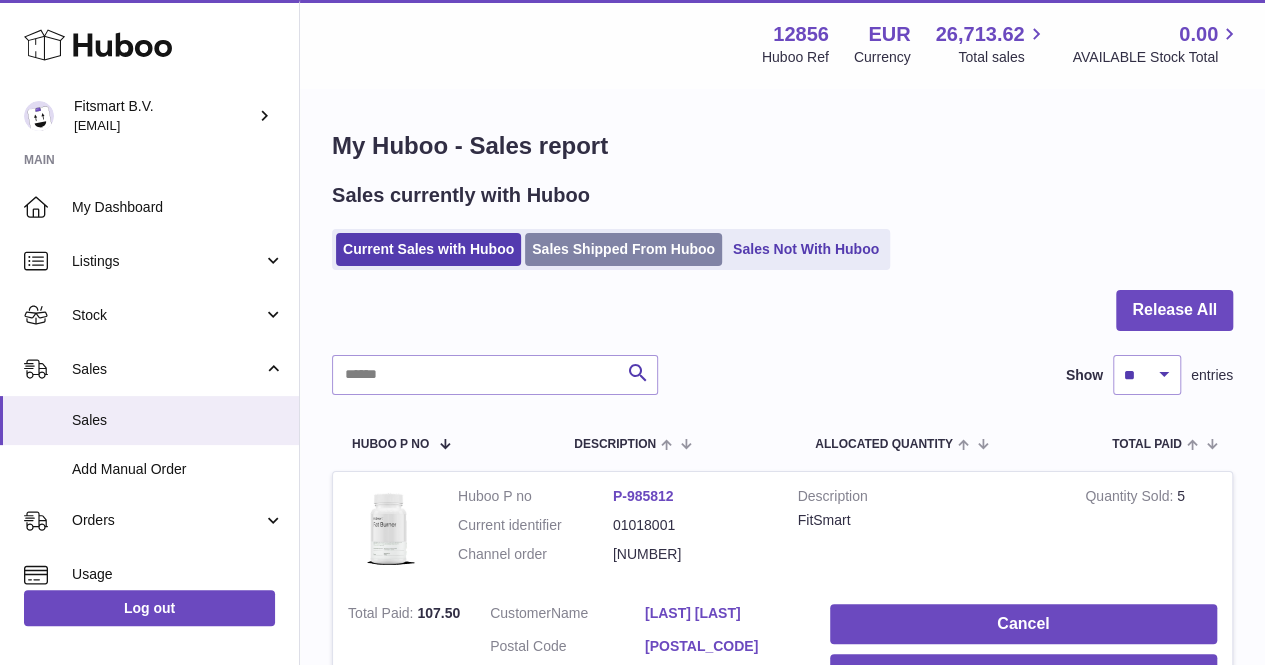 click on "Sales Shipped From Huboo" at bounding box center [623, 249] 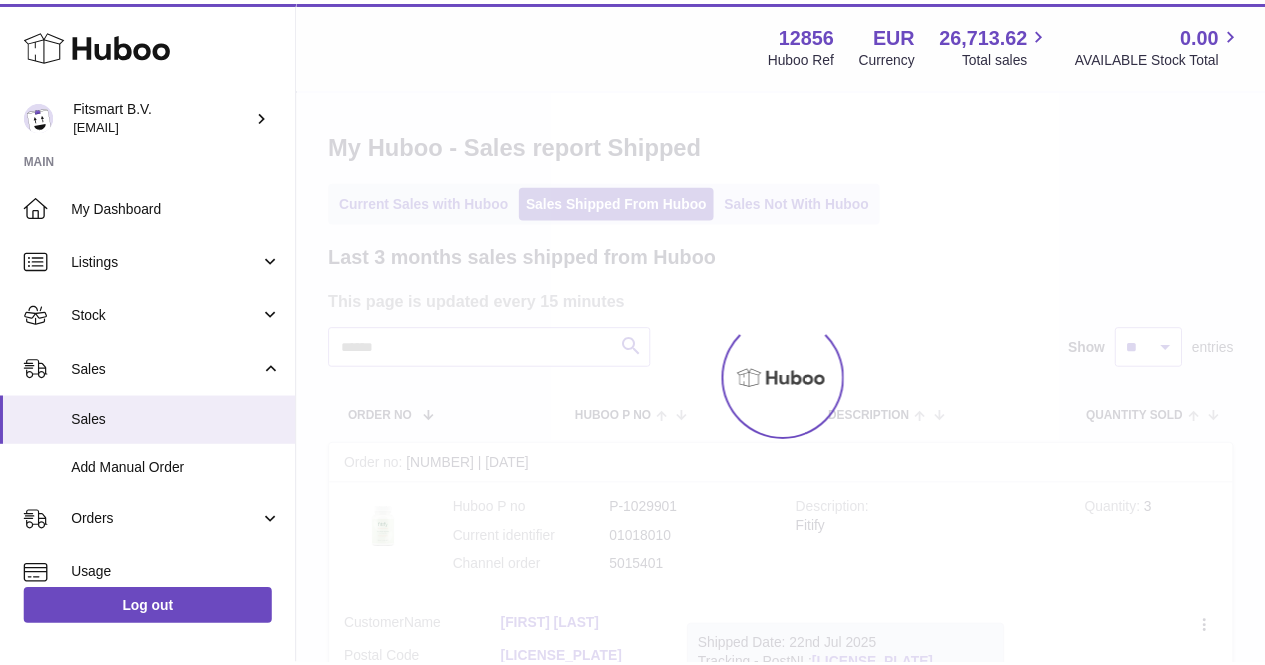 scroll, scrollTop: 0, scrollLeft: 0, axis: both 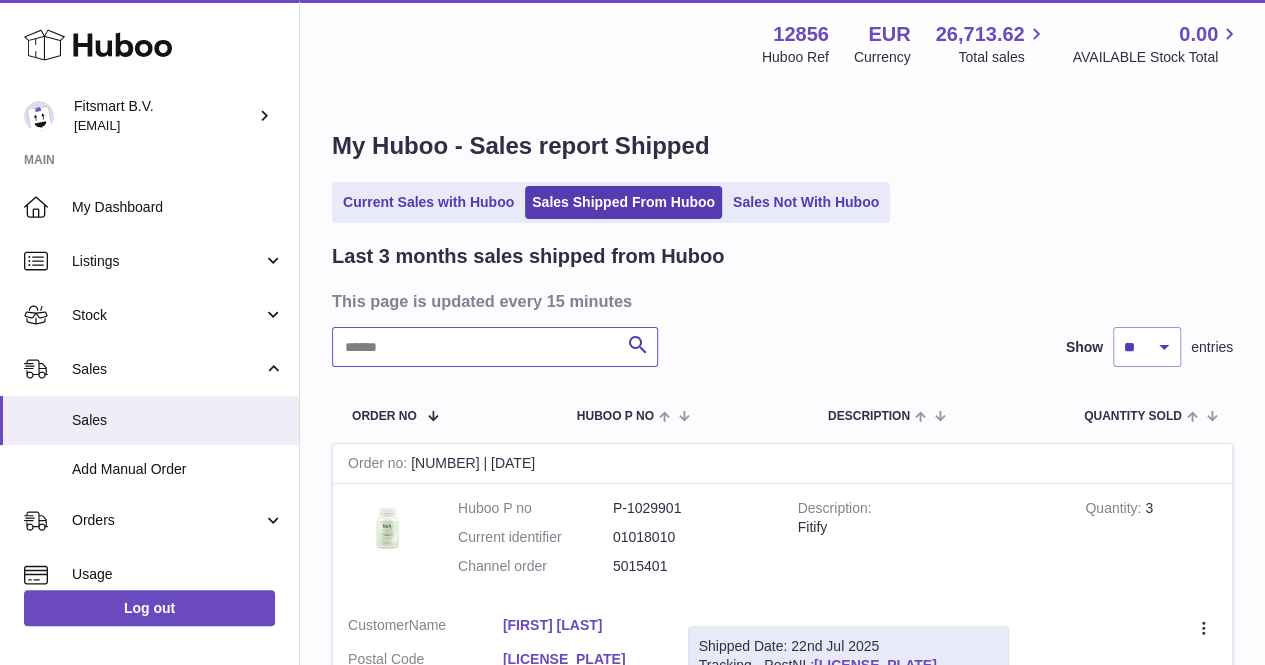click at bounding box center (495, 347) 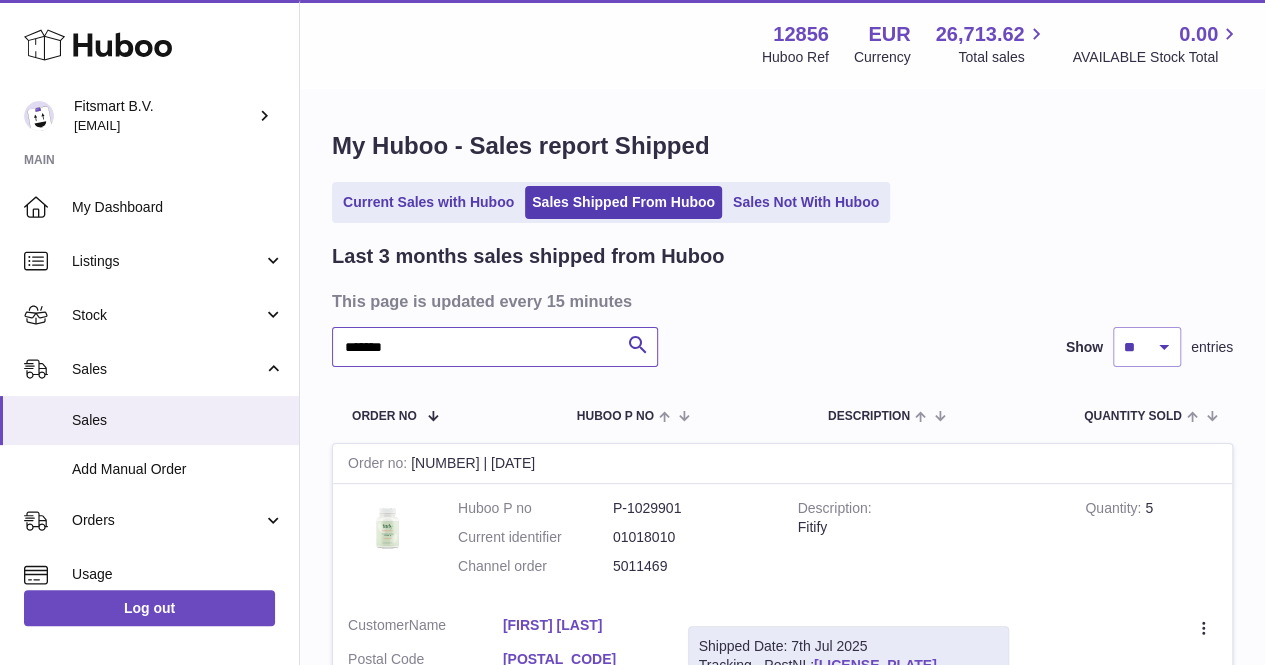 scroll, scrollTop: 83, scrollLeft: 0, axis: vertical 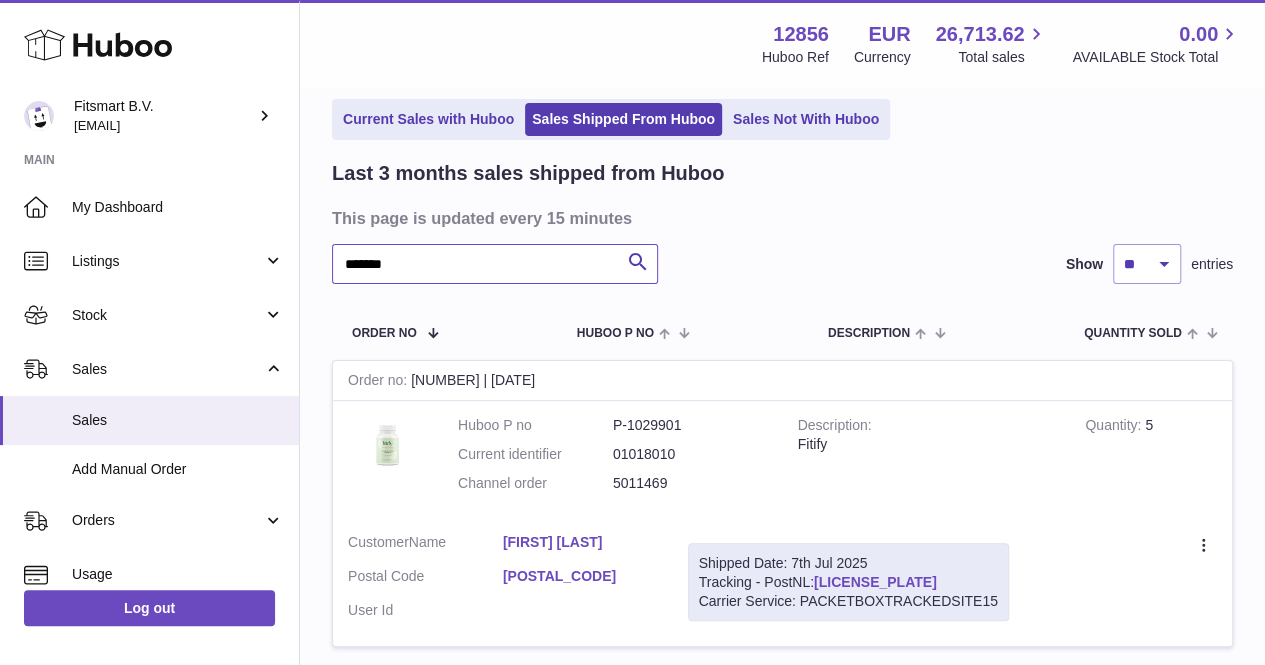 type on "*******" 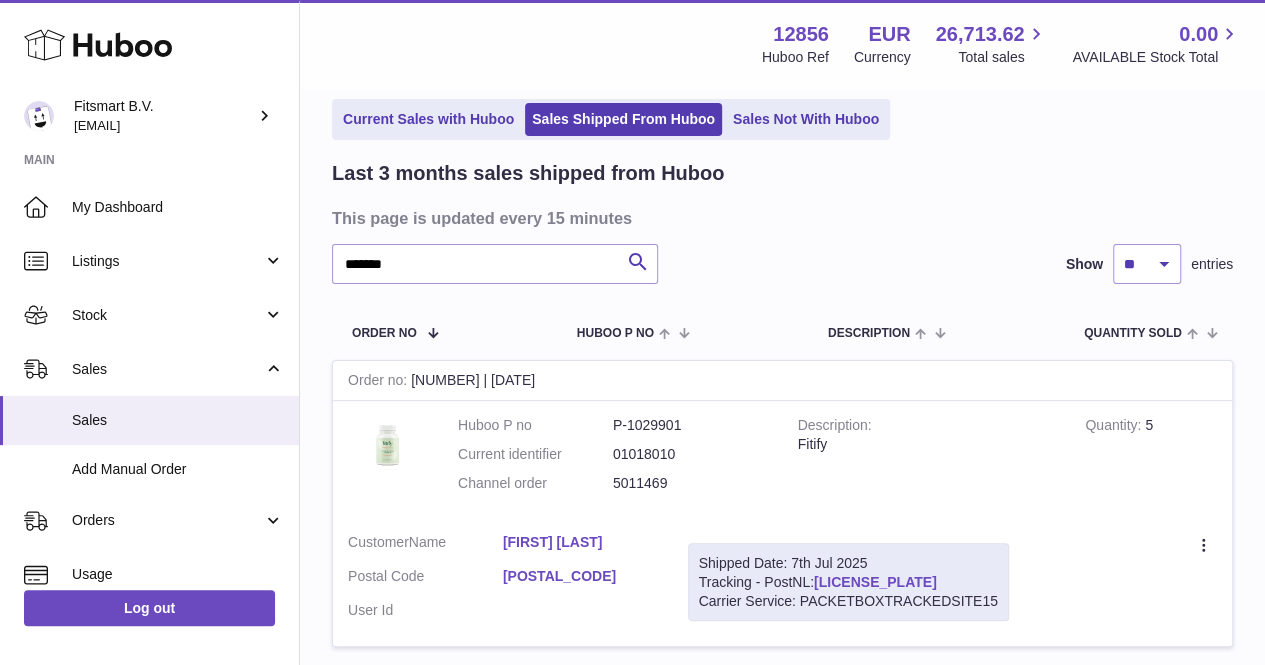 click on "LA727739222NL" at bounding box center (875, 582) 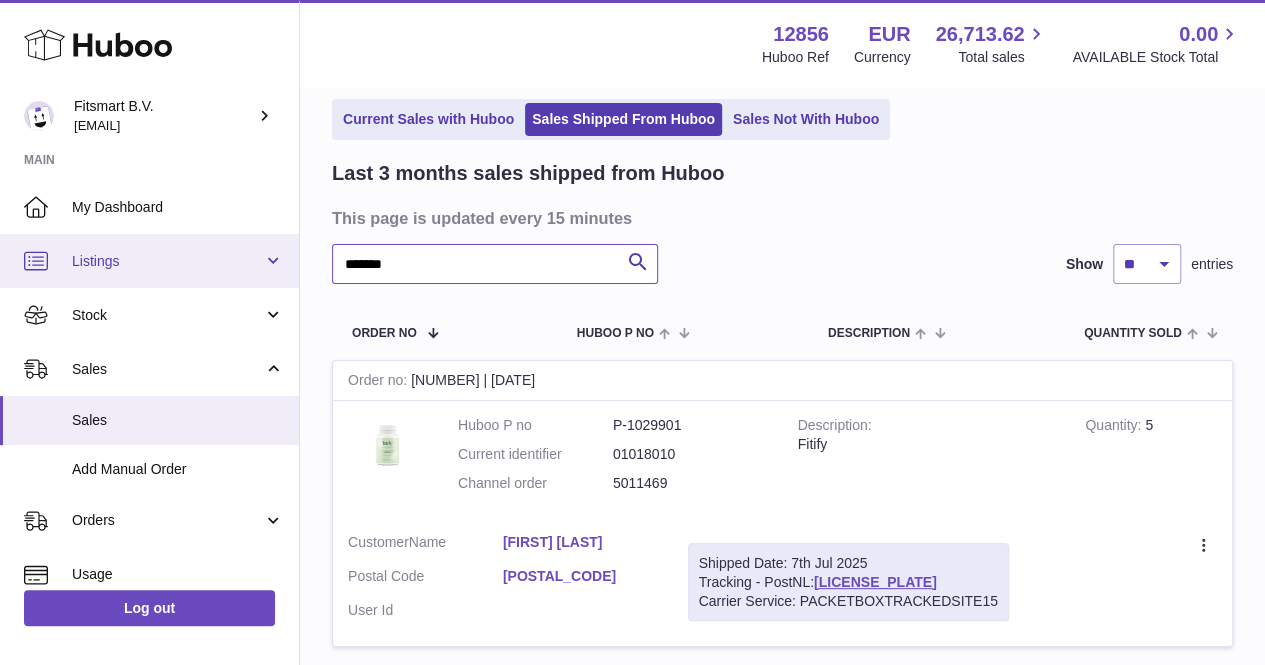 drag, startPoint x: 474, startPoint y: 257, endPoint x: 186, endPoint y: 255, distance: 288.00696 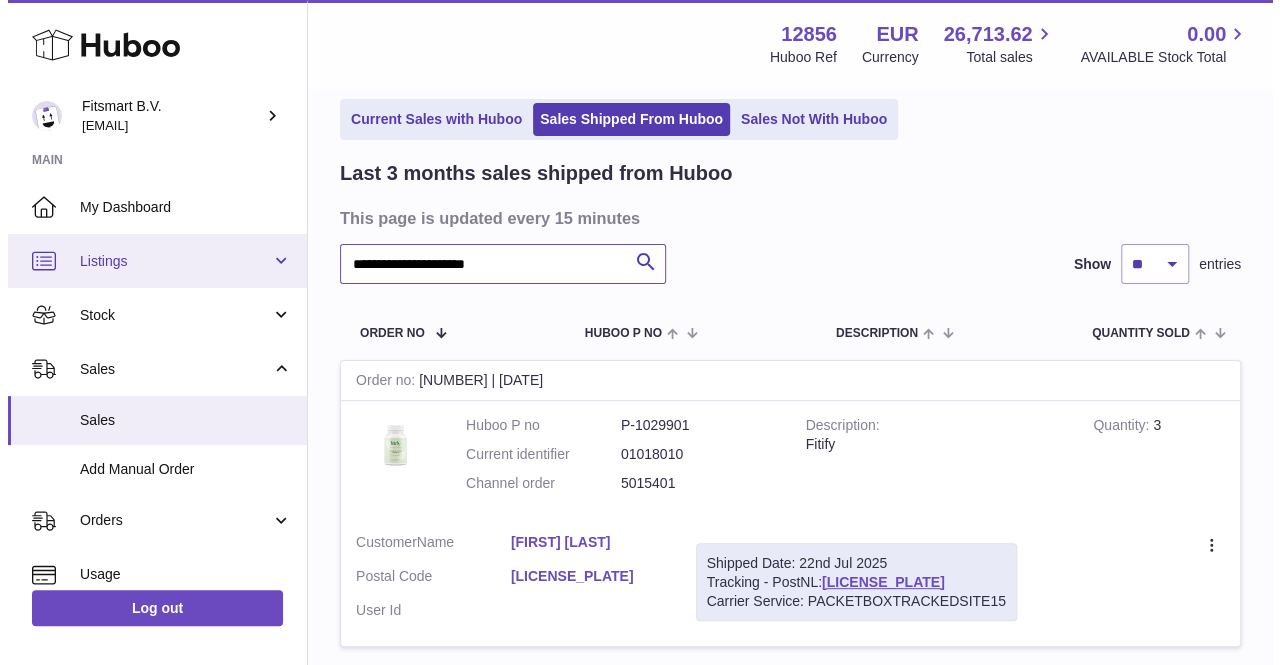 scroll, scrollTop: 0, scrollLeft: 0, axis: both 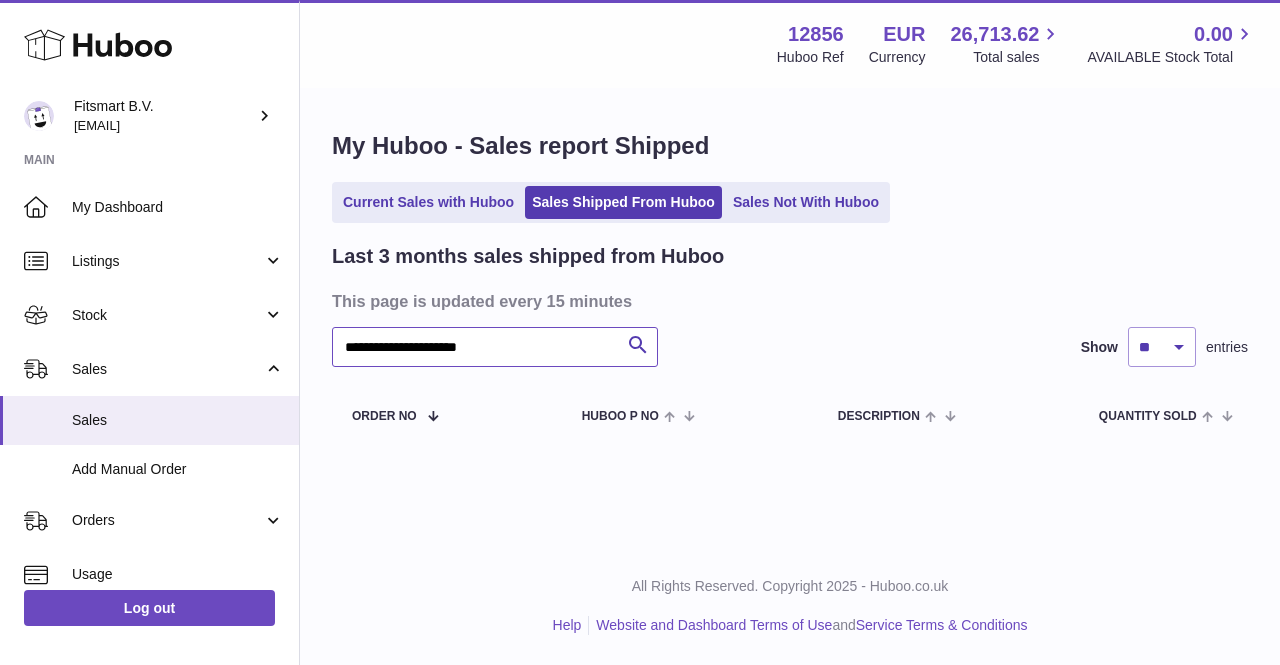 type on "**********" 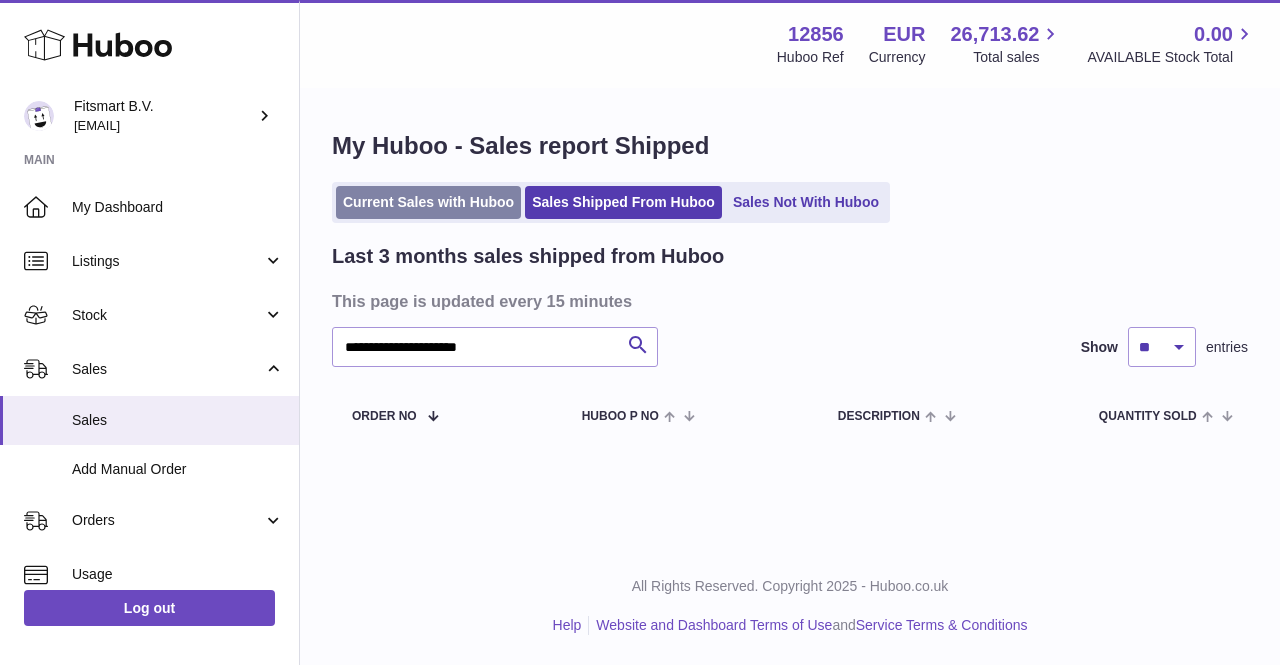 click on "Current Sales with Huboo" at bounding box center (428, 202) 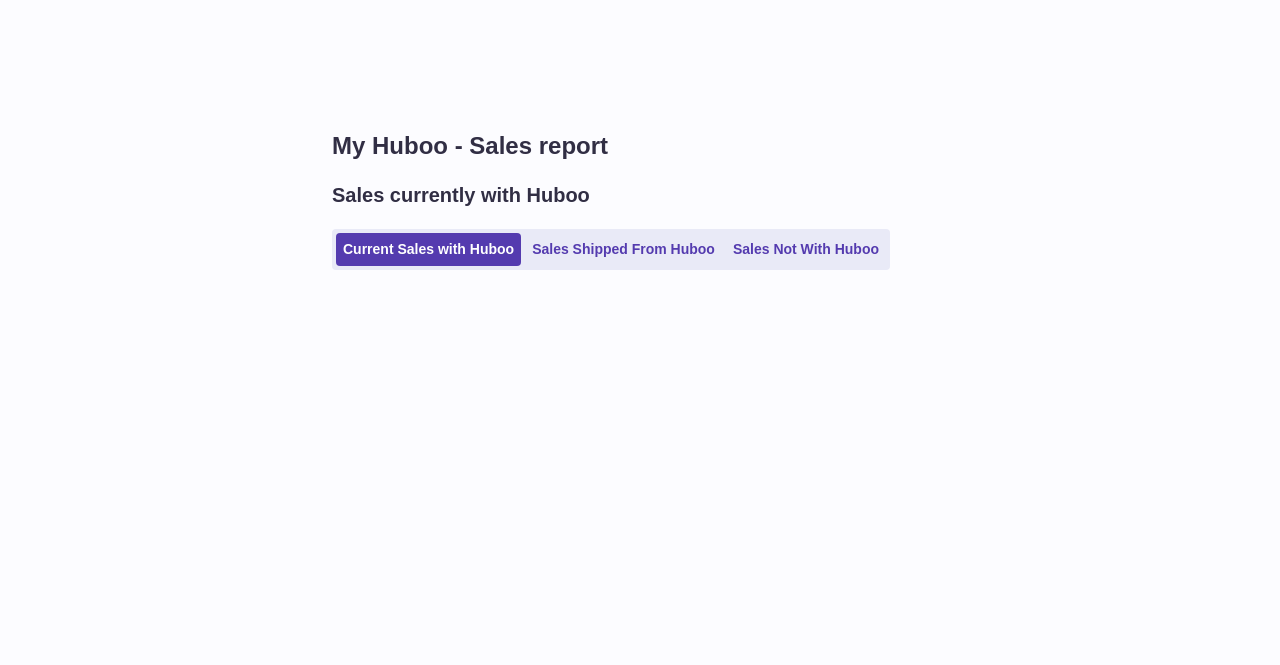 scroll, scrollTop: 0, scrollLeft: 0, axis: both 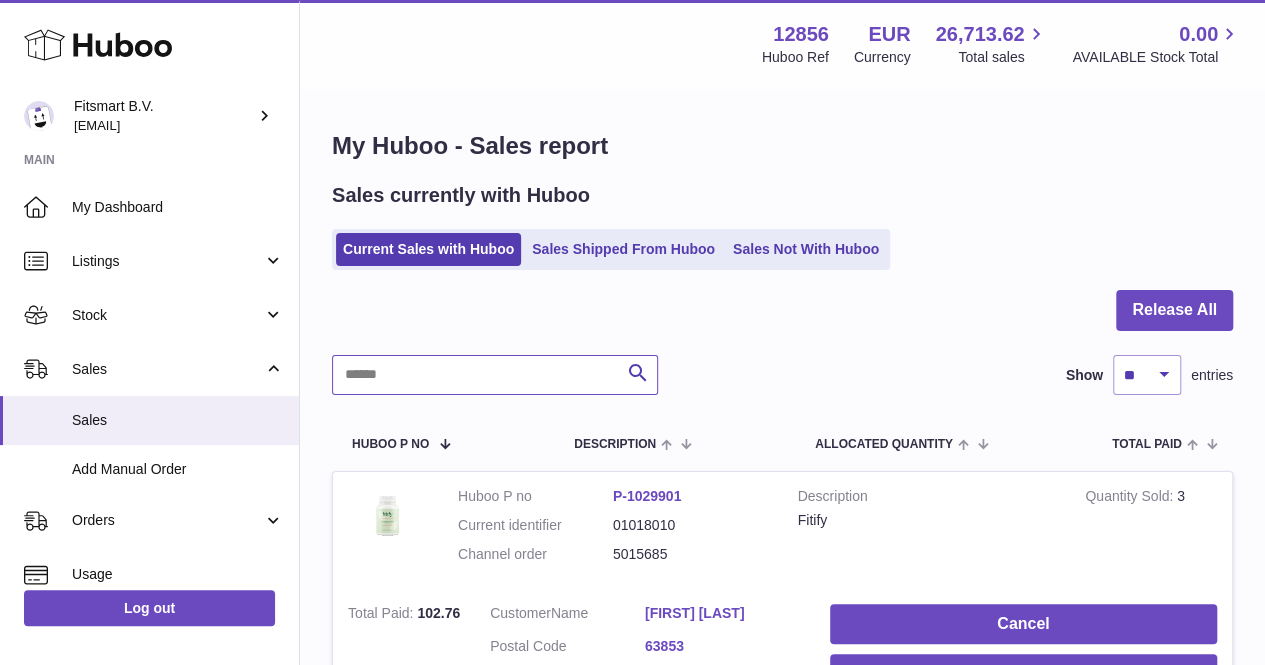 click at bounding box center [495, 375] 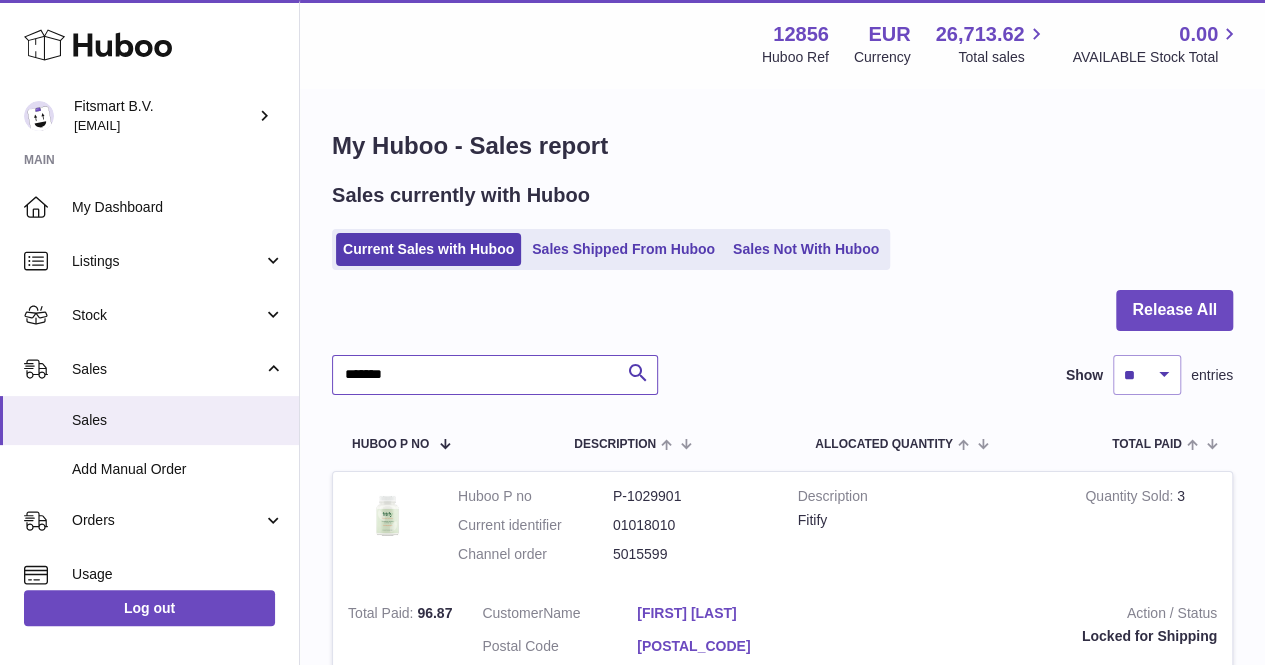 scroll, scrollTop: 116, scrollLeft: 0, axis: vertical 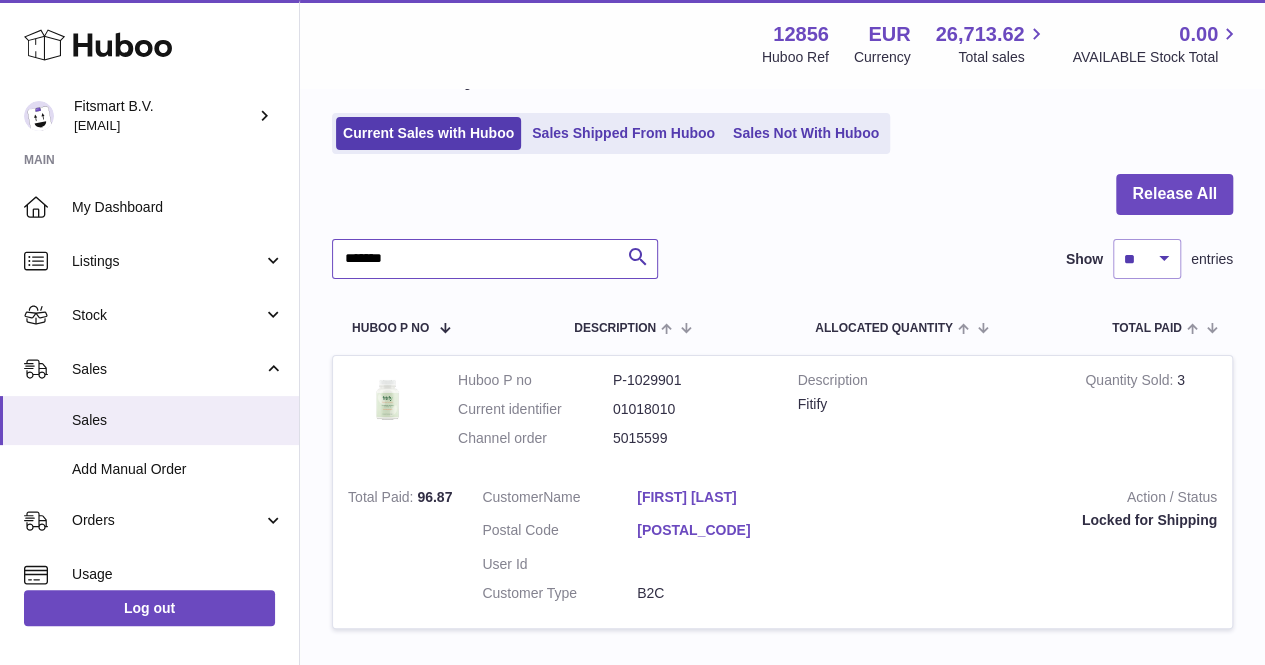 type on "*******" 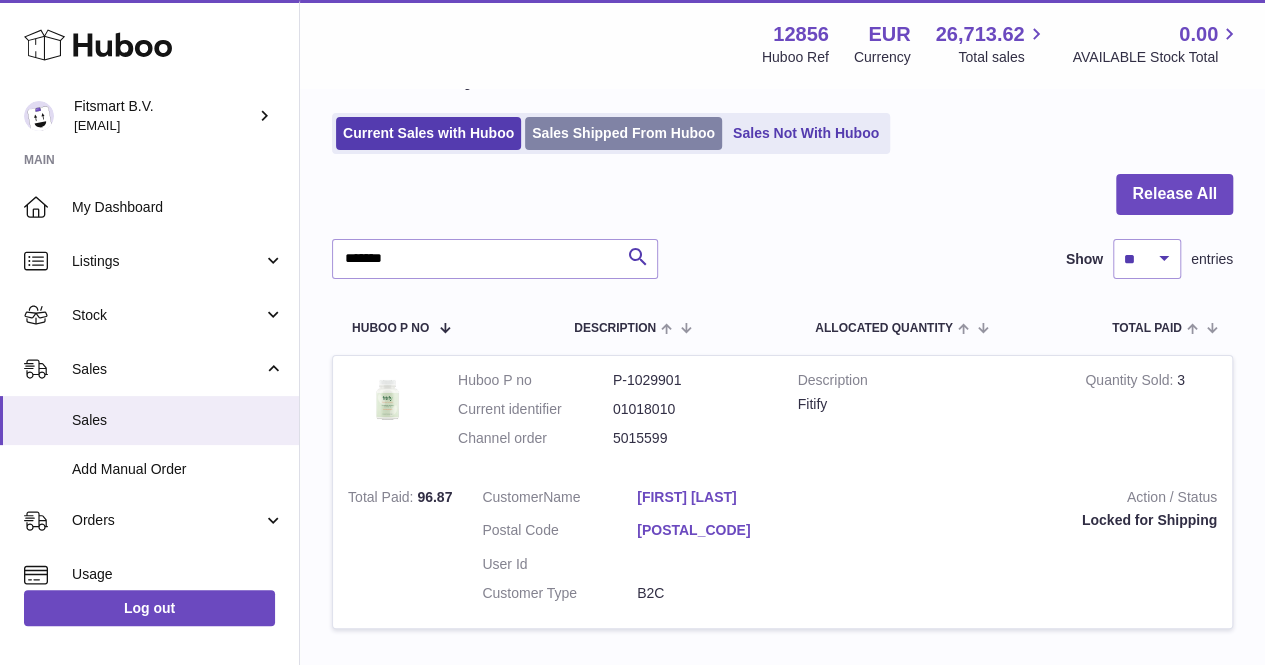 click on "Sales Shipped From Huboo" at bounding box center [623, 133] 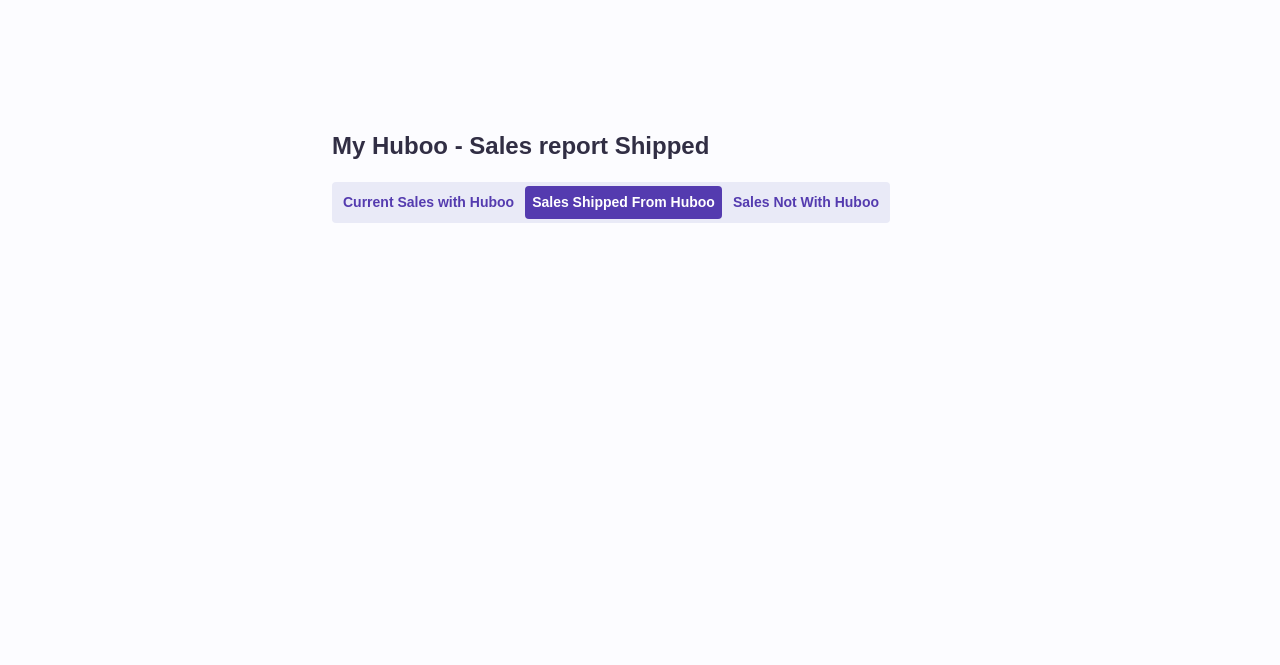 scroll, scrollTop: 0, scrollLeft: 0, axis: both 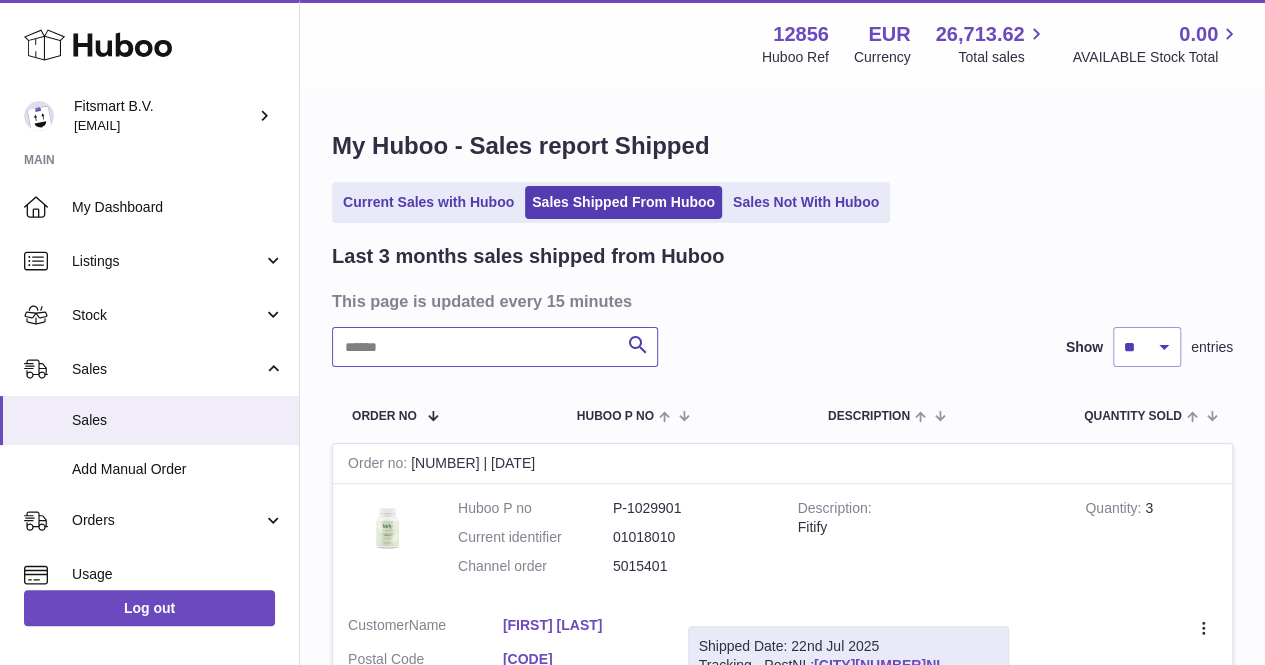 click at bounding box center [495, 347] 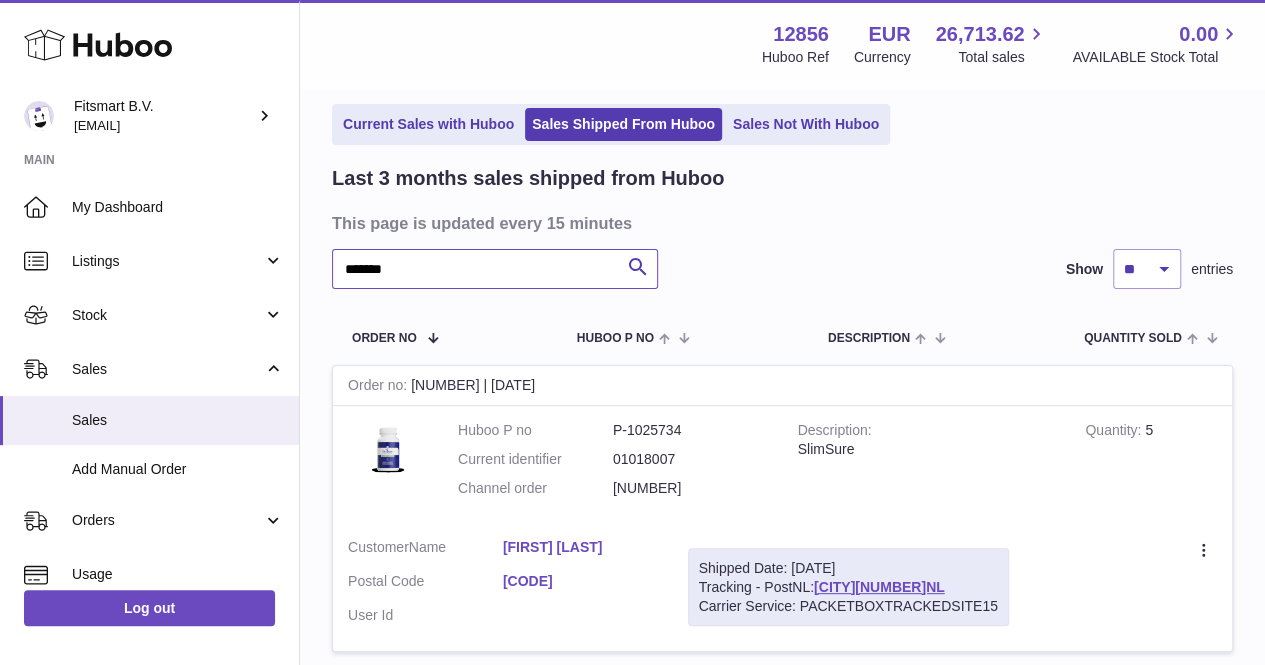scroll, scrollTop: 95, scrollLeft: 0, axis: vertical 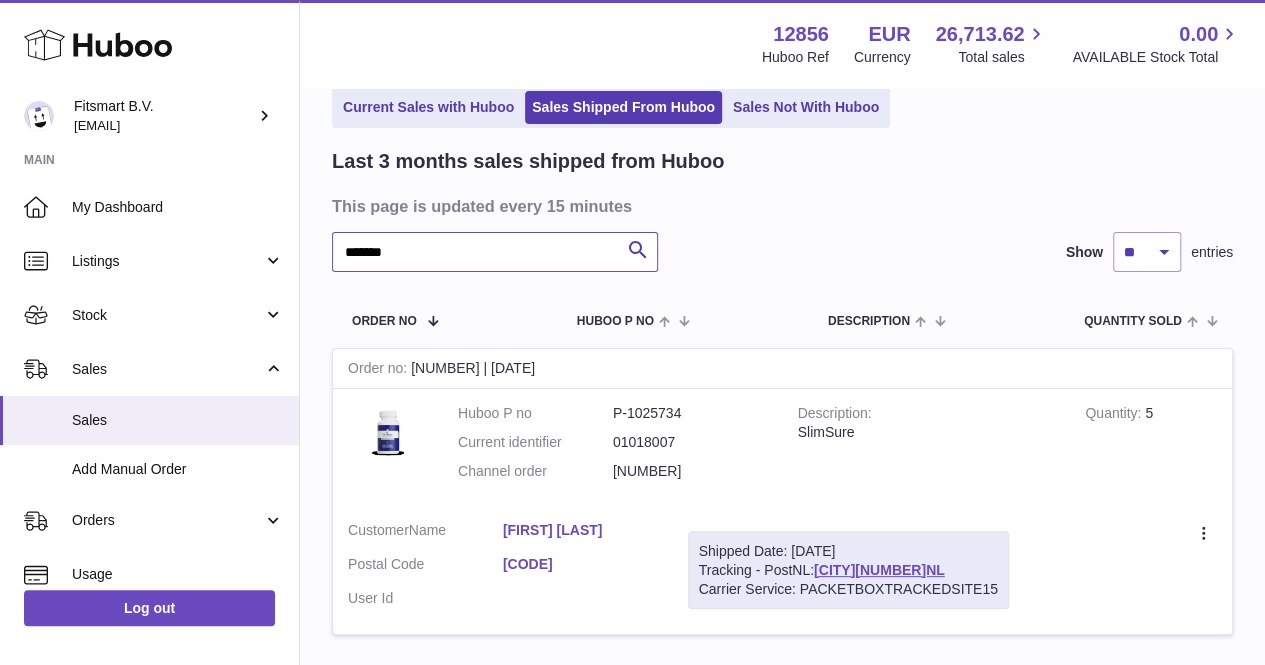 type on "*******" 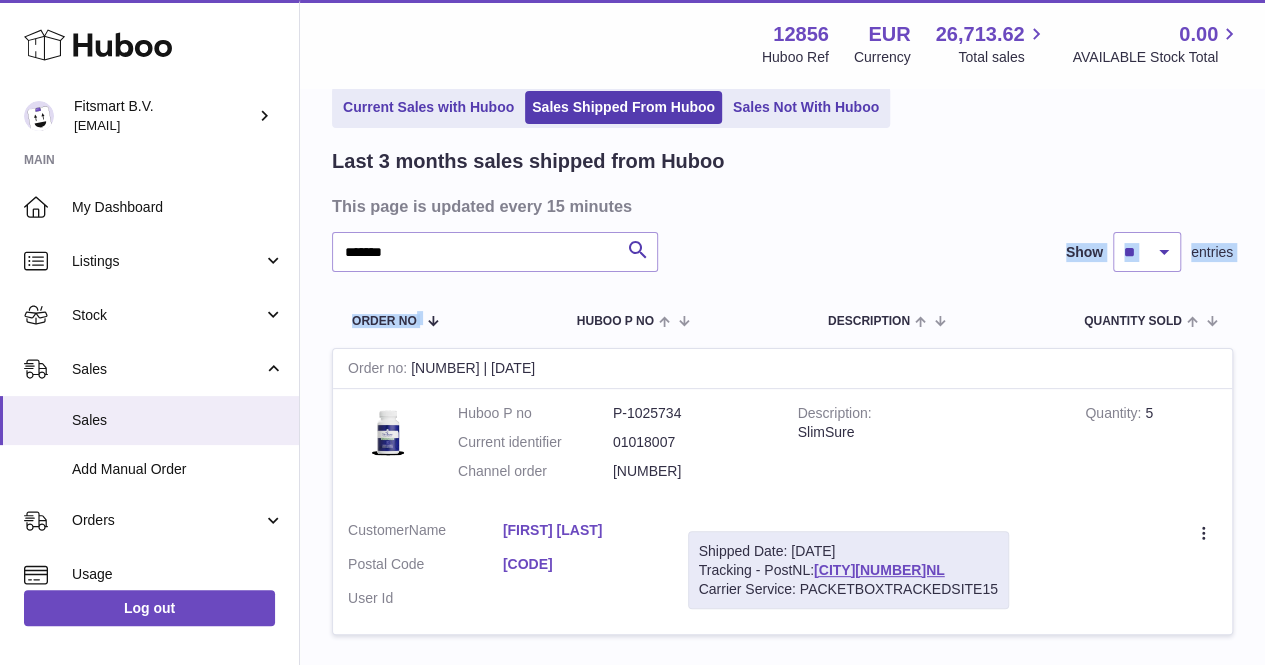 drag, startPoint x: 521, startPoint y: 273, endPoint x: 464, endPoint y: 263, distance: 57.870544 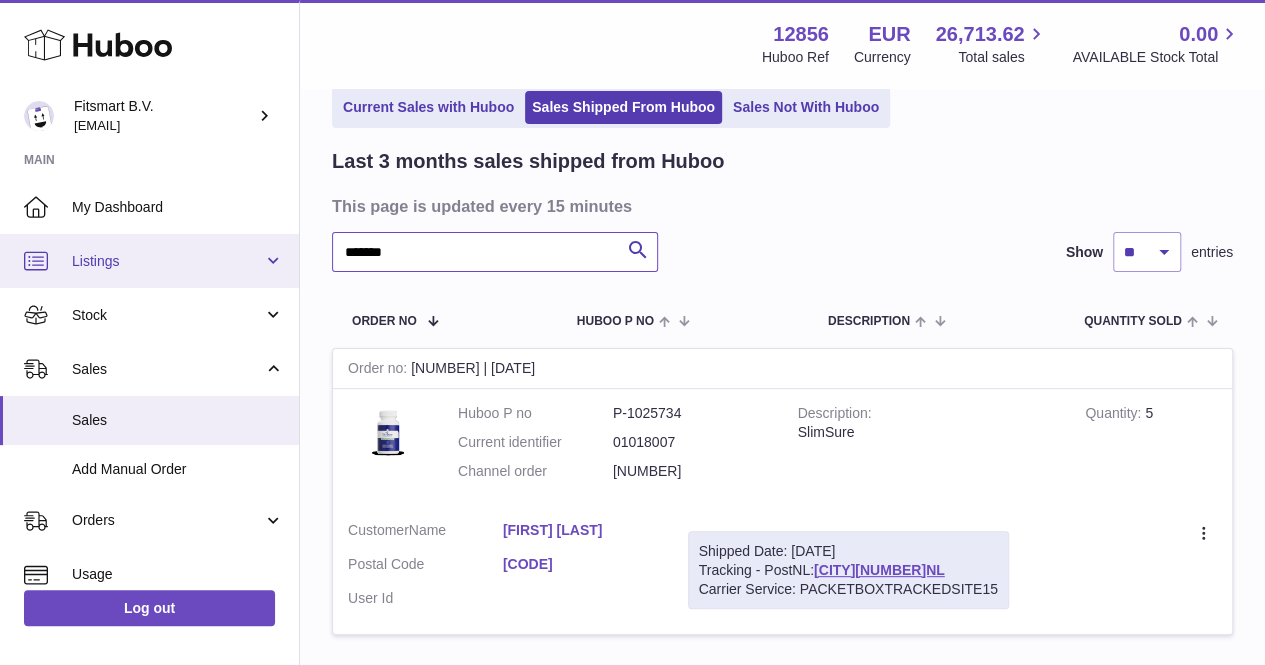 drag, startPoint x: 464, startPoint y: 263, endPoint x: 294, endPoint y: 257, distance: 170.10585 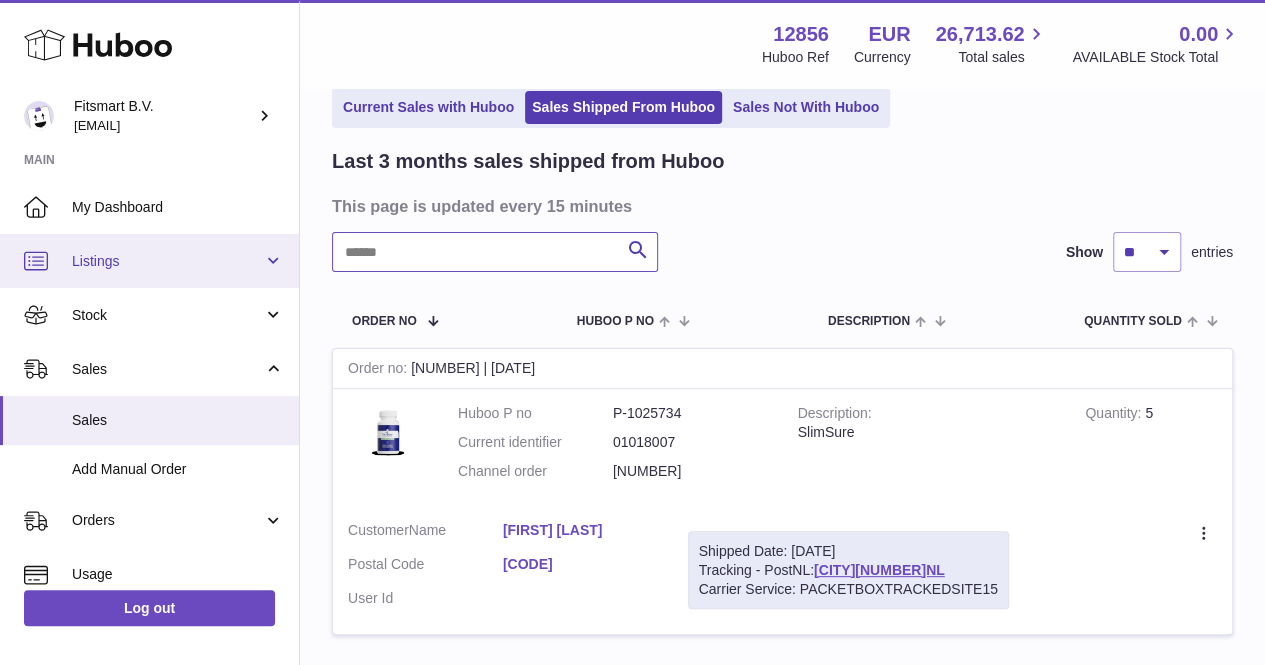 paste on "*******" 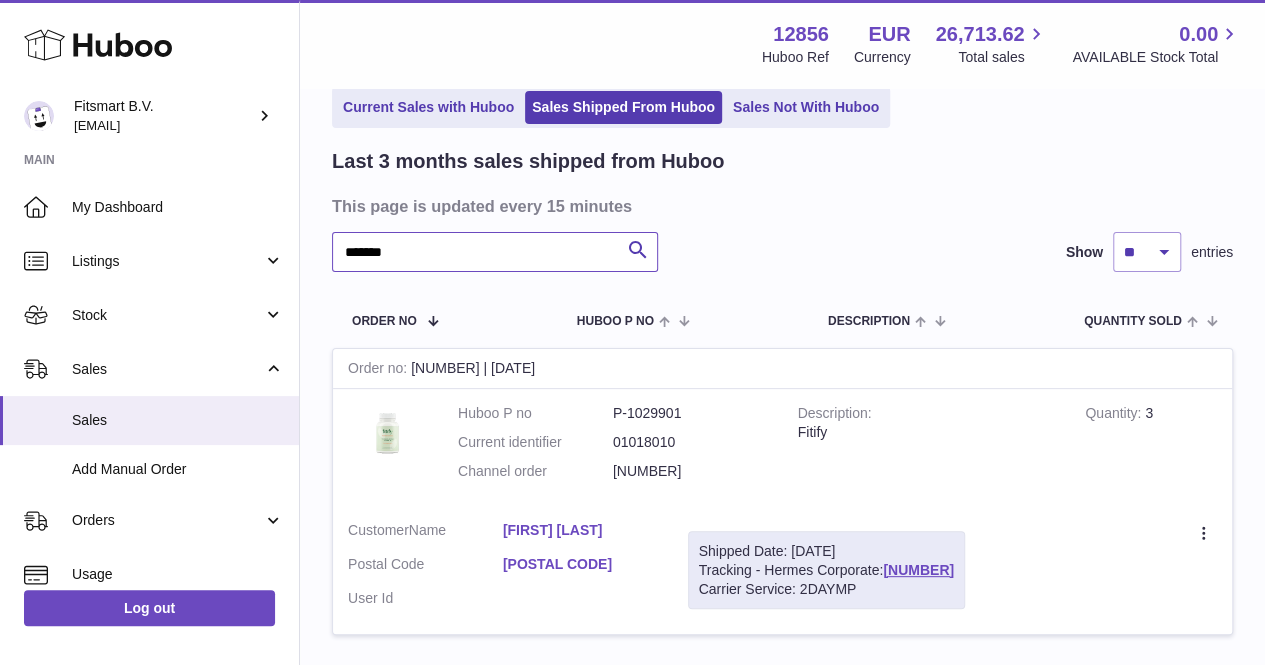 type on "*******" 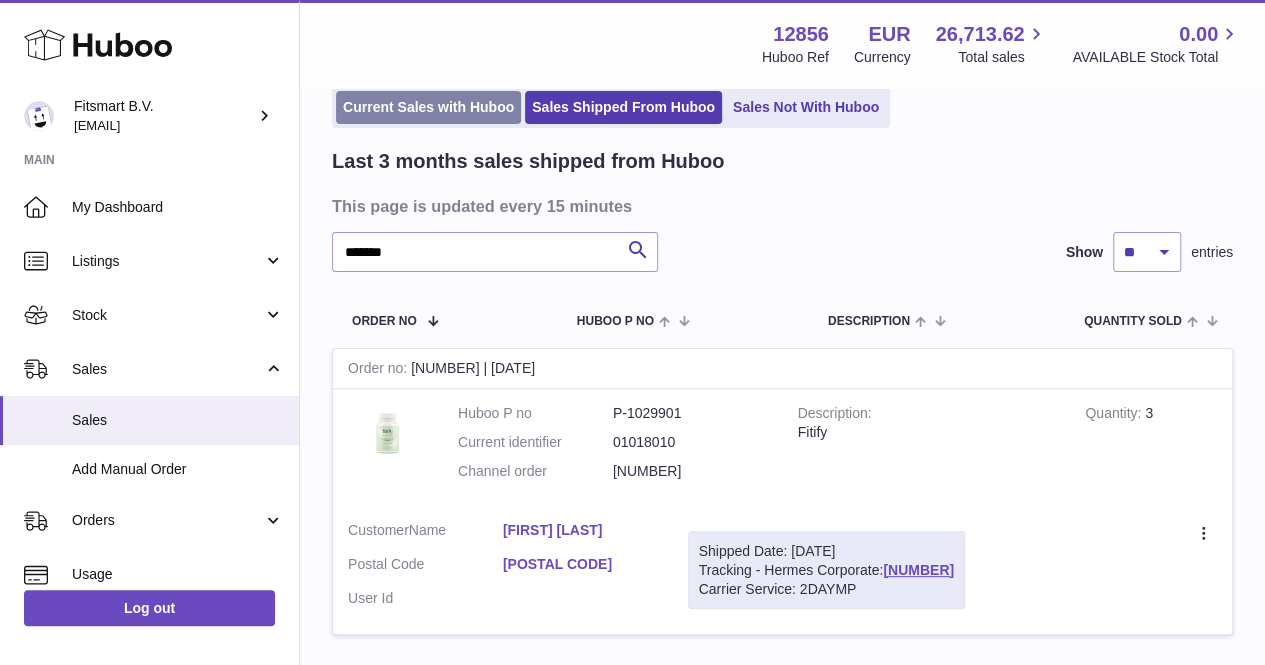 click on "Current Sales with Huboo" at bounding box center (428, 107) 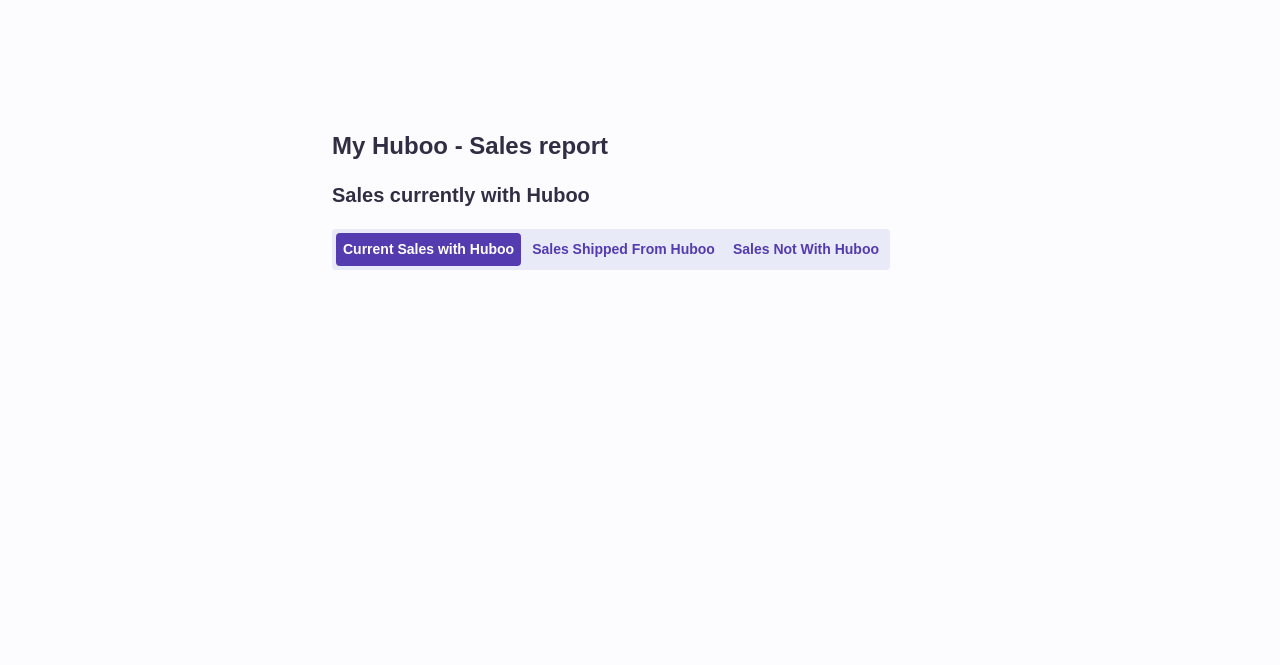 scroll, scrollTop: 0, scrollLeft: 0, axis: both 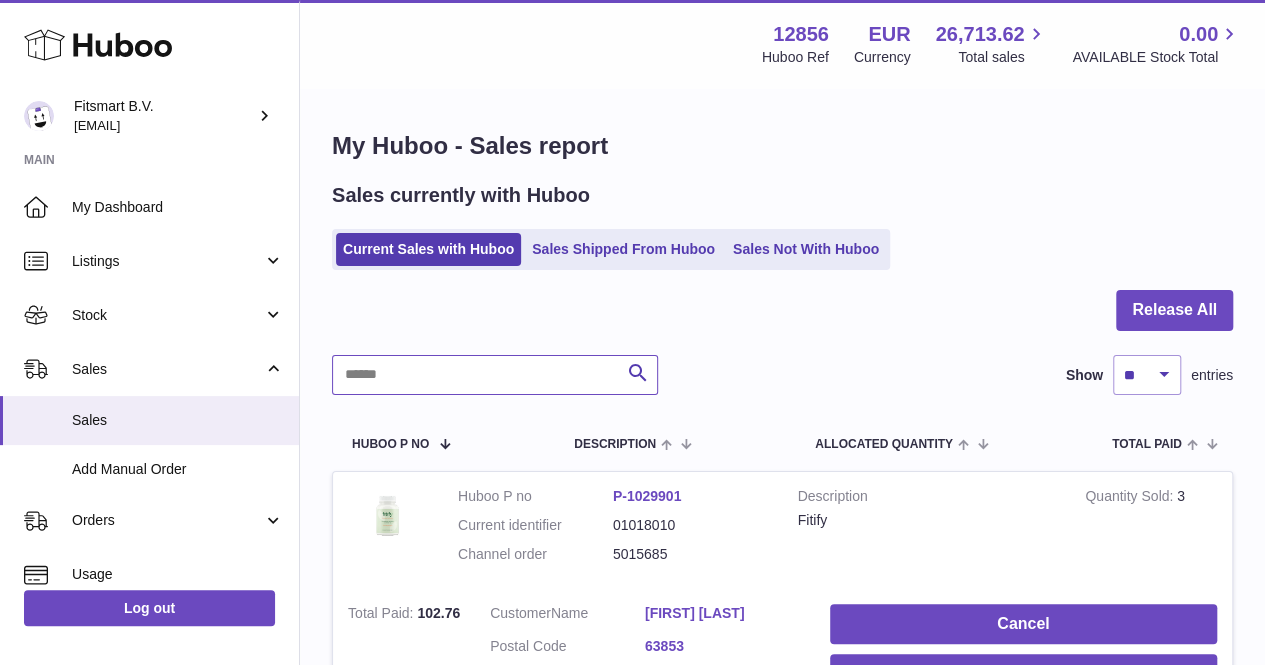 click at bounding box center [495, 375] 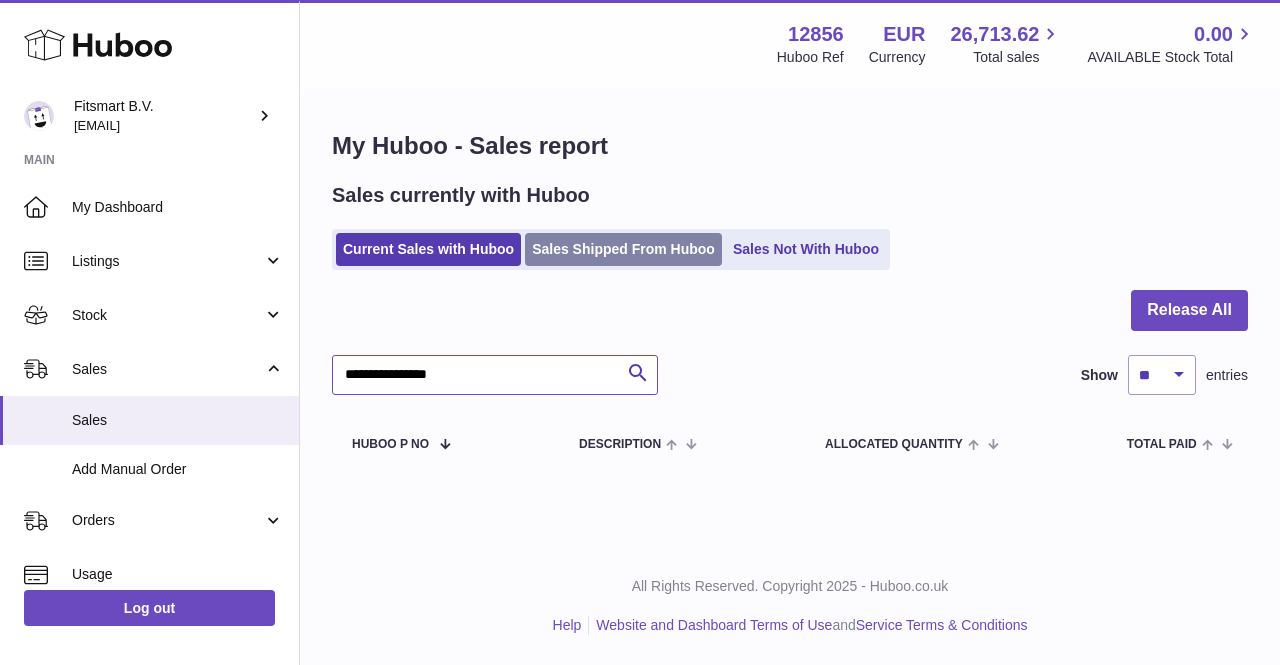 type on "**********" 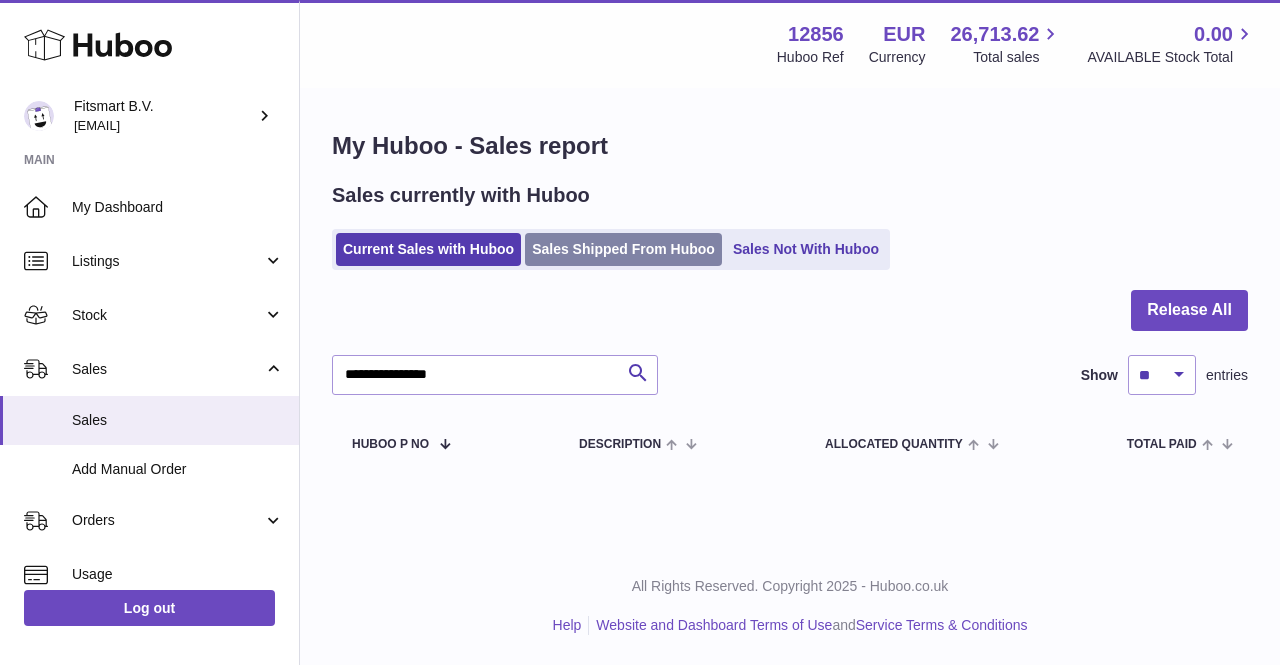 click on "Sales Shipped From Huboo" at bounding box center (623, 249) 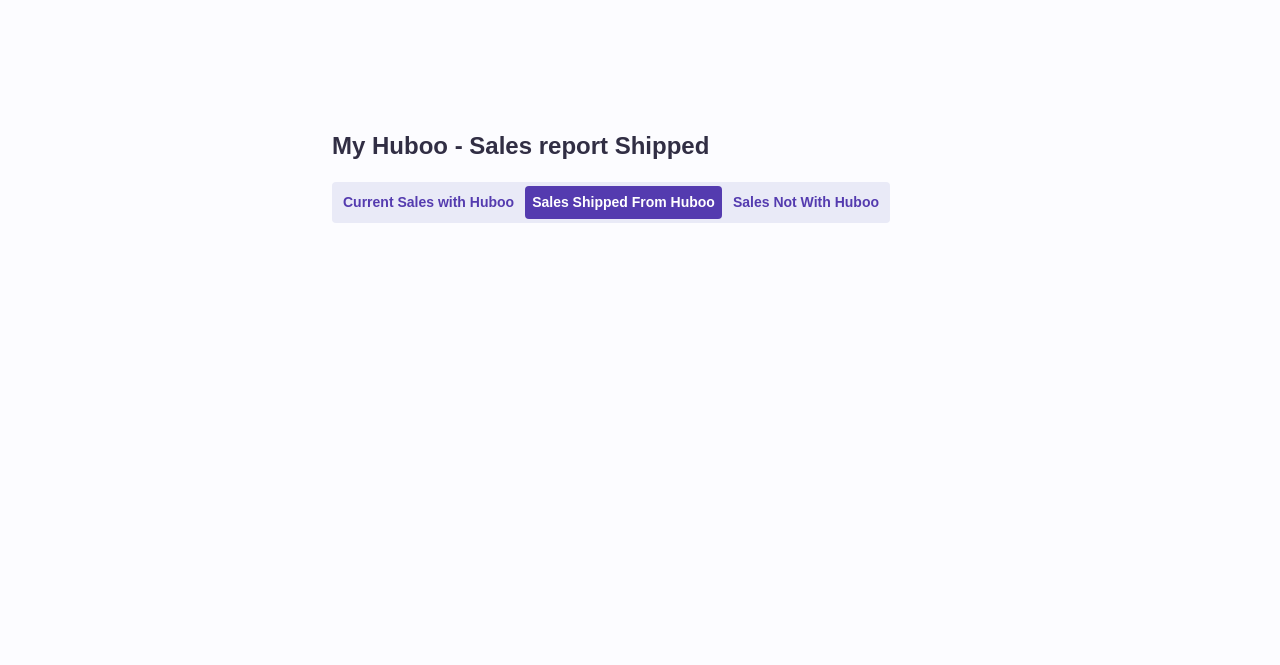 scroll, scrollTop: 0, scrollLeft: 0, axis: both 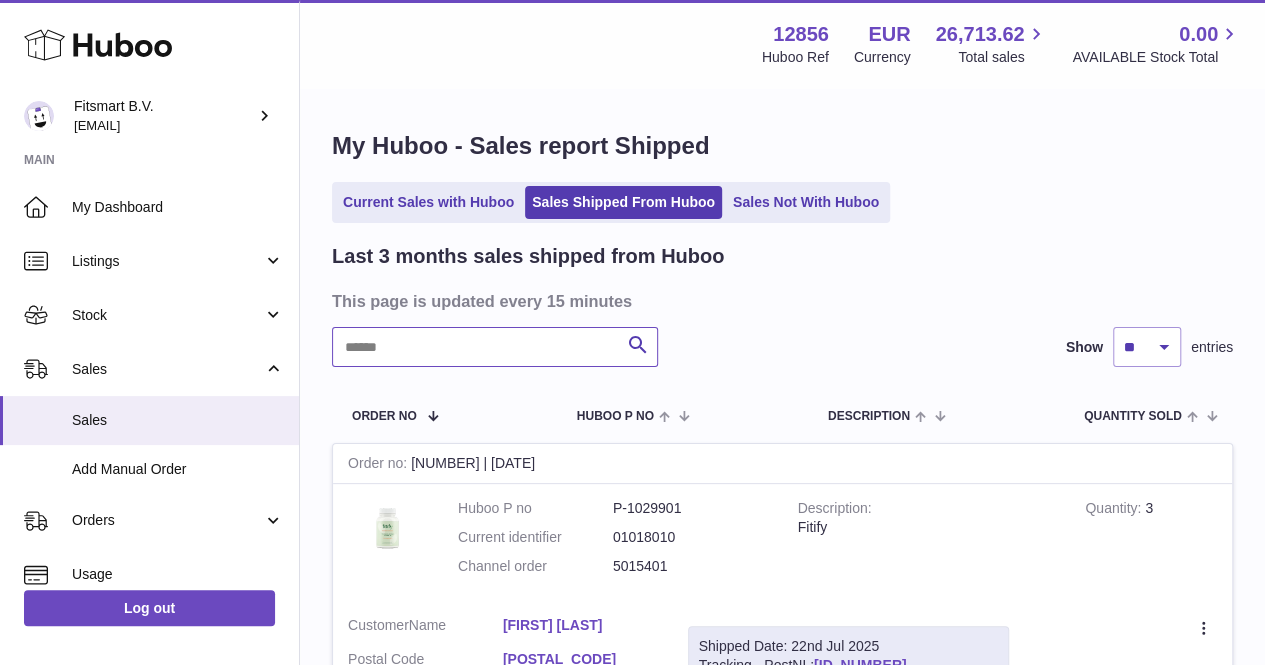 click at bounding box center (495, 347) 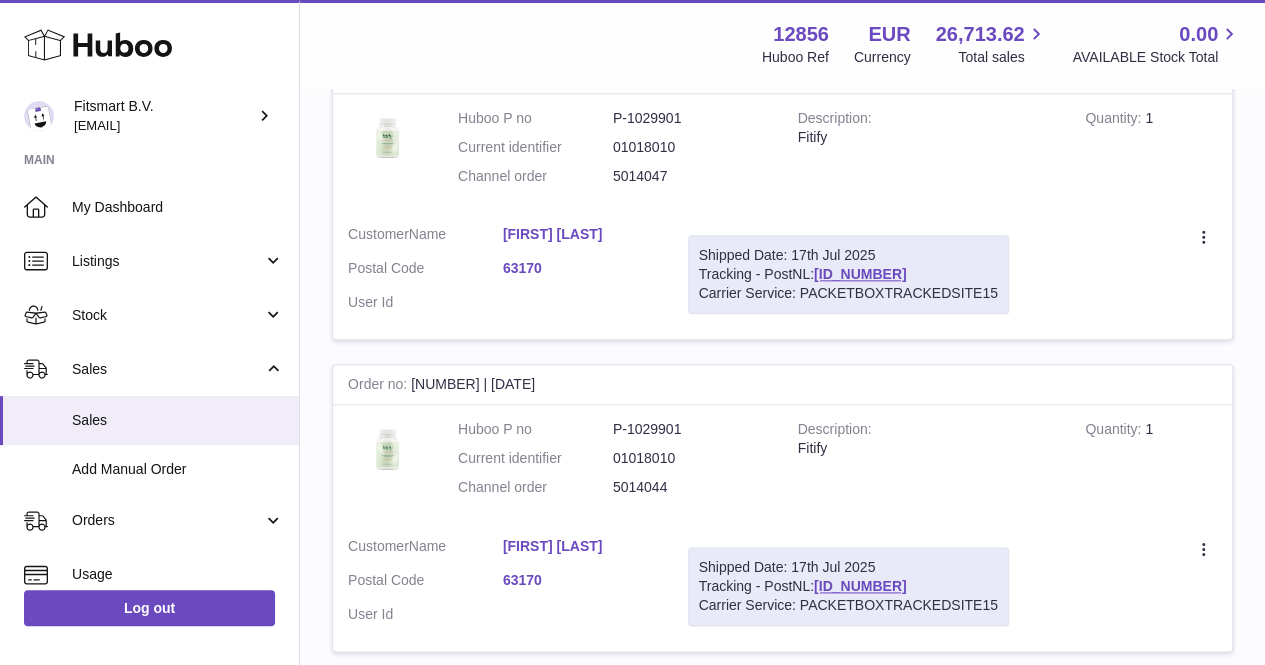 scroll, scrollTop: 1020, scrollLeft: 0, axis: vertical 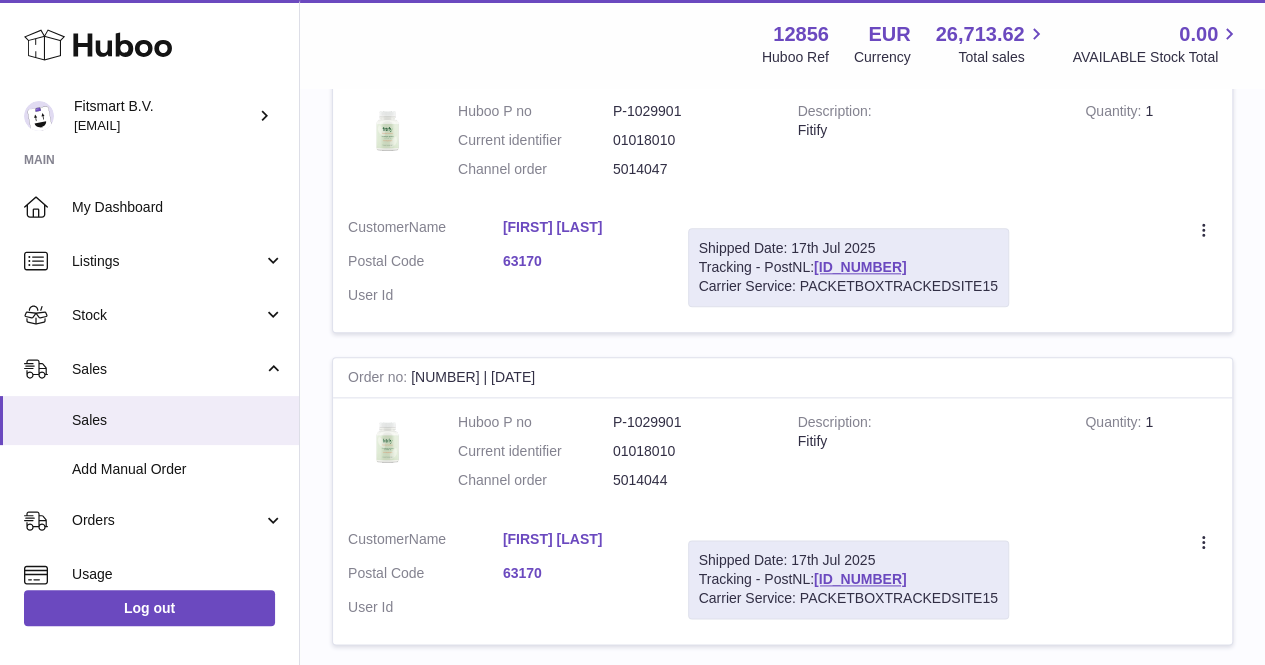 type on "**********" 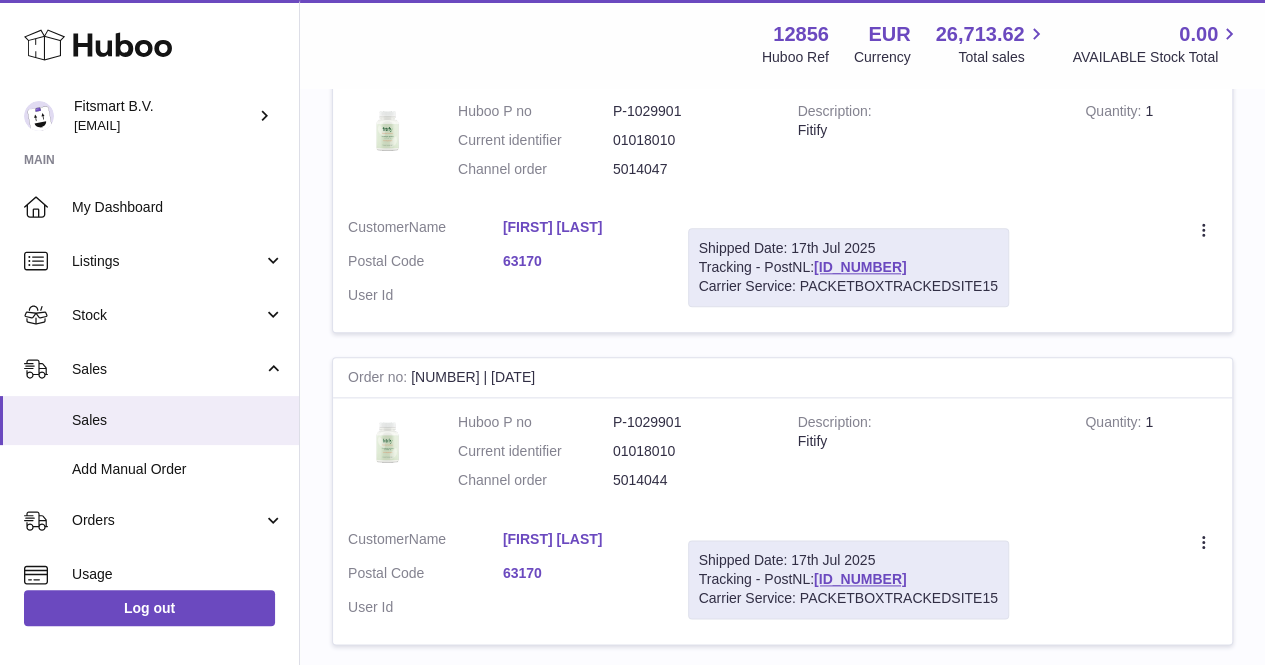 click on ".st0{fill:#141414;}" at bounding box center (632, -688) 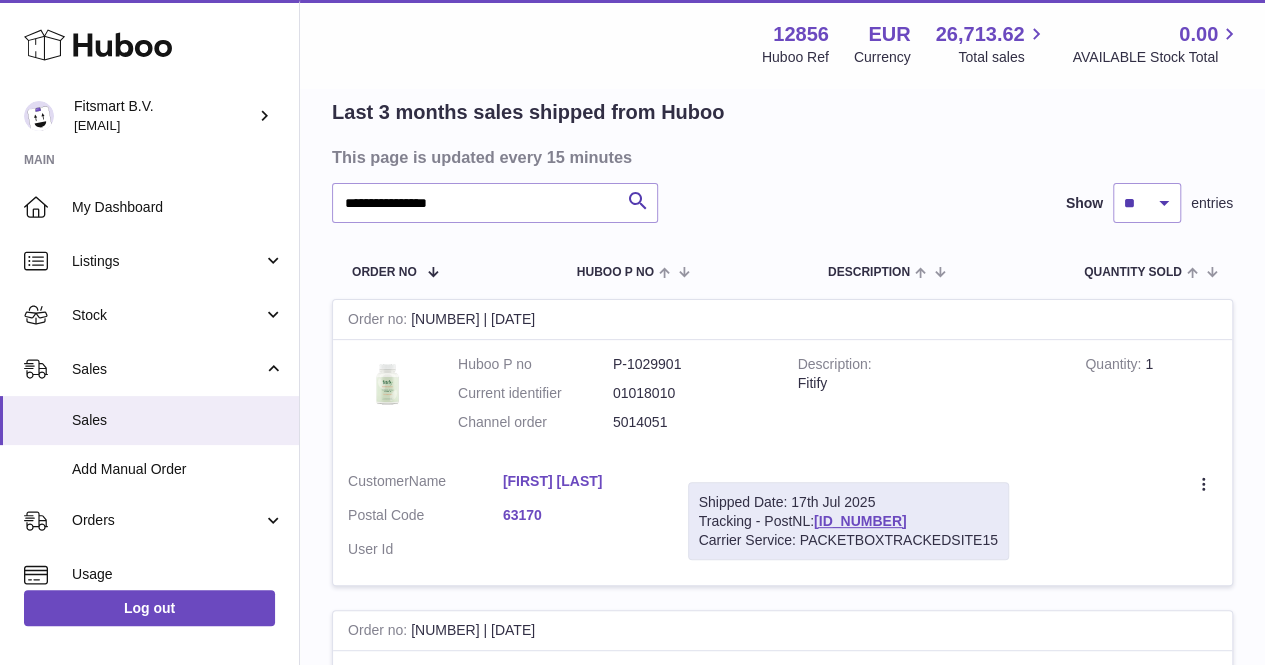 scroll, scrollTop: 111, scrollLeft: 0, axis: vertical 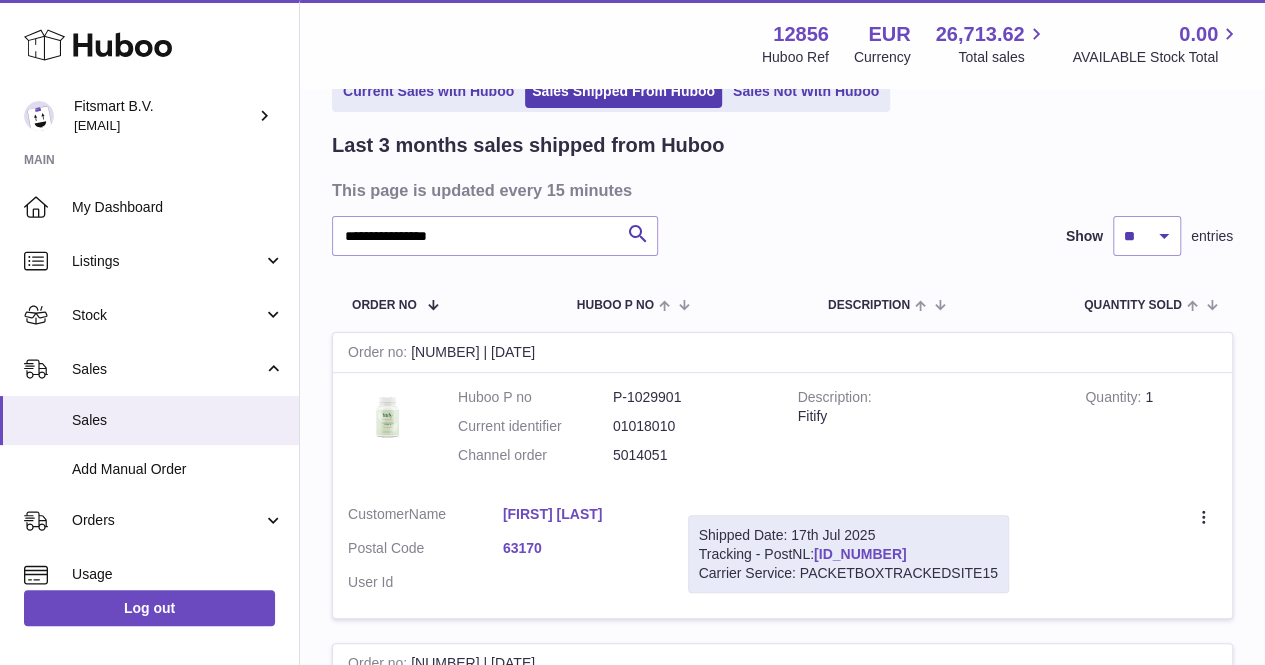 click on "LA619696258NL" at bounding box center (860, 554) 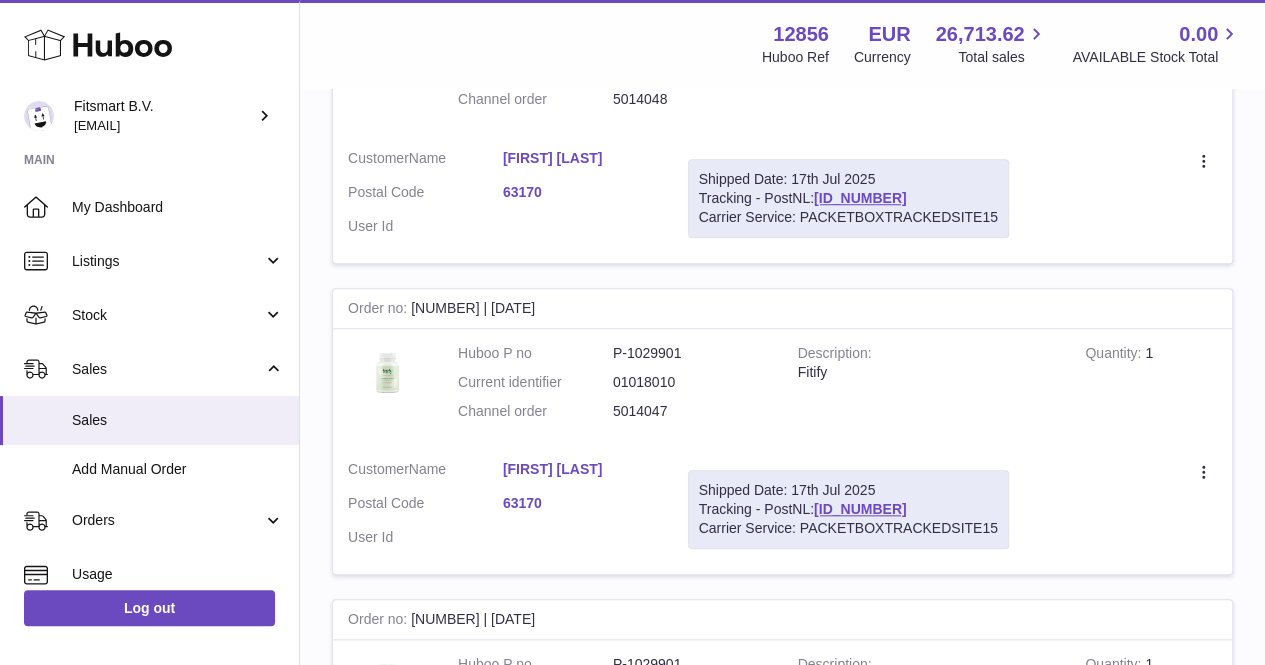 scroll, scrollTop: 772, scrollLeft: 0, axis: vertical 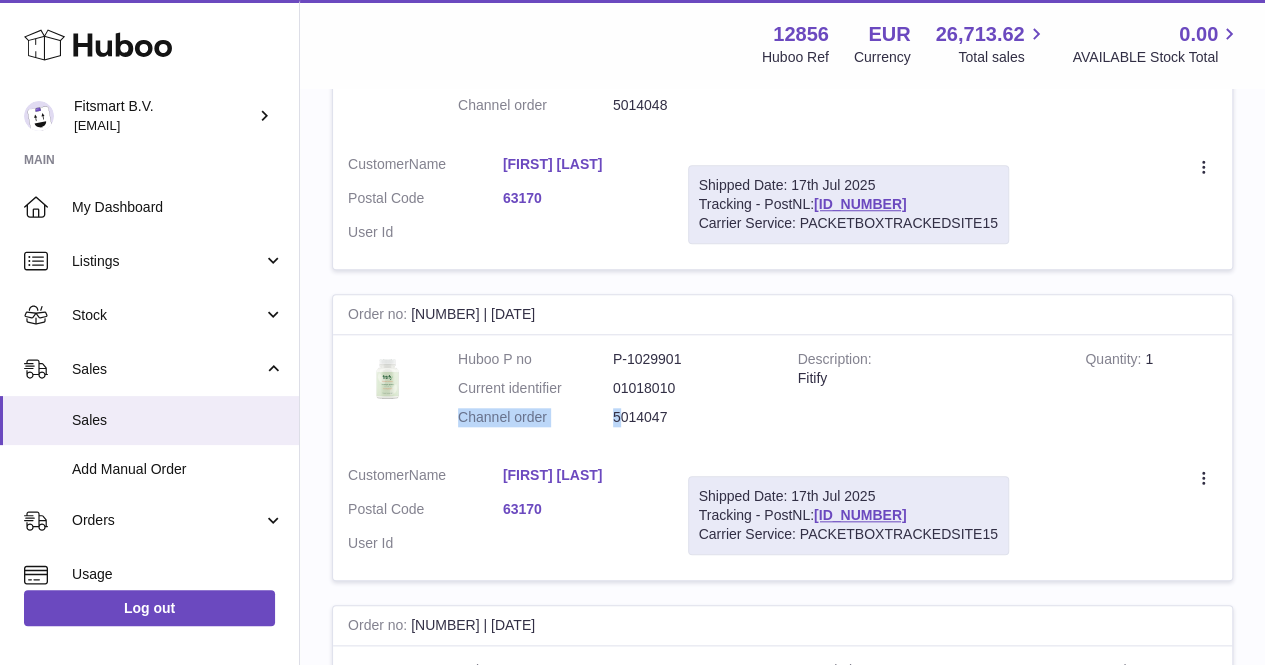 drag, startPoint x: 761, startPoint y: 399, endPoint x: 625, endPoint y: 421, distance: 137.76791 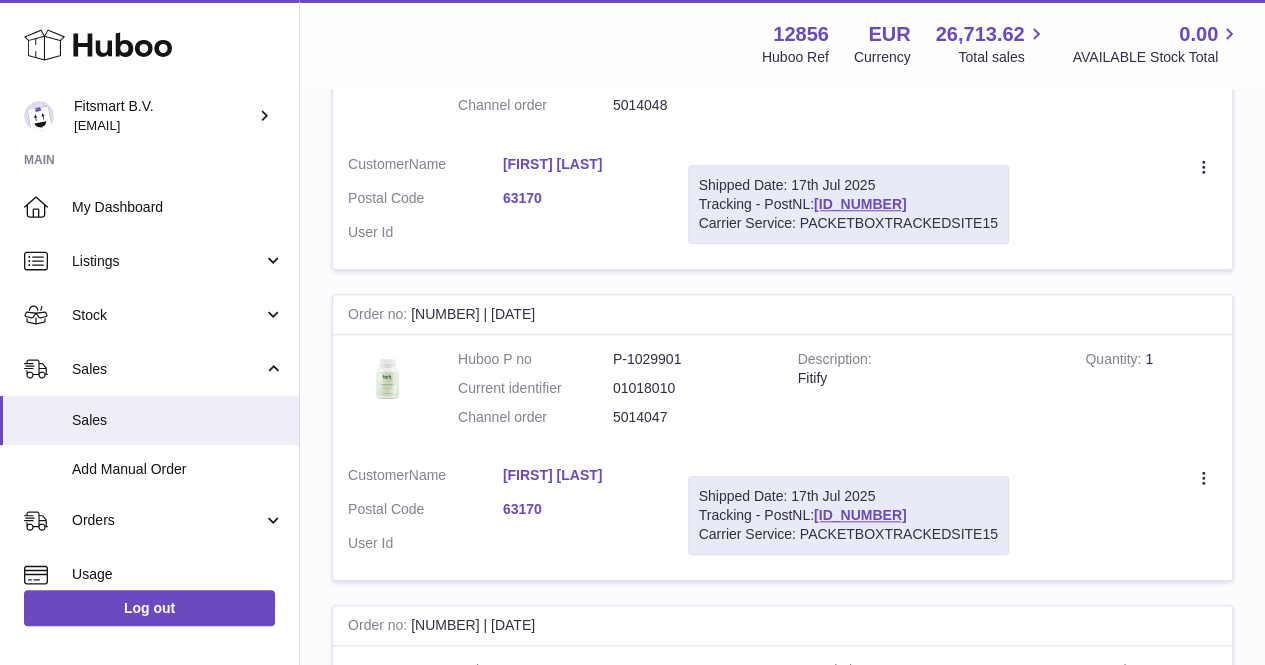 click on "5014047" at bounding box center [690, 417] 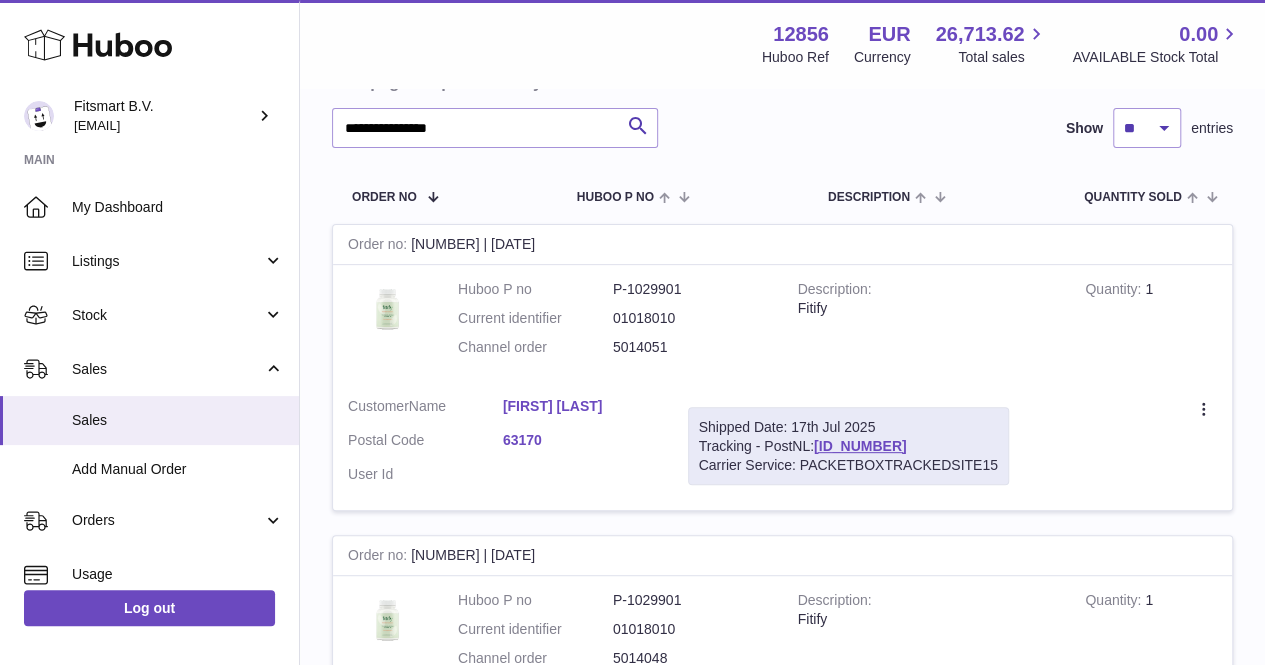 scroll, scrollTop: 190, scrollLeft: 0, axis: vertical 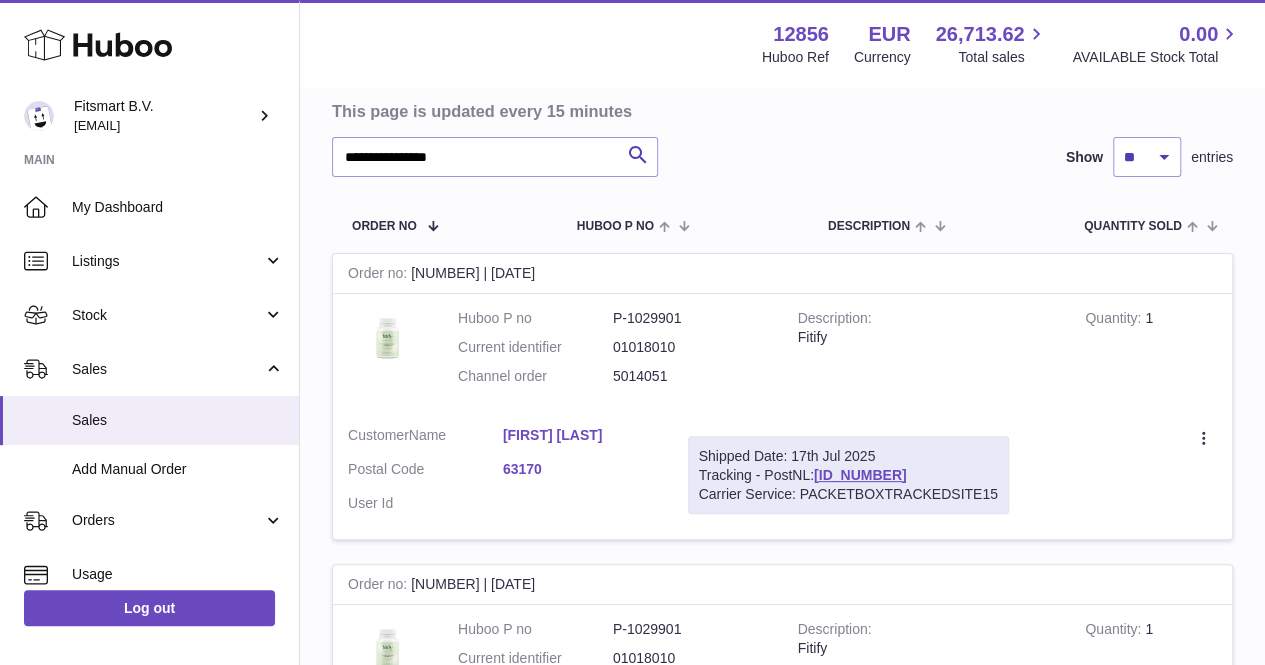 drag, startPoint x: 692, startPoint y: 385, endPoint x: 585, endPoint y: 389, distance: 107.07474 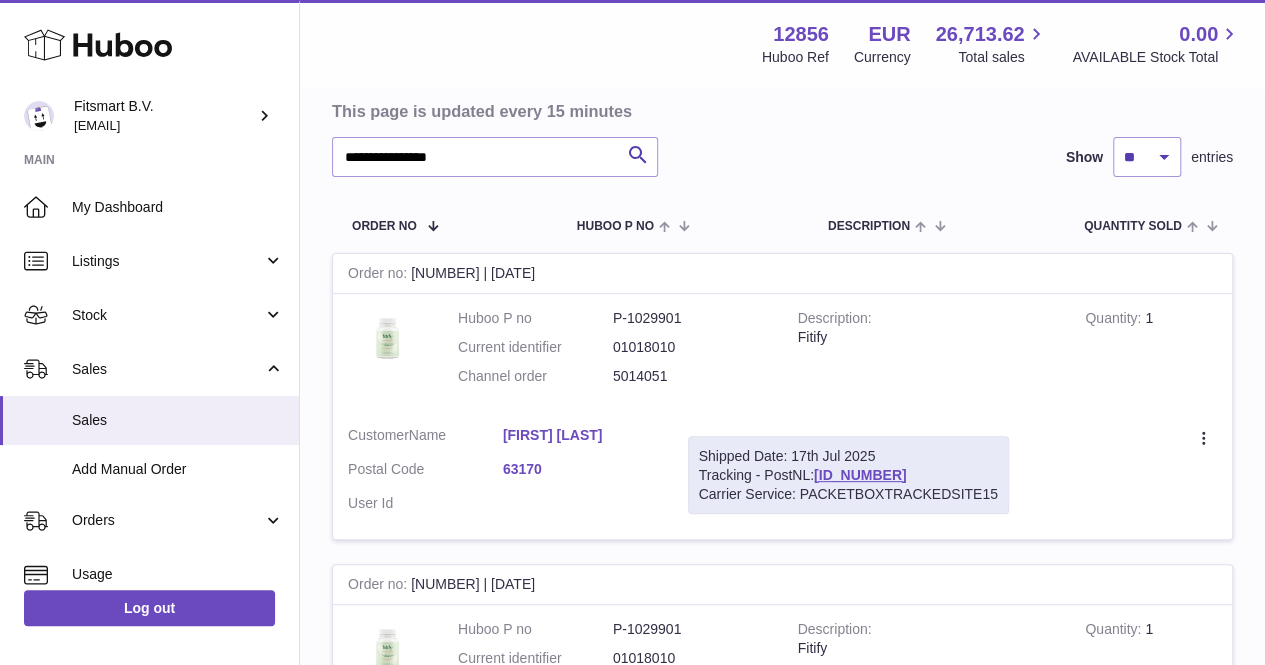 click at bounding box center (632, 332) 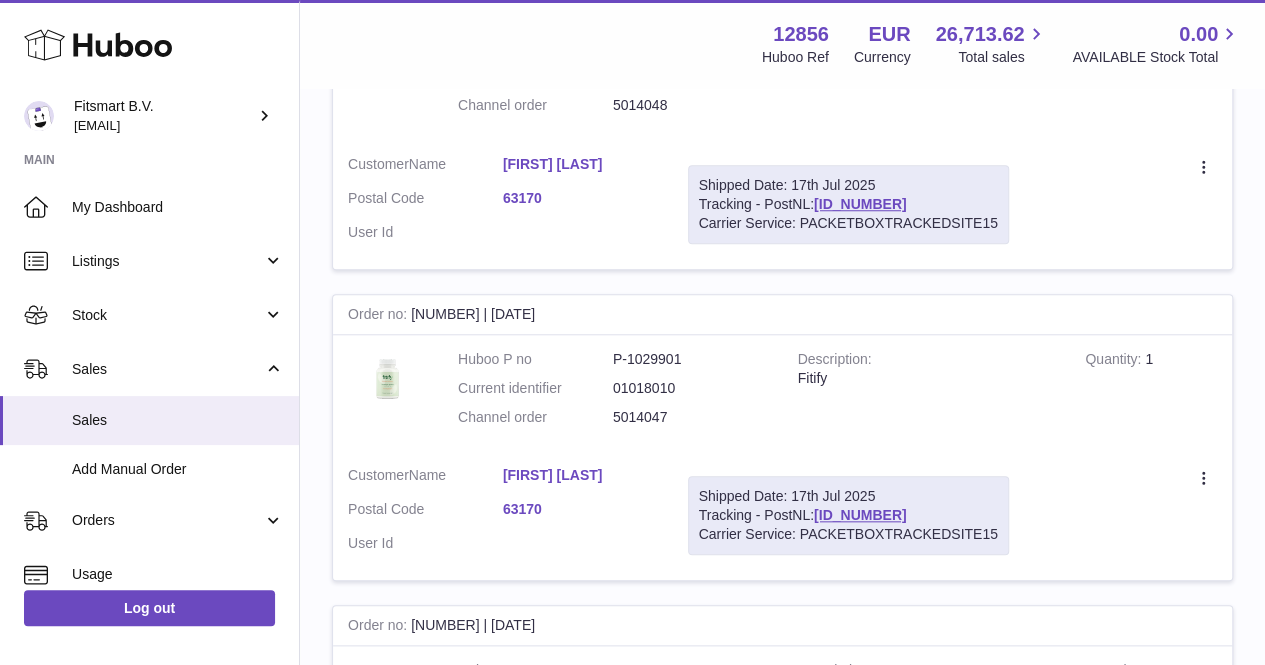 scroll, scrollTop: 0, scrollLeft: 0, axis: both 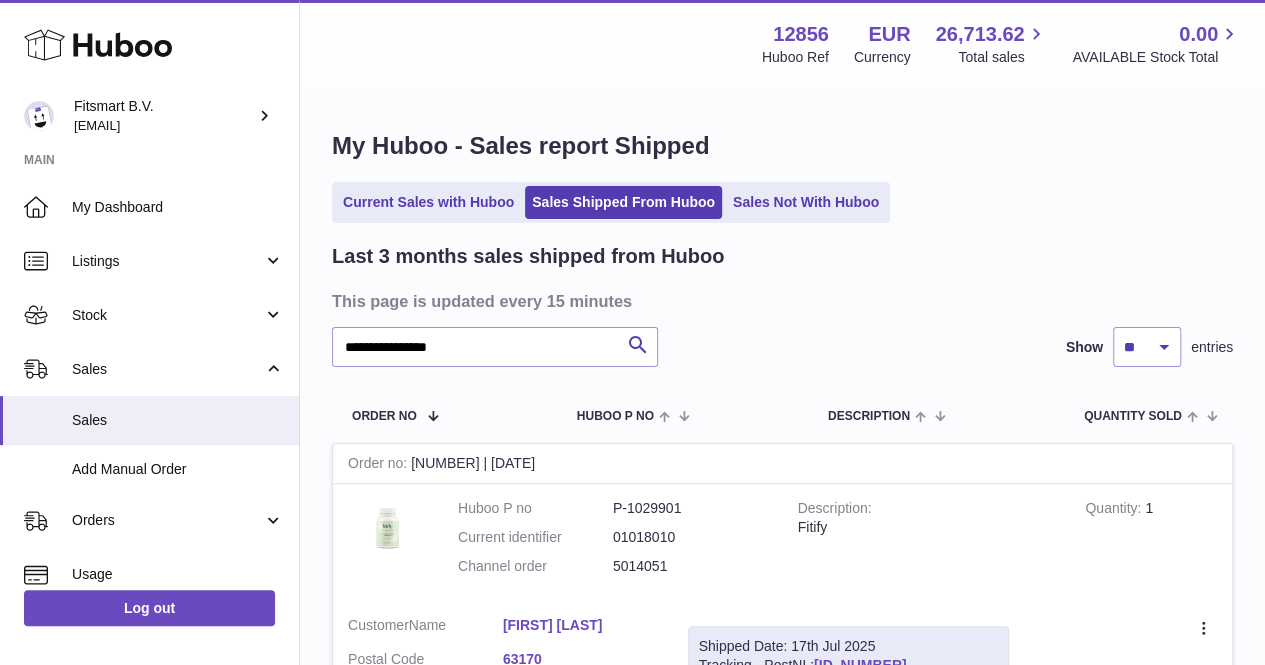 click on "Current Sales with Huboo
Sales Shipped From Huboo
Sales Not With Huboo" at bounding box center [611, 202] 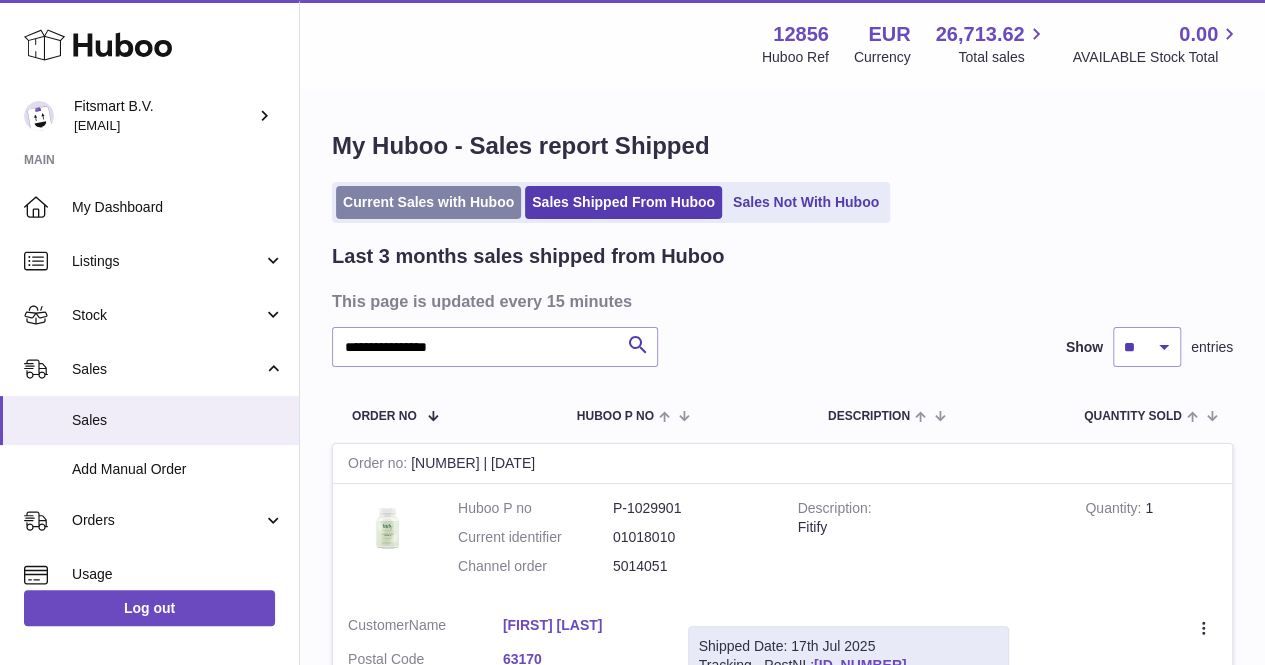 click on "Current Sales with Huboo" at bounding box center [428, 202] 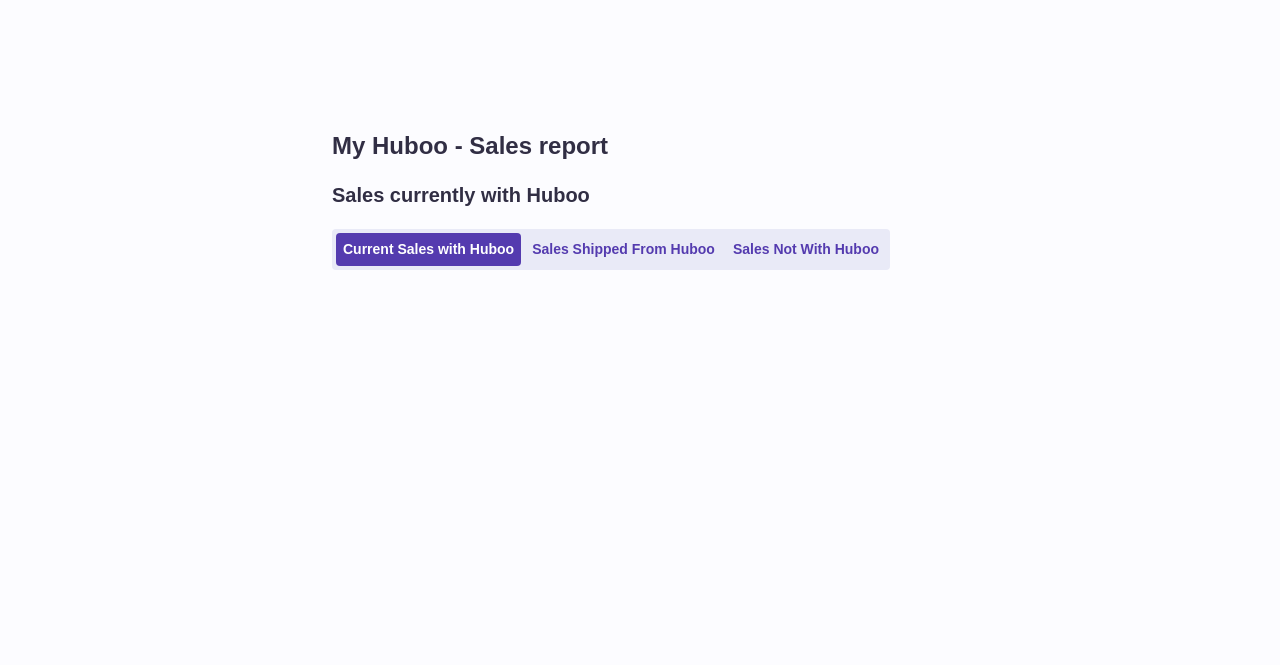scroll, scrollTop: 0, scrollLeft: 0, axis: both 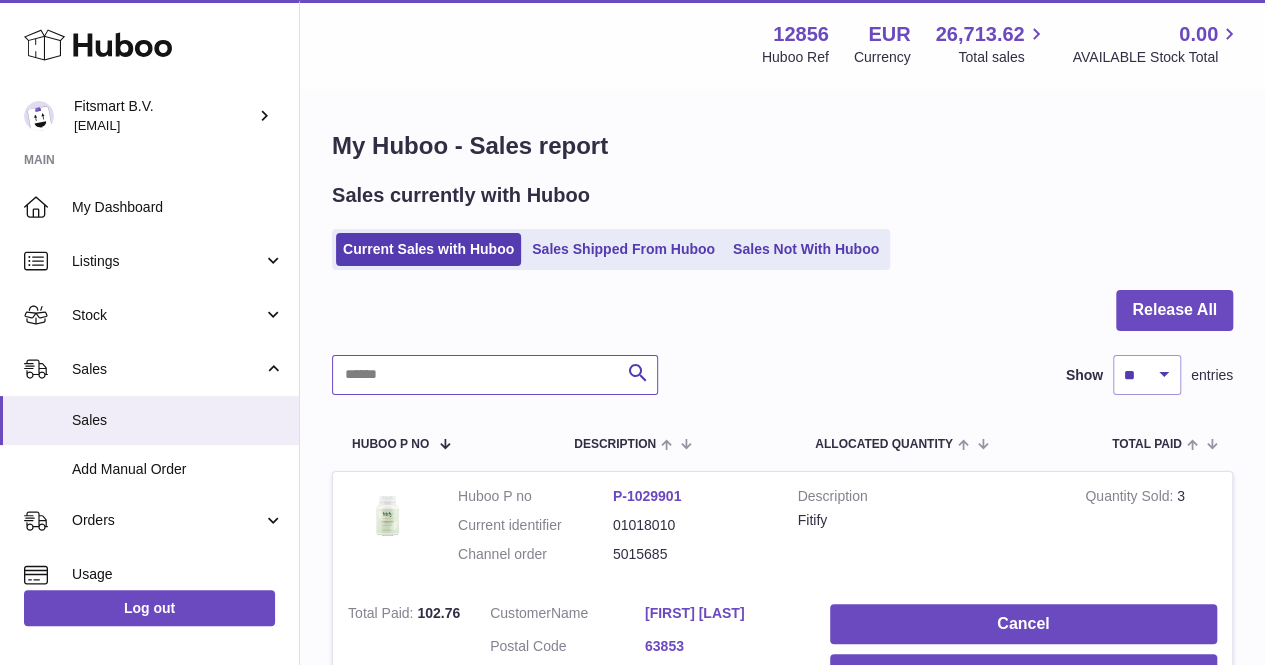 click at bounding box center (495, 375) 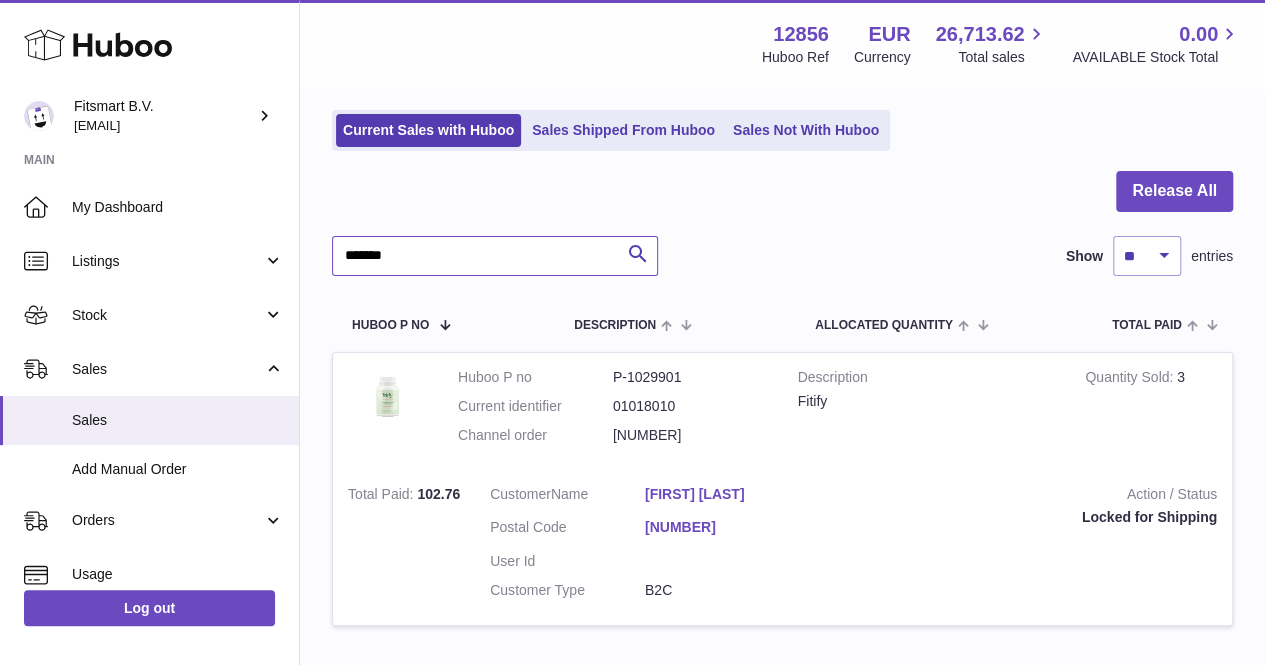 scroll, scrollTop: 122, scrollLeft: 0, axis: vertical 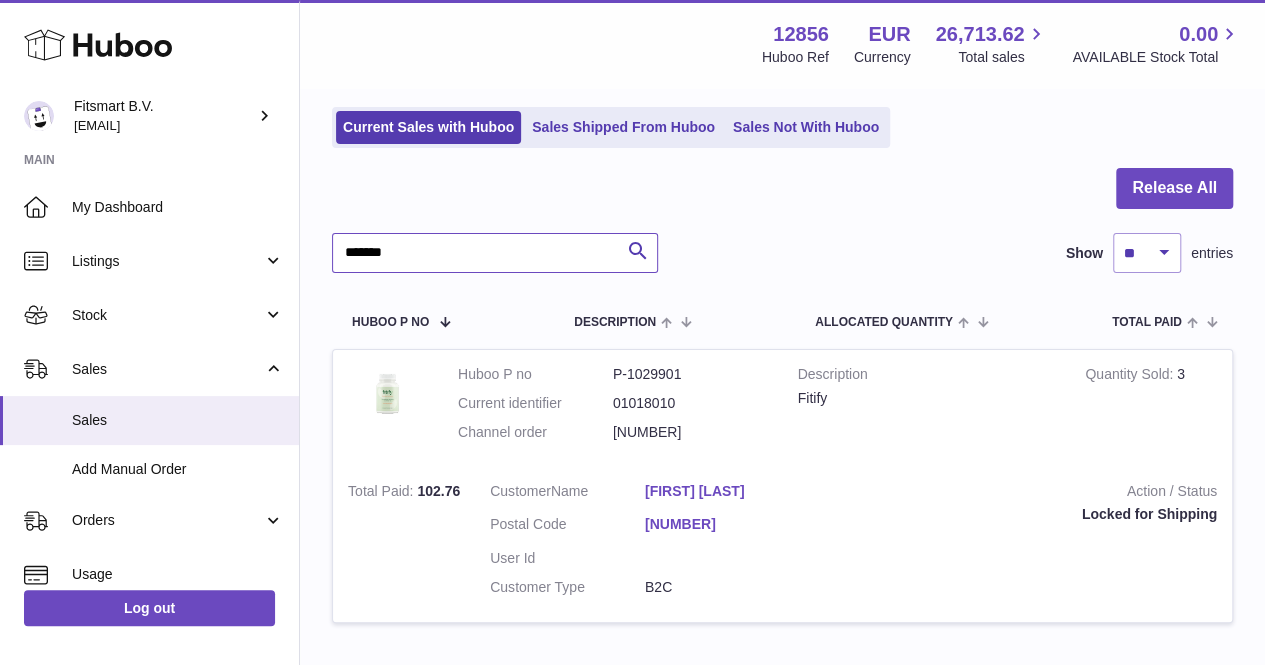 type on "*******" 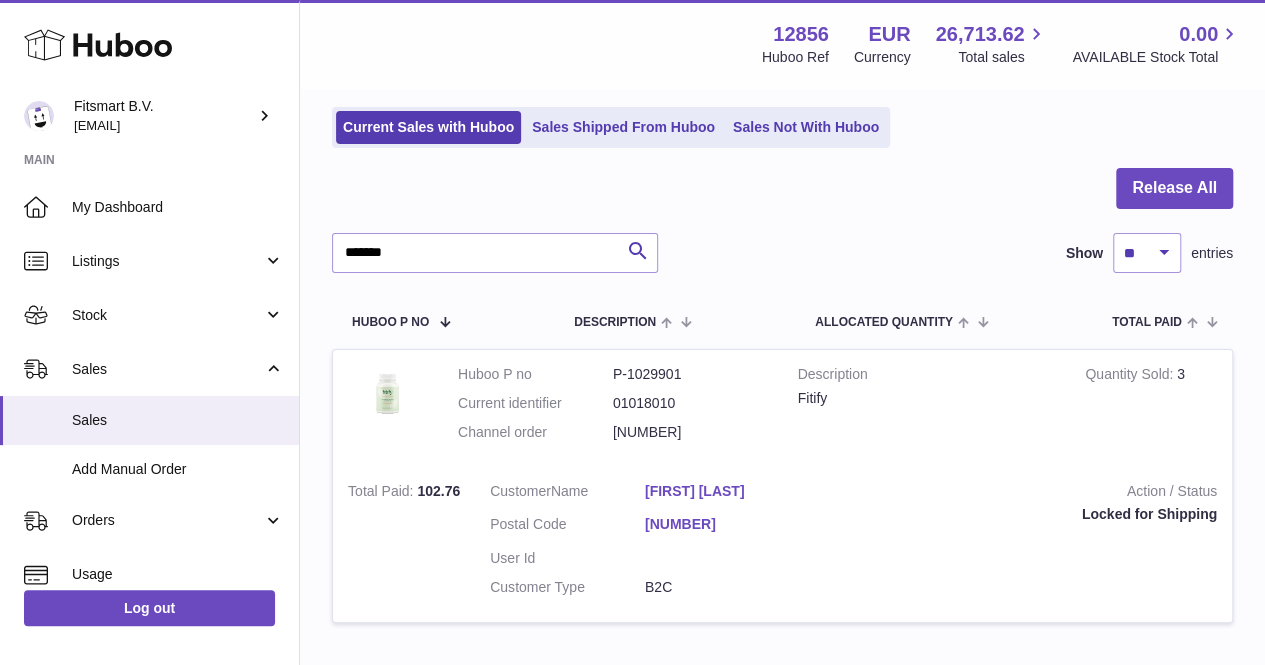 click on "[FIRST] [LAST]" at bounding box center (722, 491) 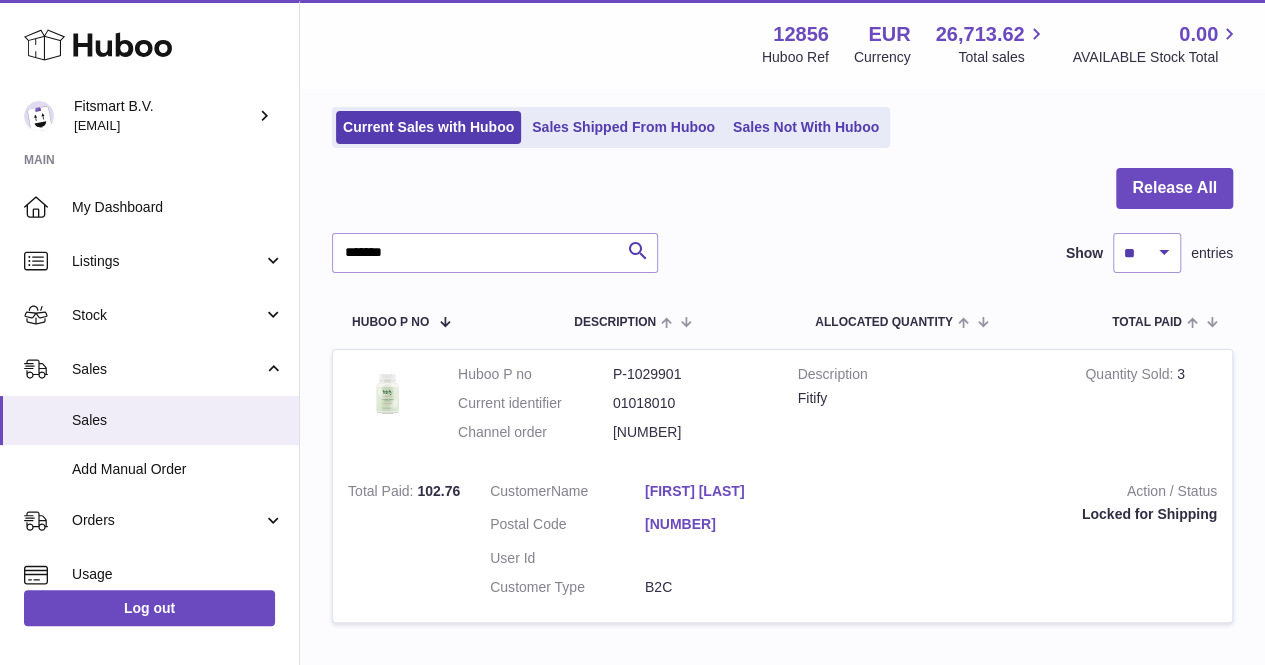 click at bounding box center [632, 332] 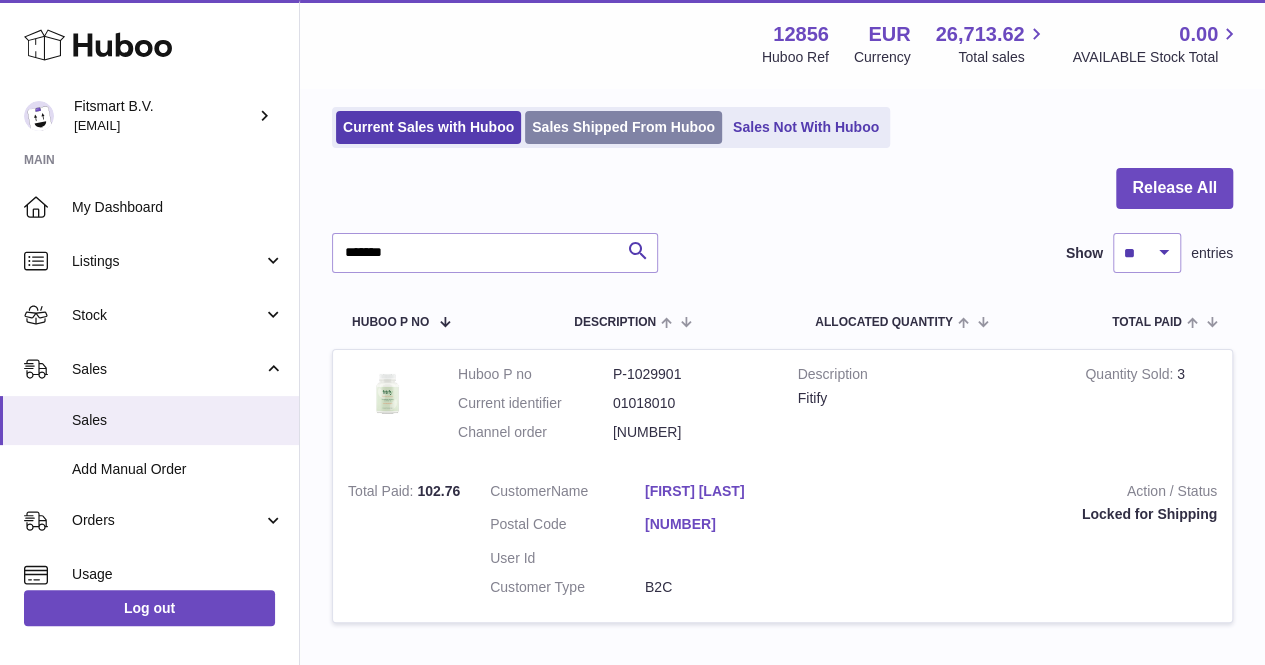 click on "Sales Shipped From Huboo" at bounding box center (623, 127) 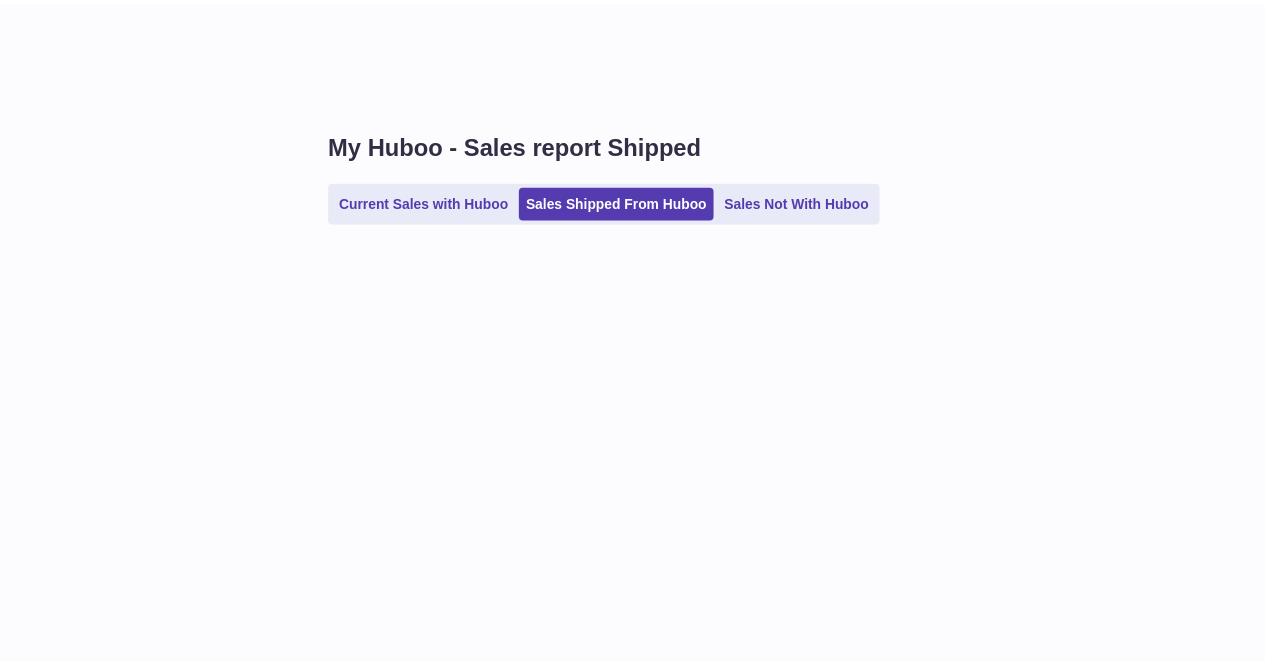 scroll, scrollTop: 0, scrollLeft: 0, axis: both 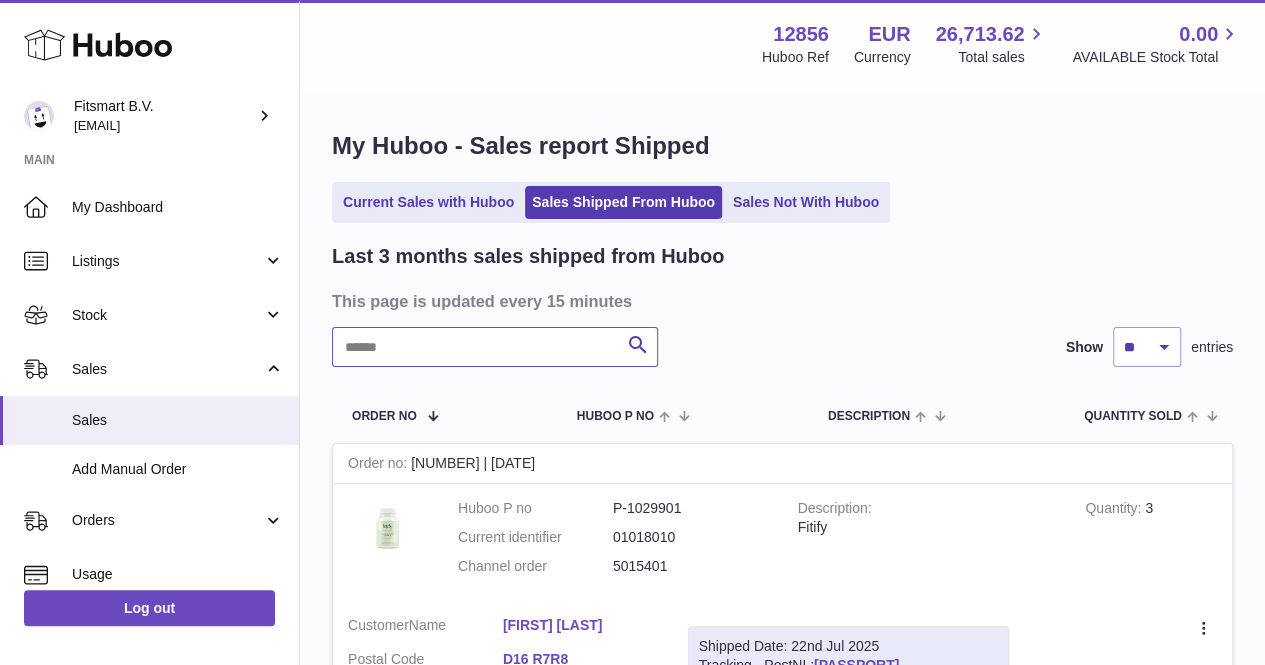click at bounding box center (495, 347) 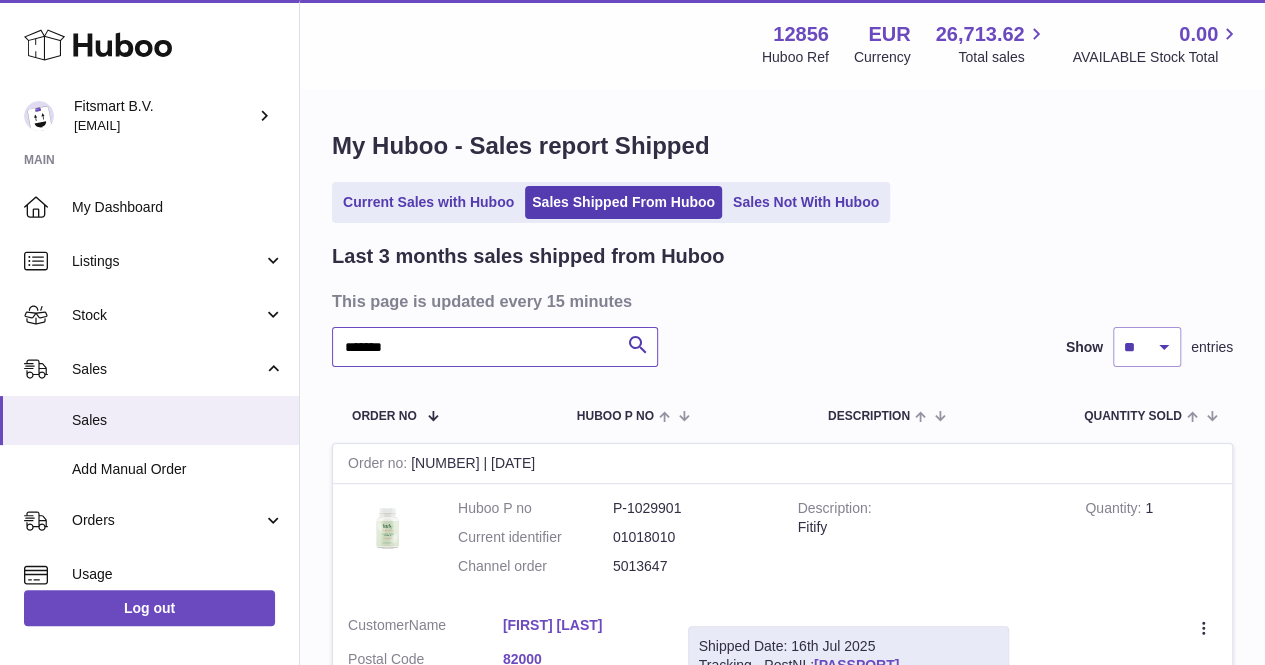 scroll, scrollTop: 102, scrollLeft: 0, axis: vertical 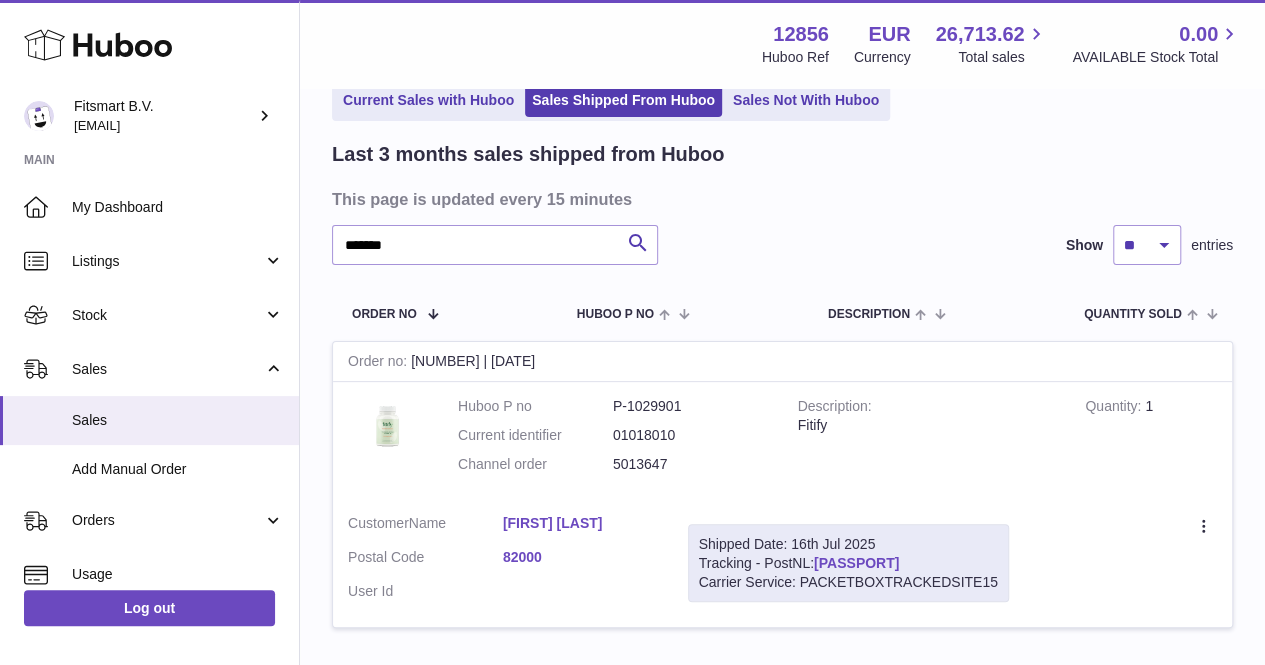 click on "[PASSPORT]" at bounding box center (856, 563) 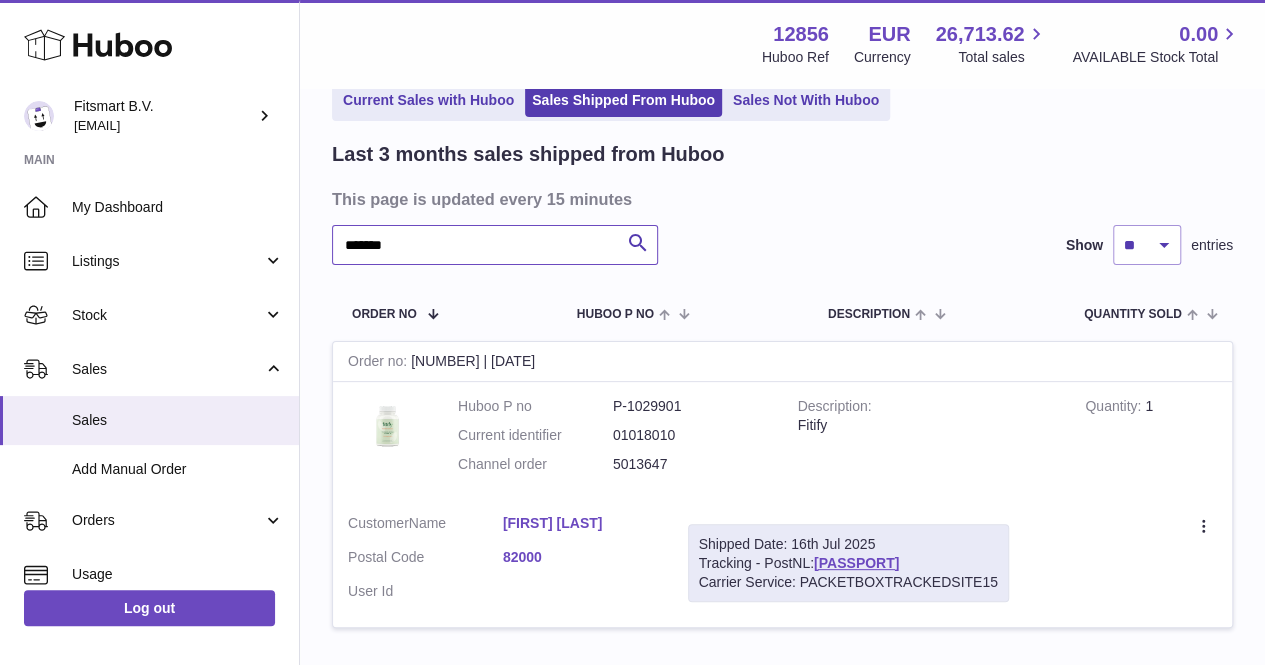 click on "*******" at bounding box center (495, 245) 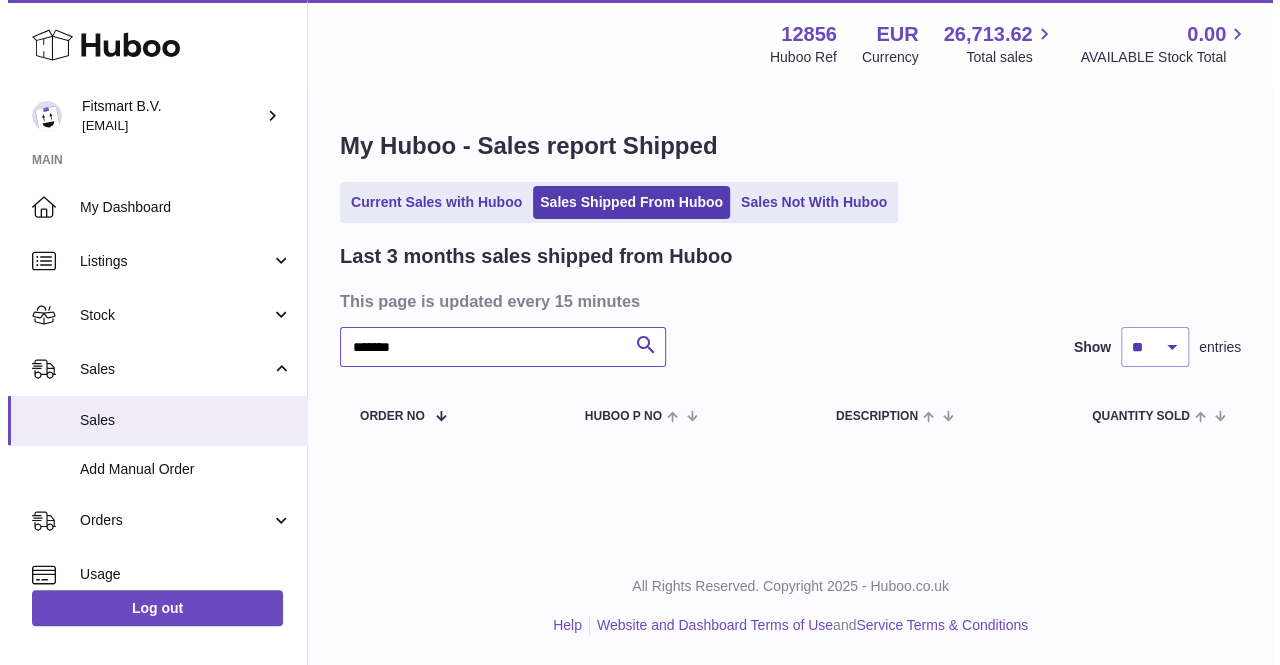 scroll, scrollTop: 0, scrollLeft: 0, axis: both 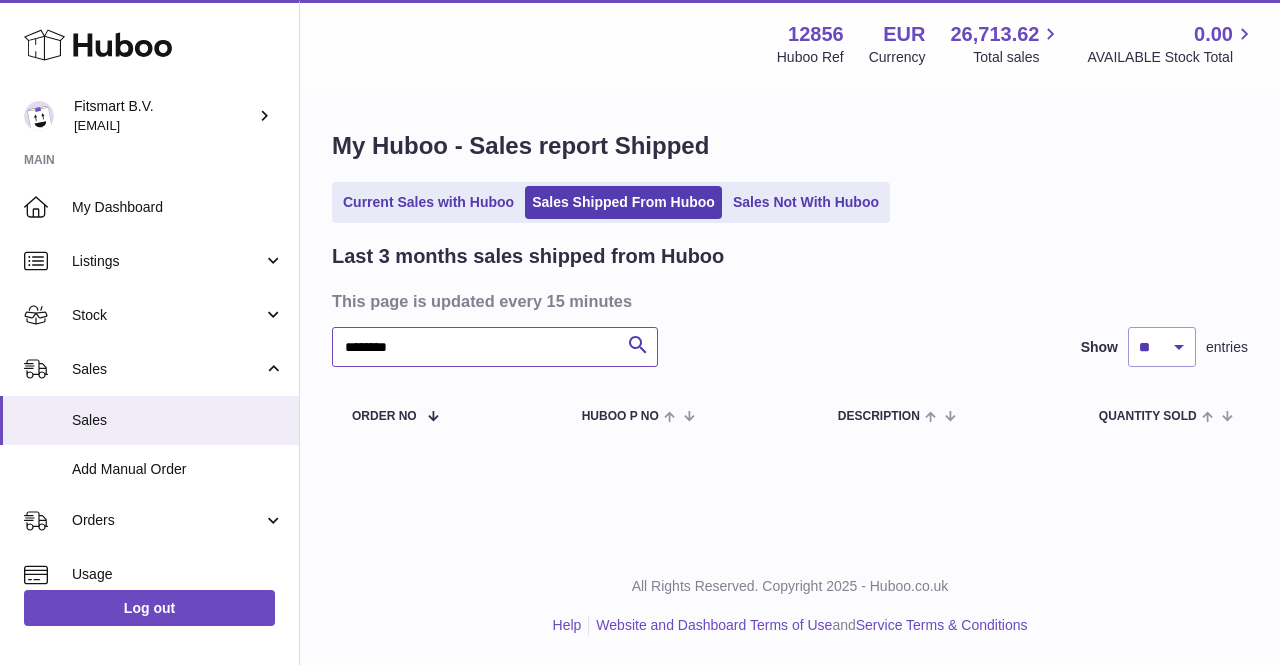 drag, startPoint x: 415, startPoint y: 339, endPoint x: 349, endPoint y: 348, distance: 66.61081 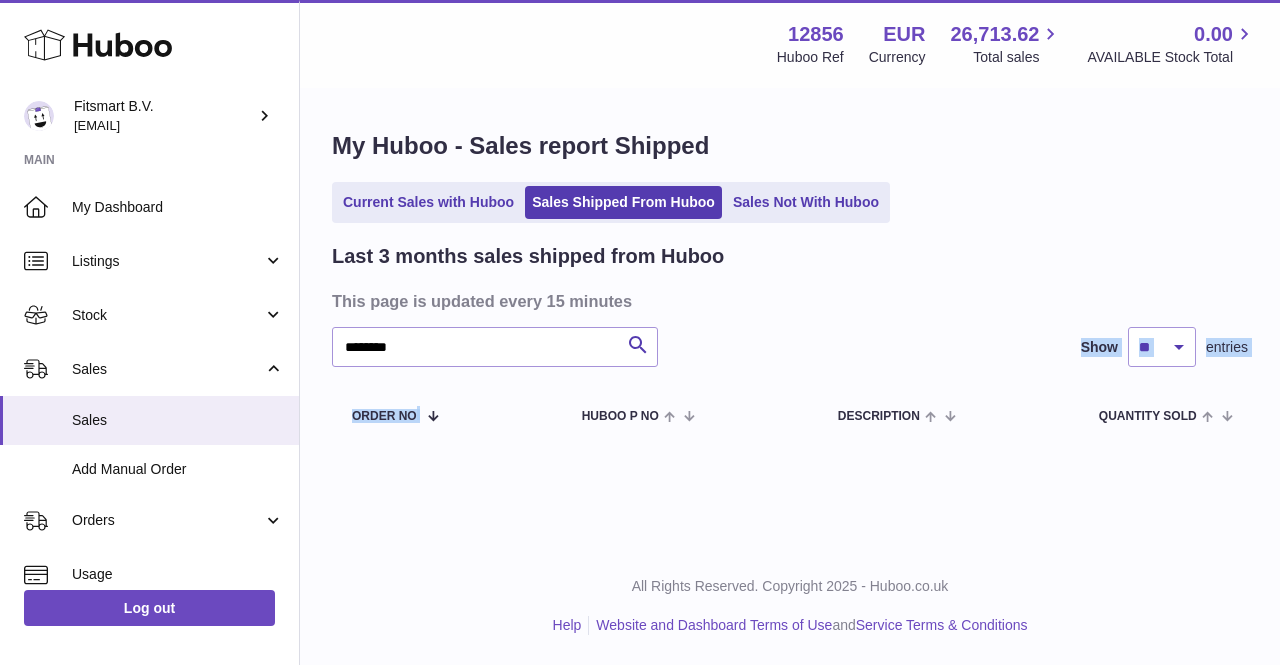 drag, startPoint x: 489, startPoint y: 370, endPoint x: 424, endPoint y: 347, distance: 68.94926 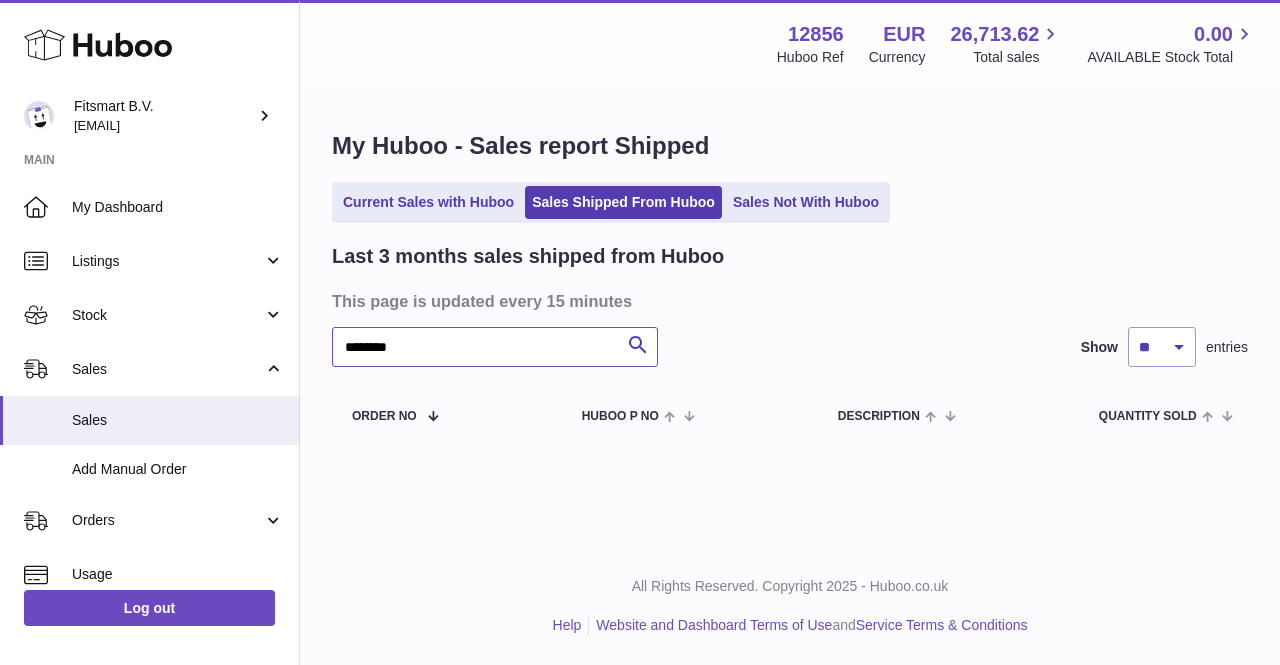 drag, startPoint x: 424, startPoint y: 347, endPoint x: 330, endPoint y: 351, distance: 94.08507 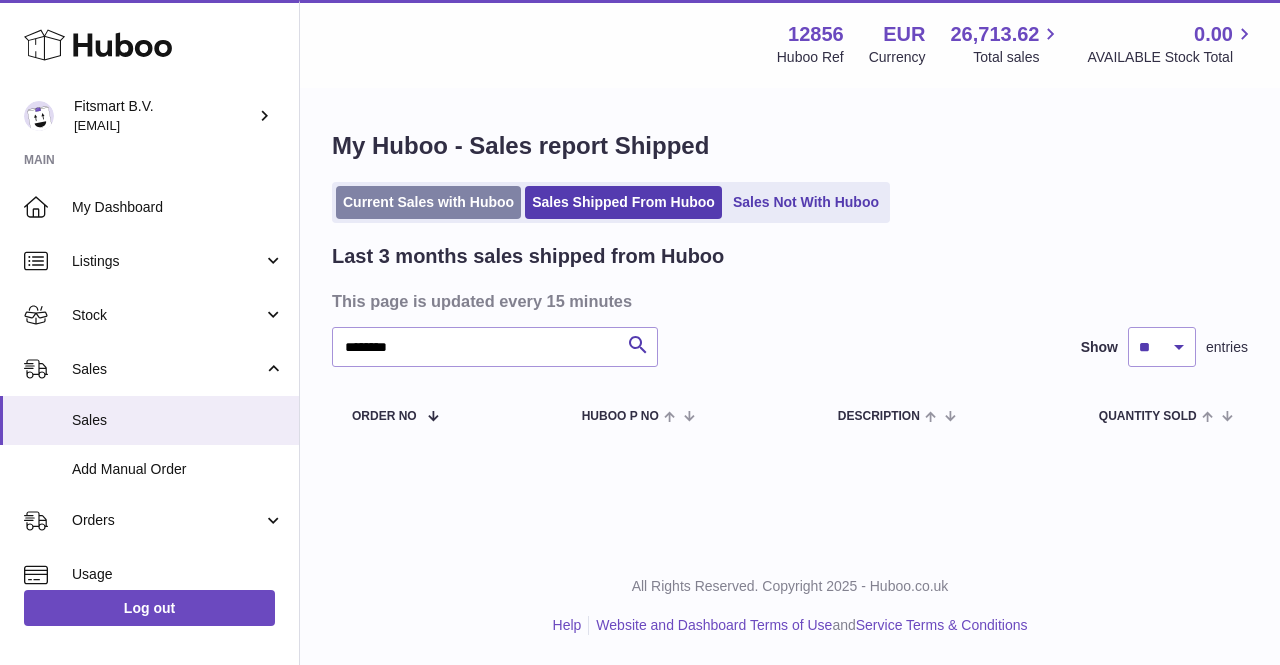 click on "Current Sales with Huboo" at bounding box center (428, 202) 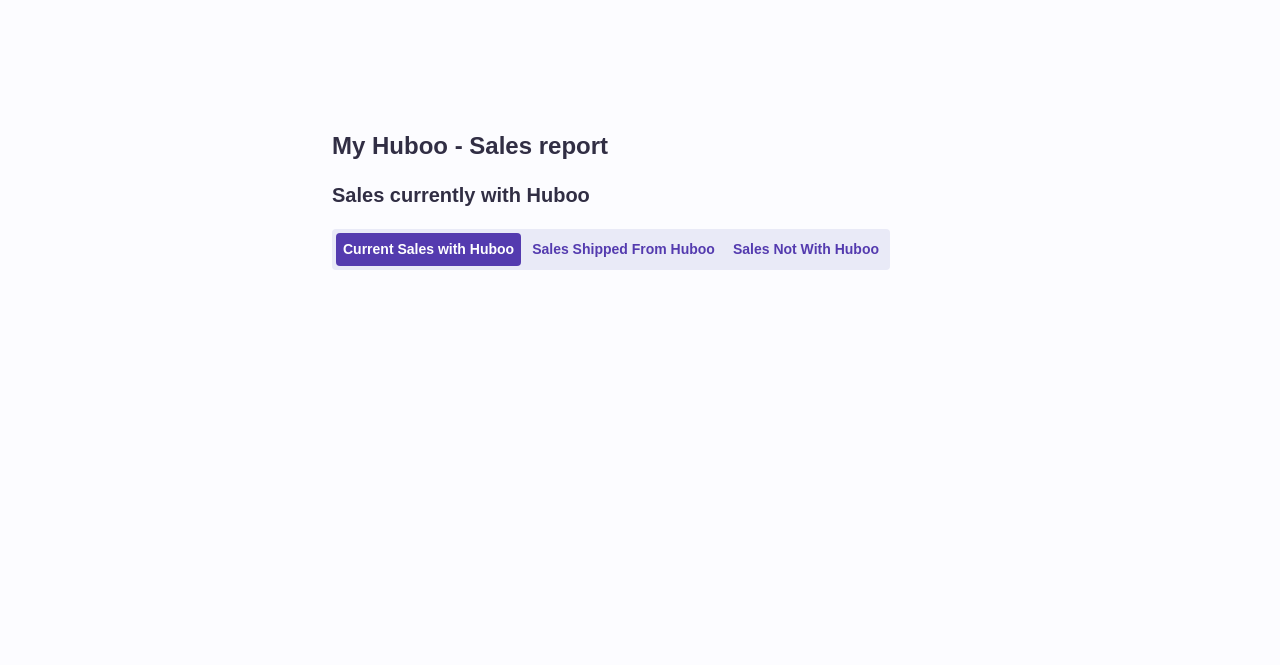 scroll, scrollTop: 0, scrollLeft: 0, axis: both 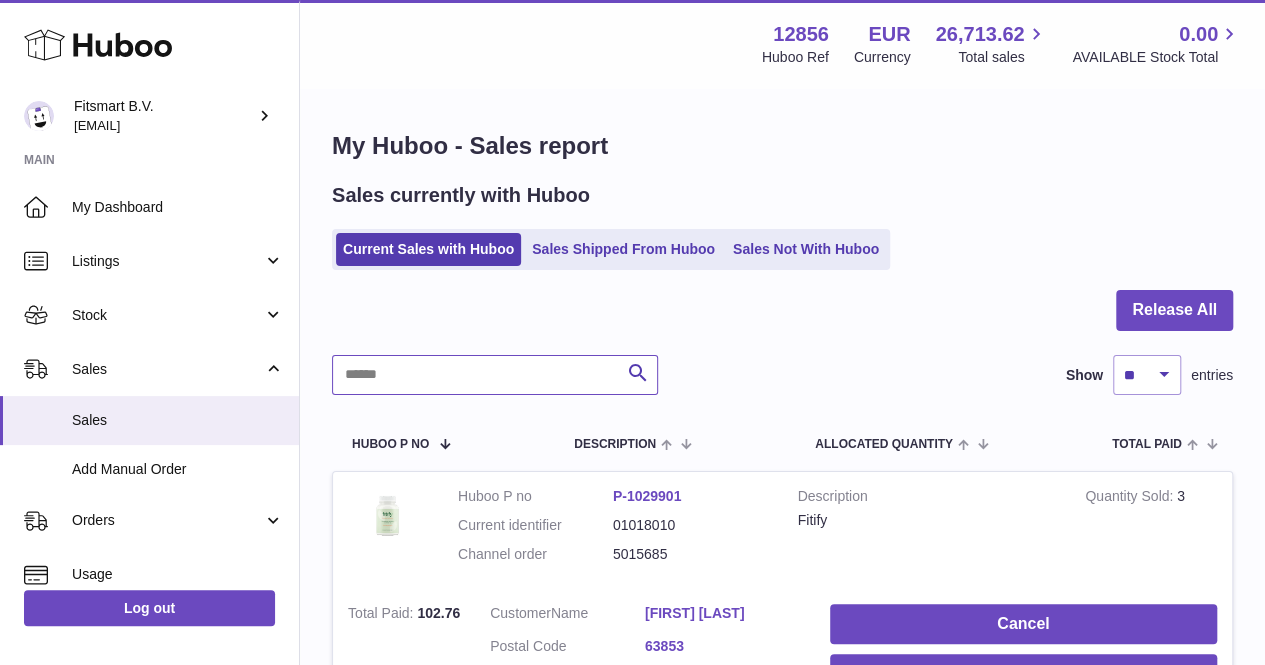 click at bounding box center [495, 375] 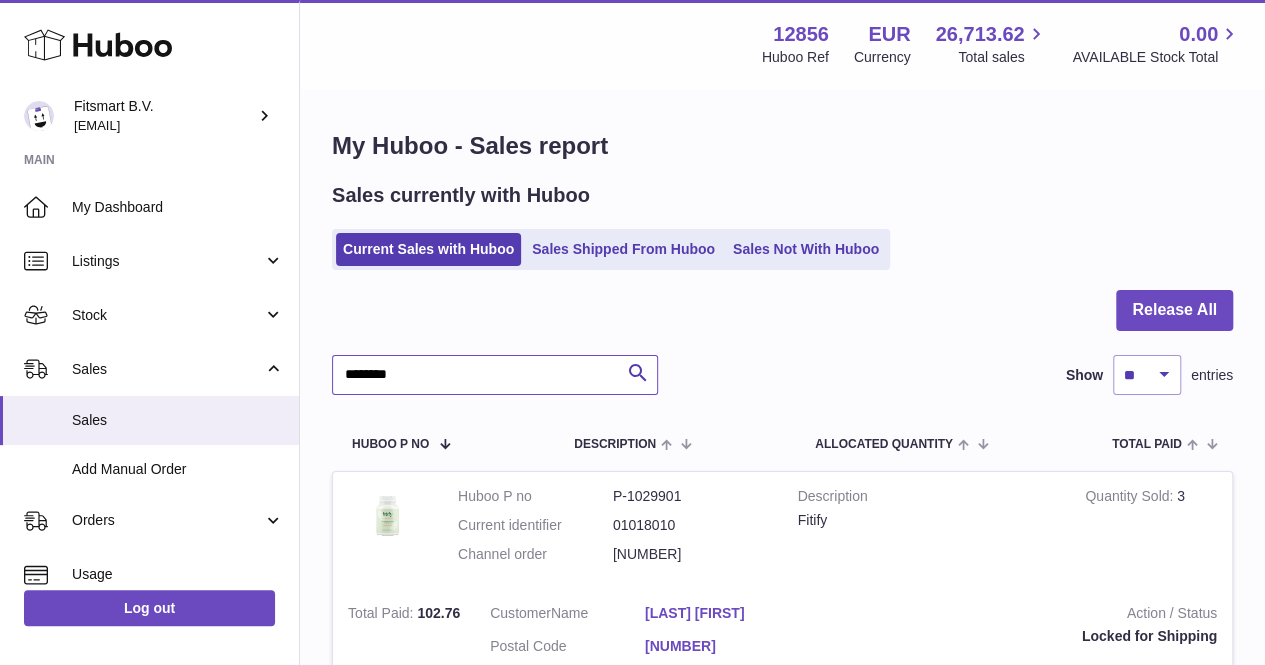 type on "*******" 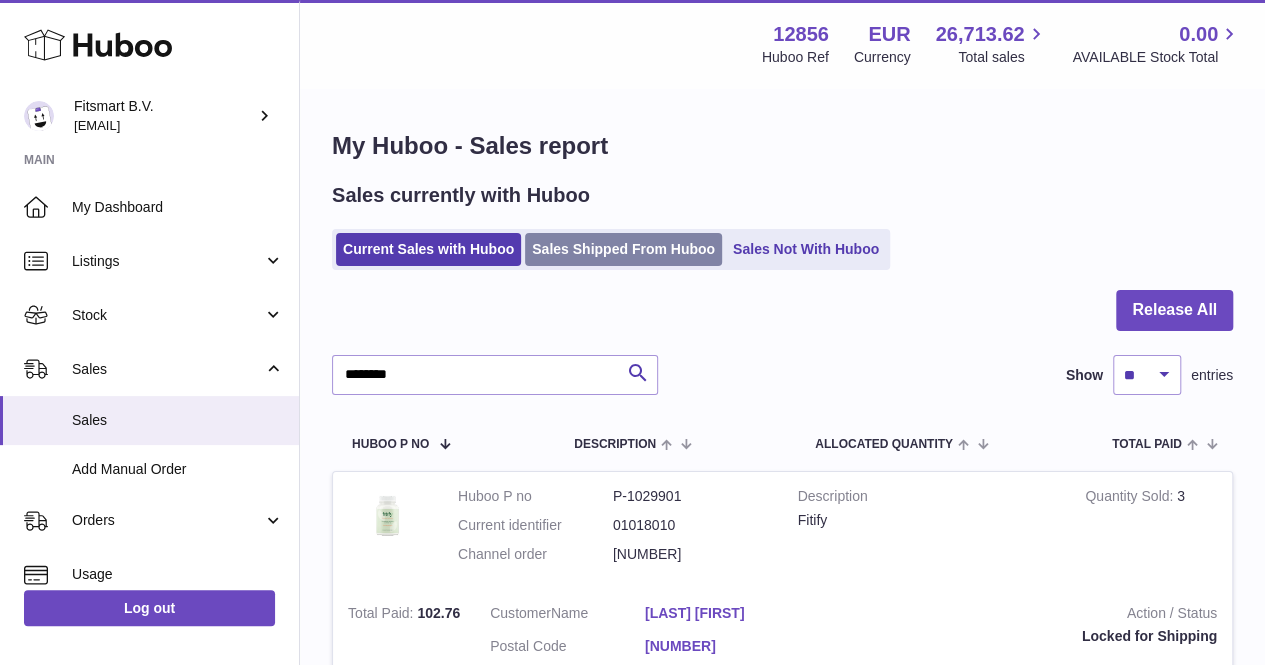 click on "Sales Shipped From Huboo" at bounding box center (623, 249) 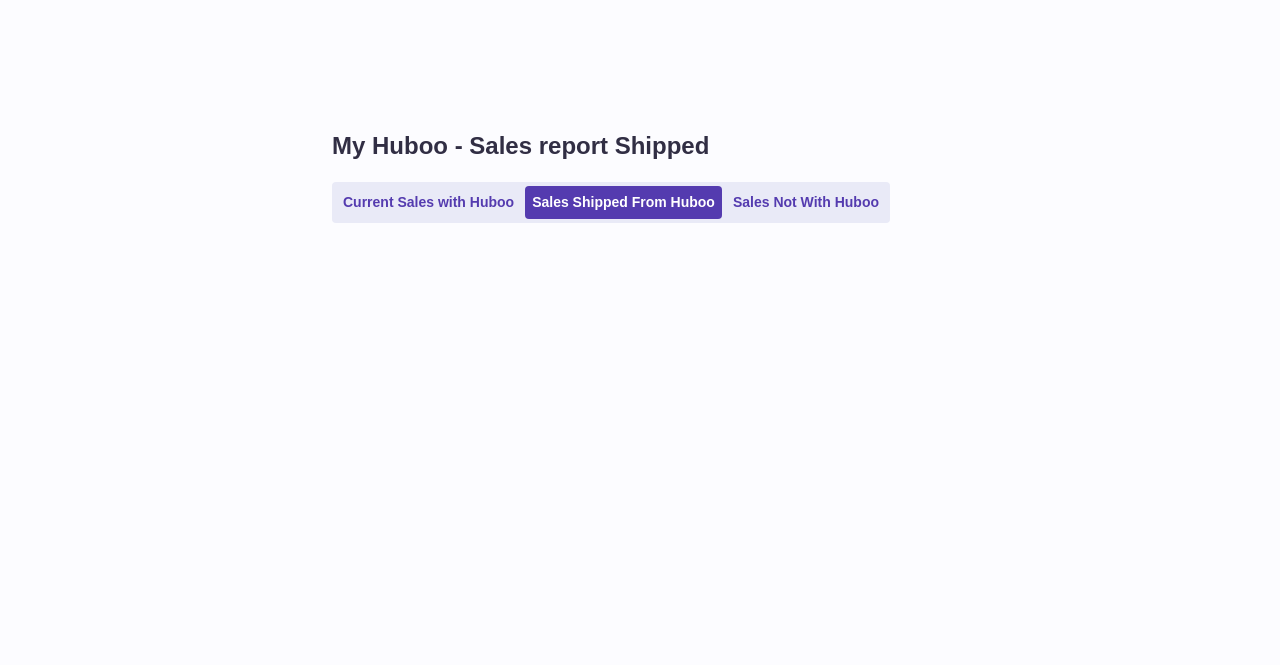 scroll, scrollTop: 0, scrollLeft: 0, axis: both 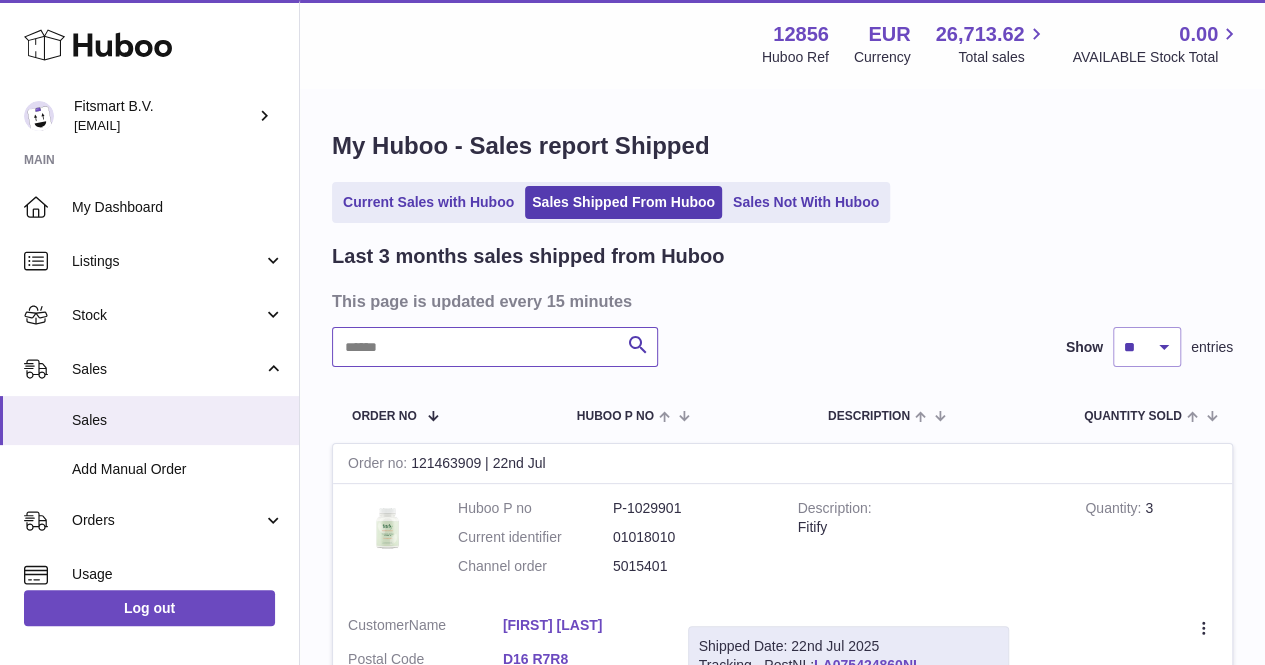 click at bounding box center (495, 347) 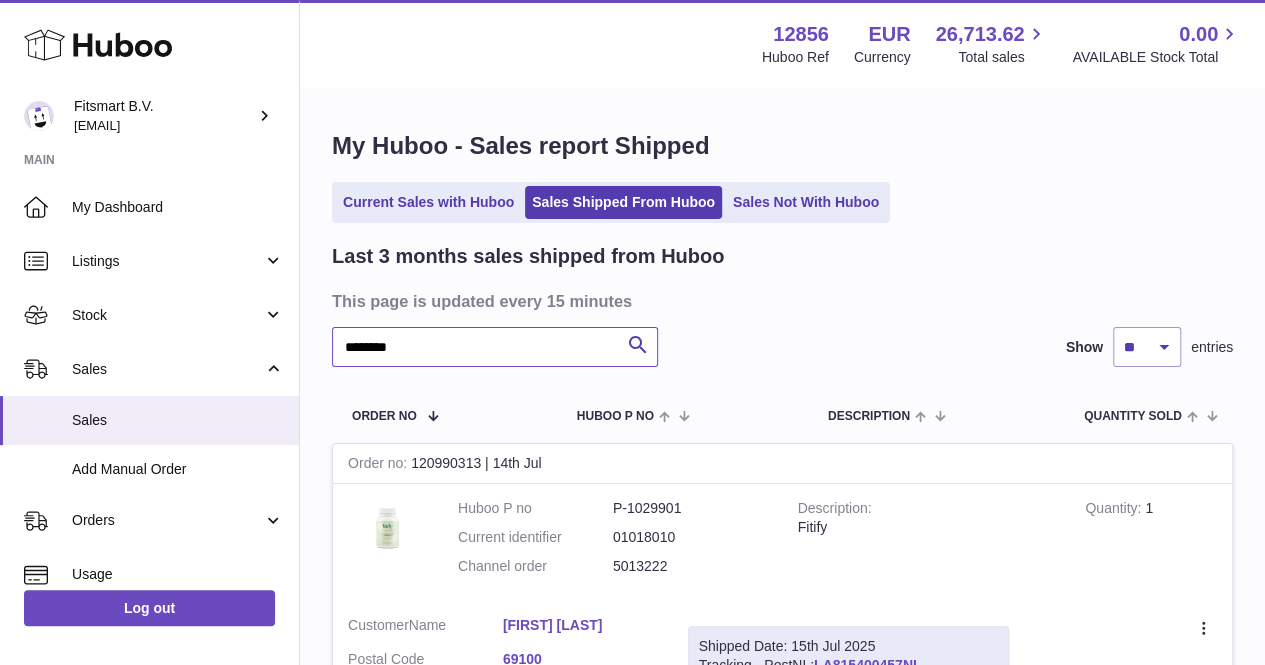 scroll, scrollTop: 93, scrollLeft: 0, axis: vertical 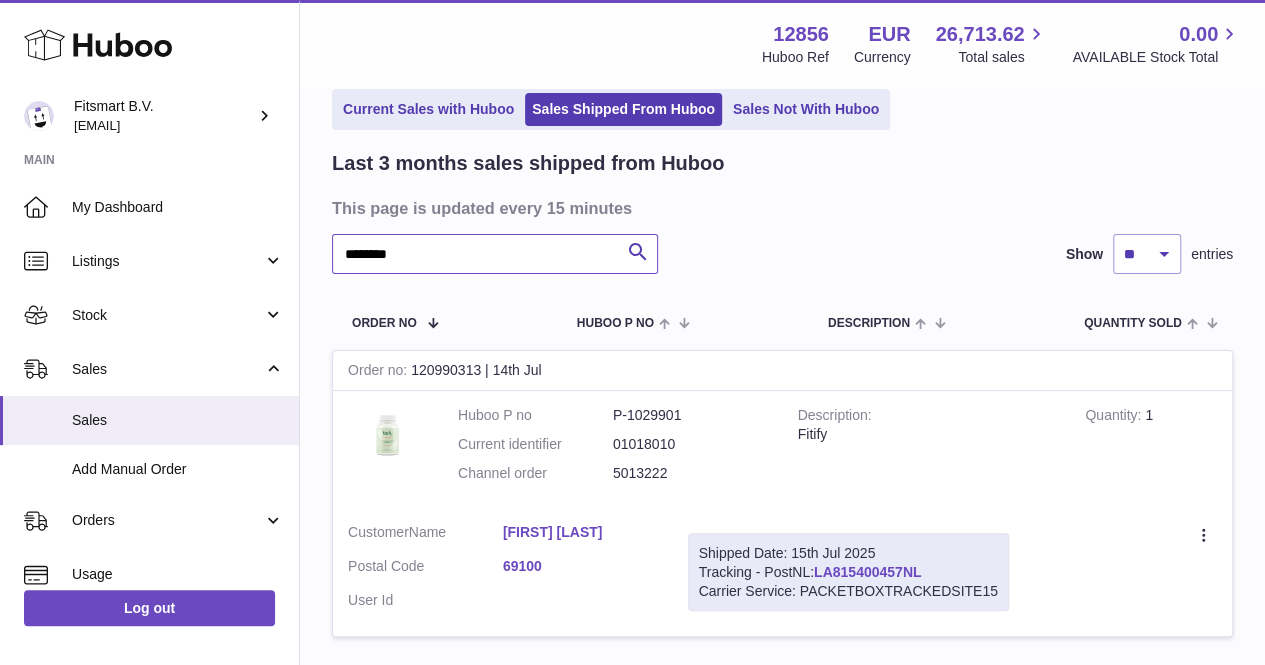type on "*******" 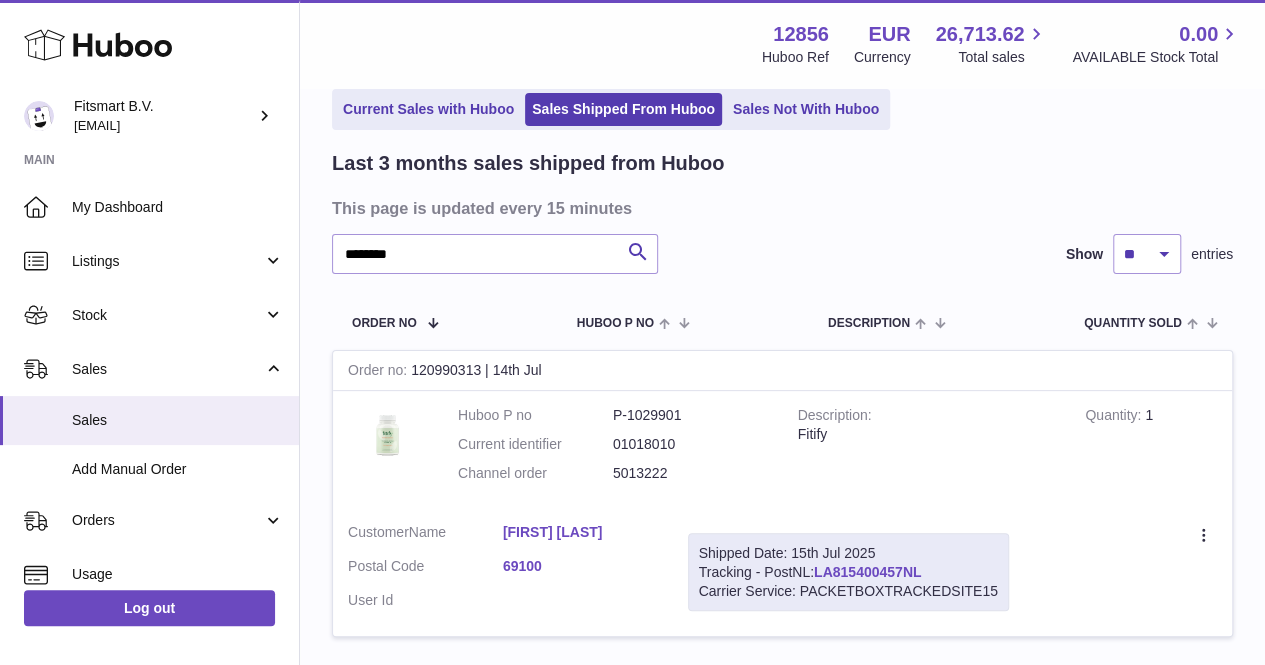 click on "LA815400457NL" at bounding box center [867, 572] 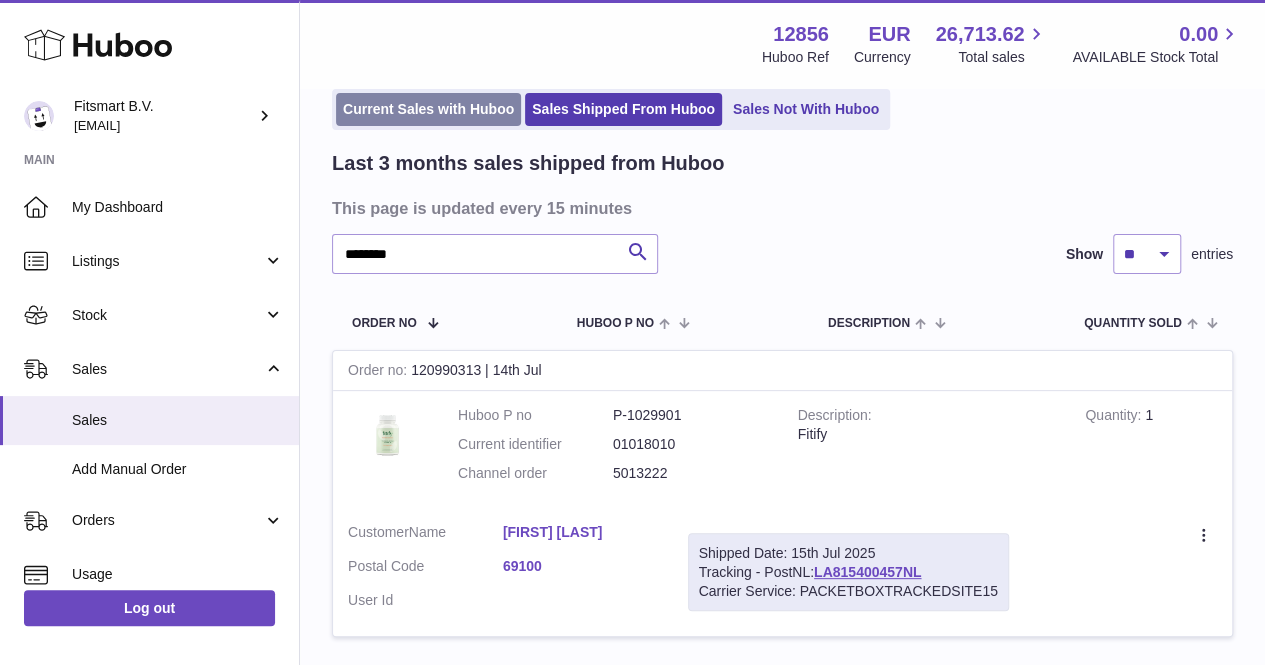 click on "Current Sales with Huboo" at bounding box center [428, 109] 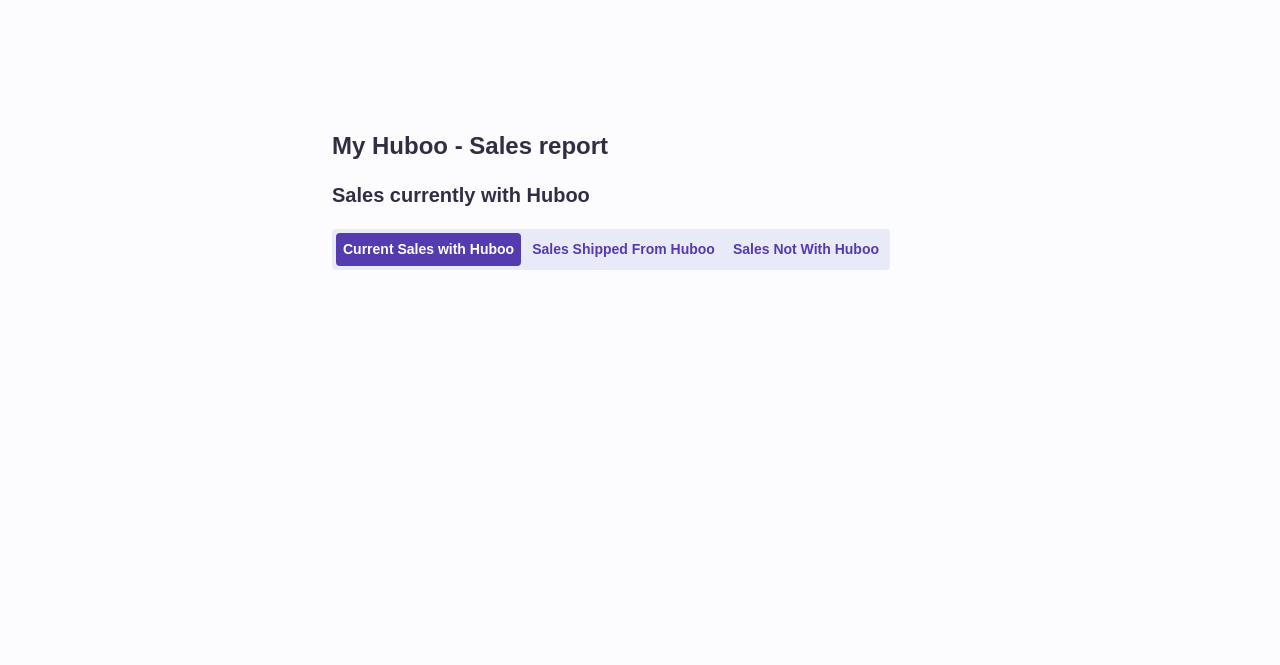scroll, scrollTop: 0, scrollLeft: 0, axis: both 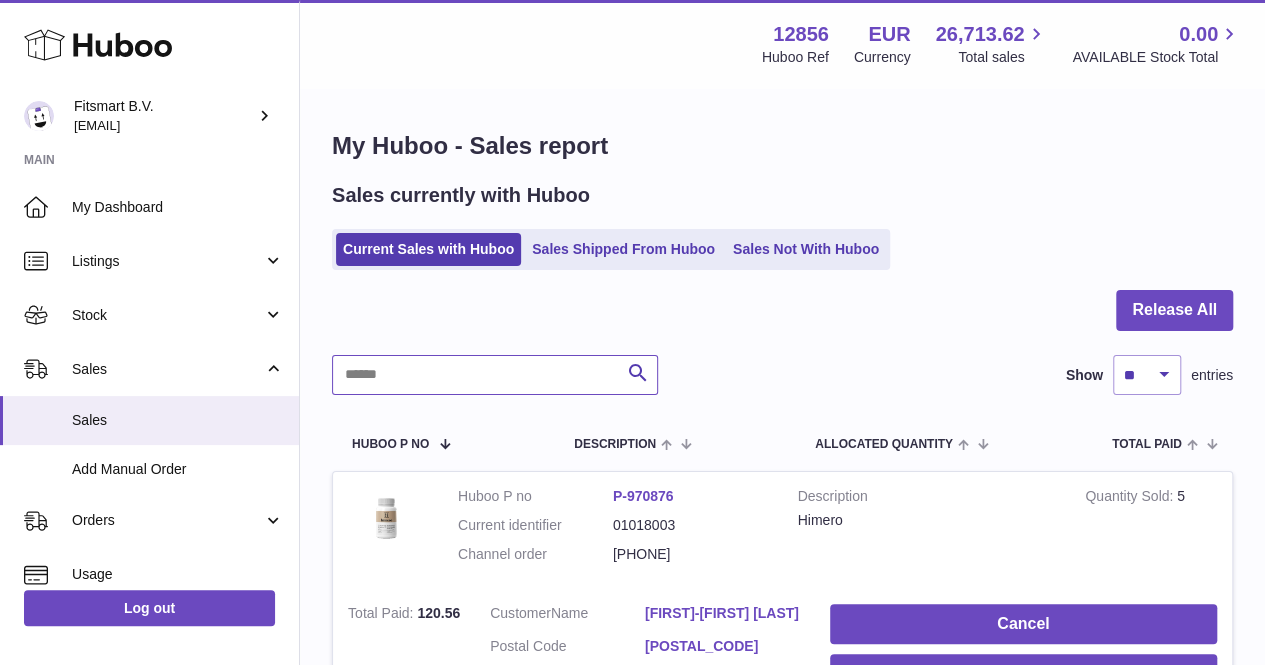 click at bounding box center (495, 375) 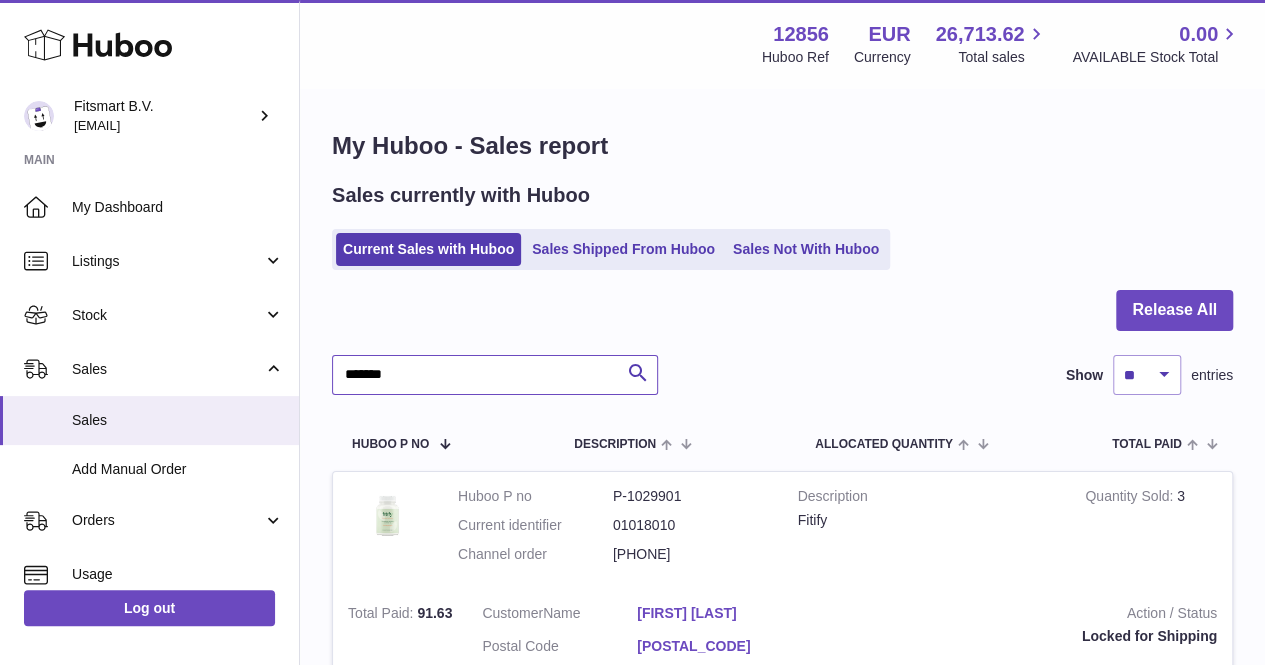 type on "*******" 